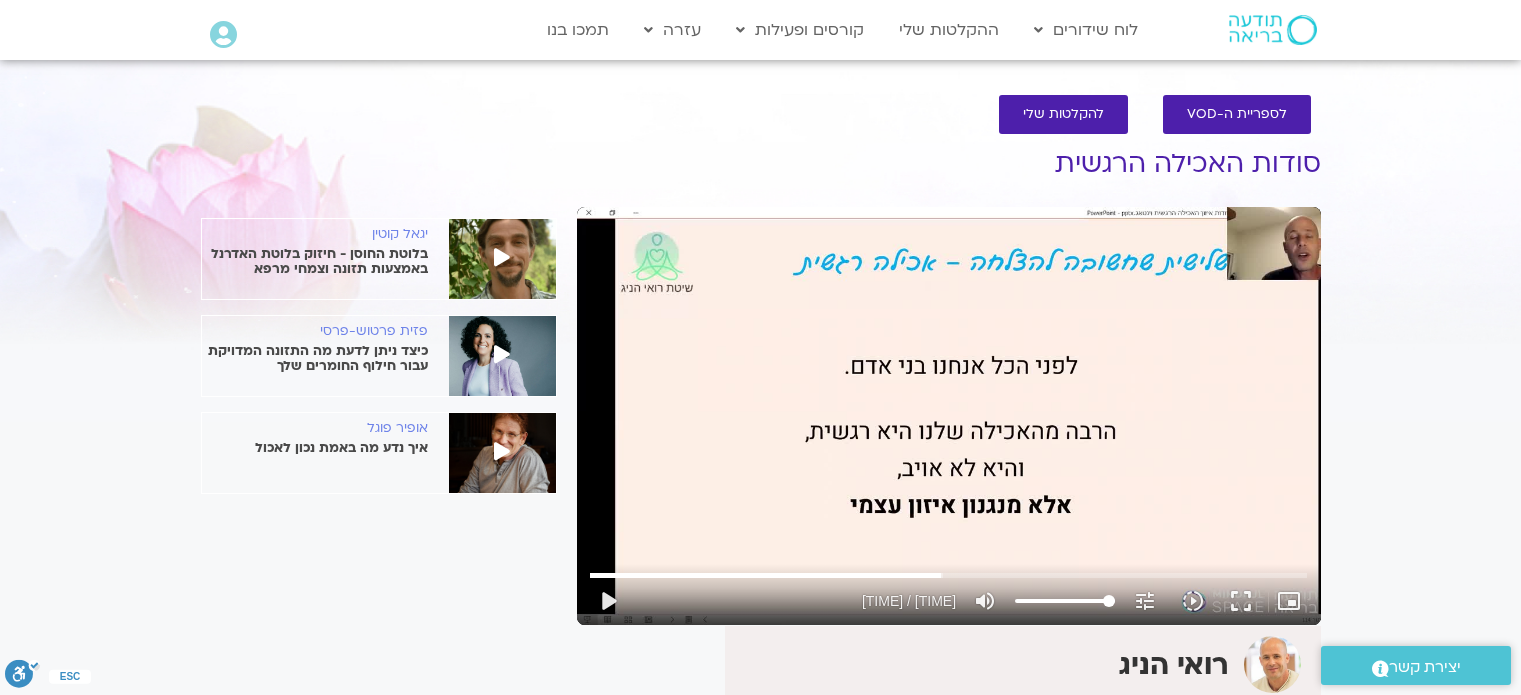 scroll, scrollTop: 0, scrollLeft: 0, axis: both 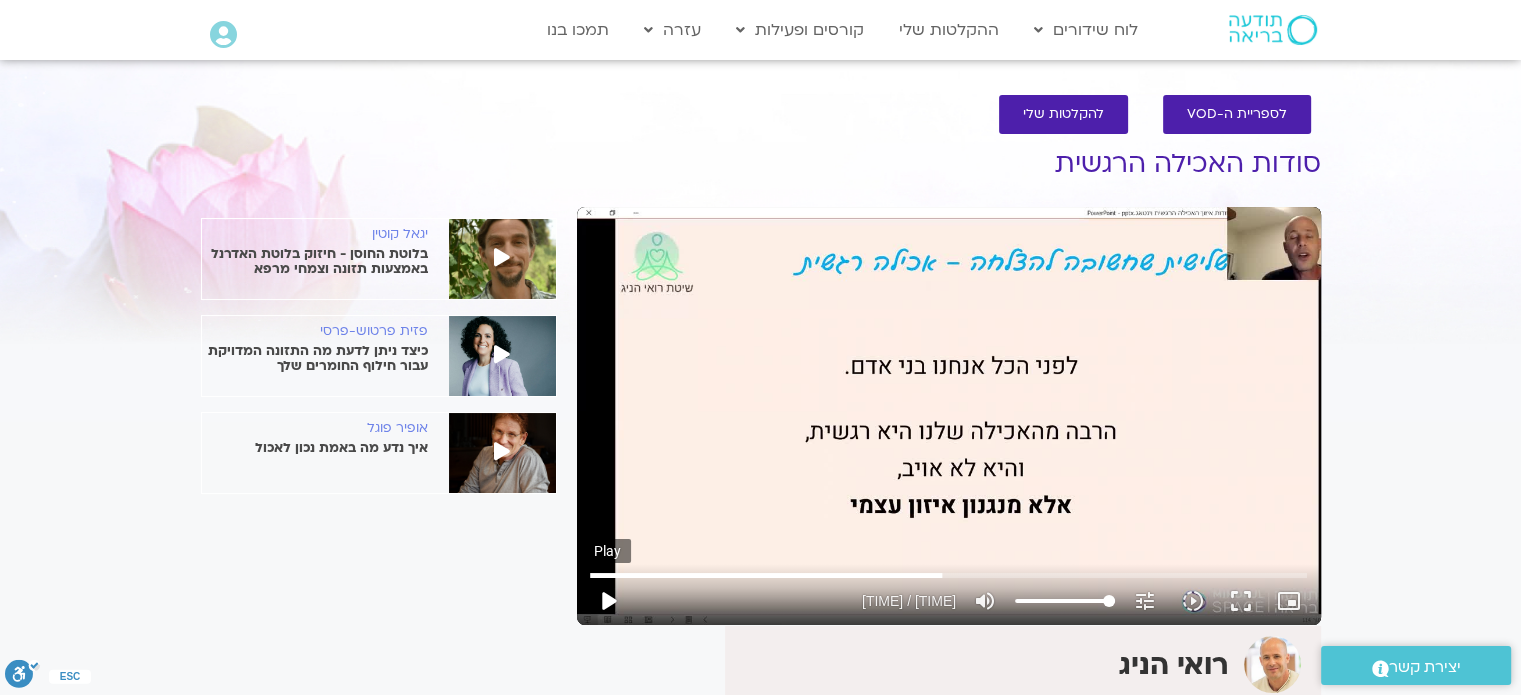 click on "play_arrow" at bounding box center (608, 601) 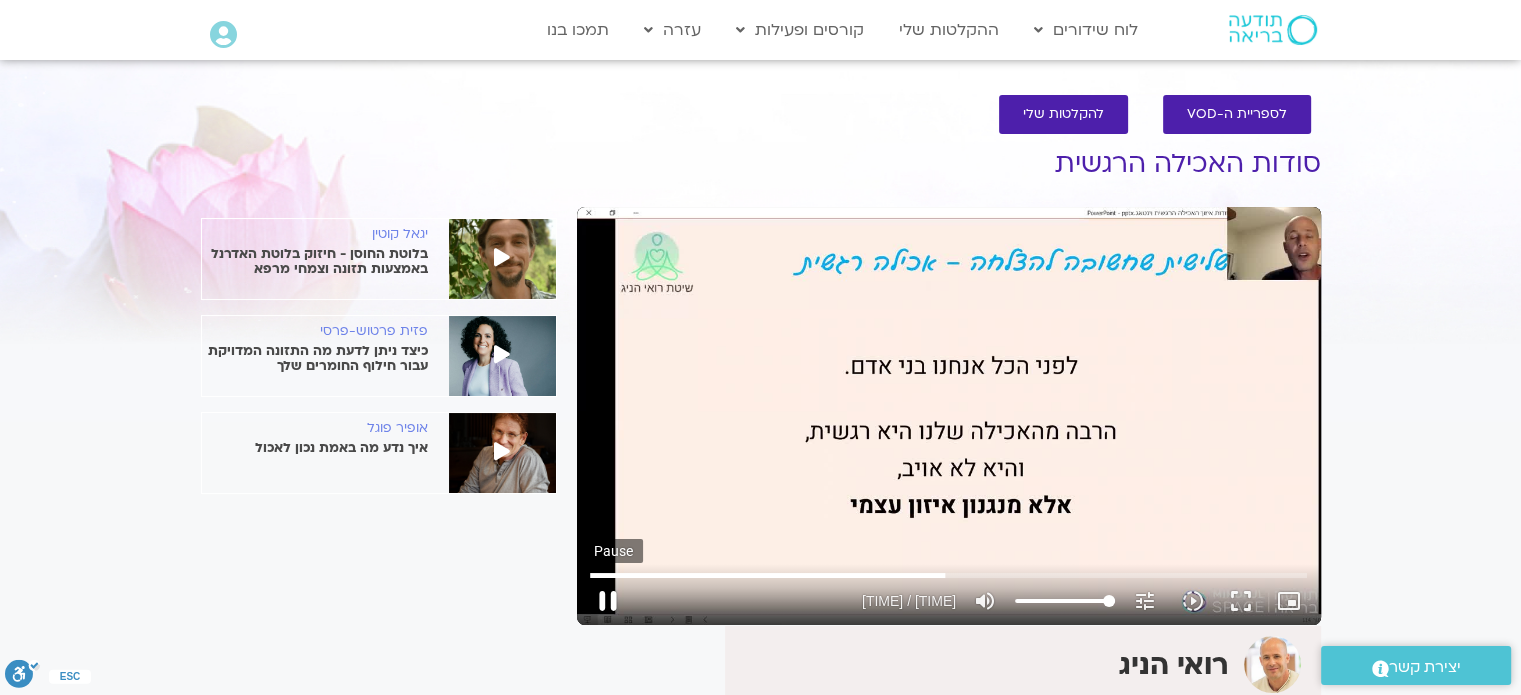 click on "pause" at bounding box center [608, 601] 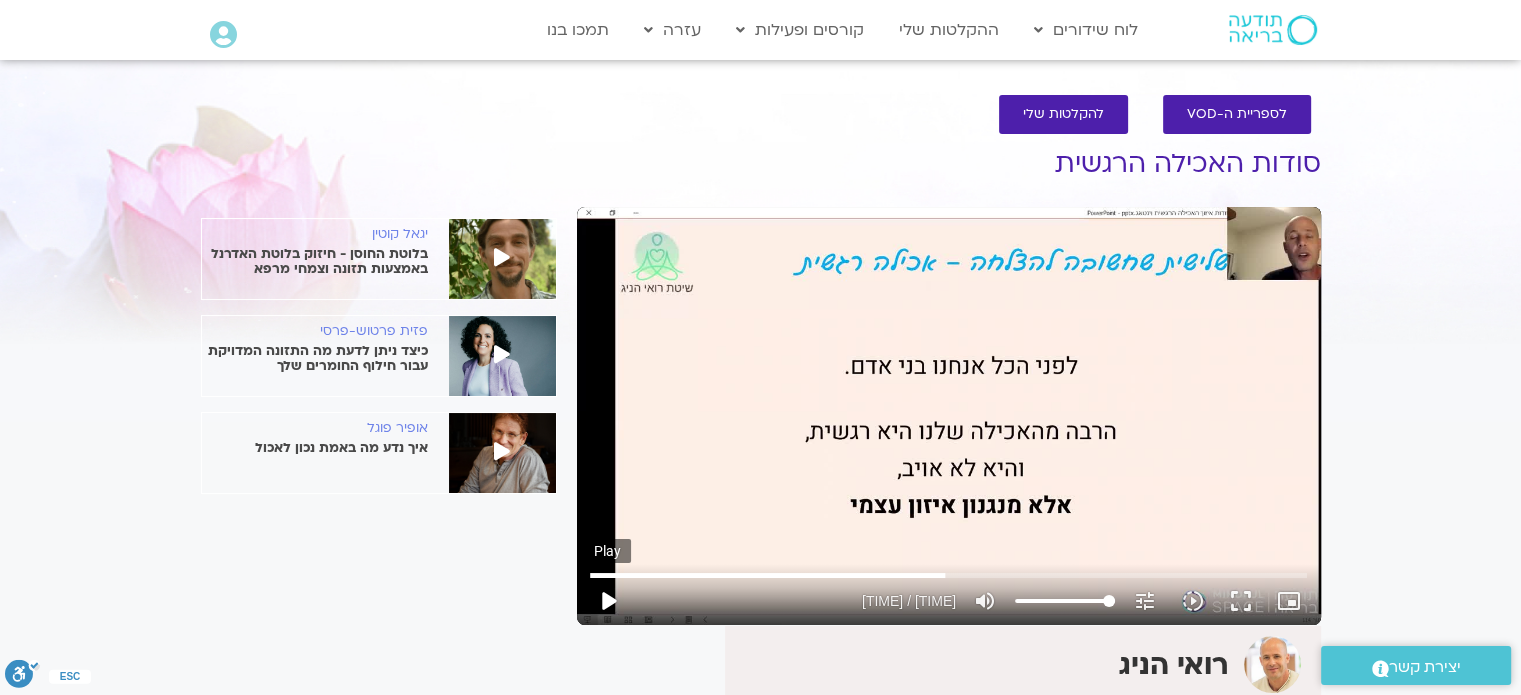 click on "play_arrow" at bounding box center [608, 601] 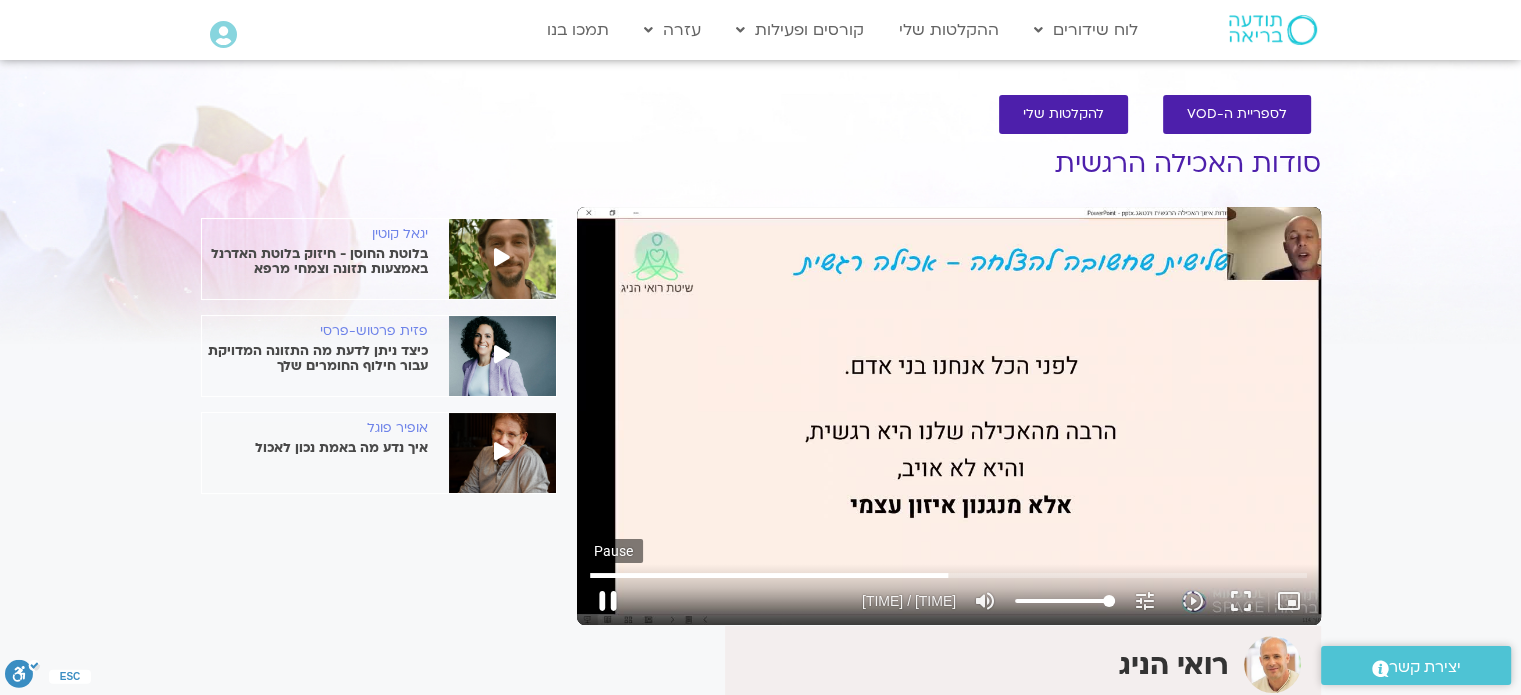 click on "pause" at bounding box center (608, 601) 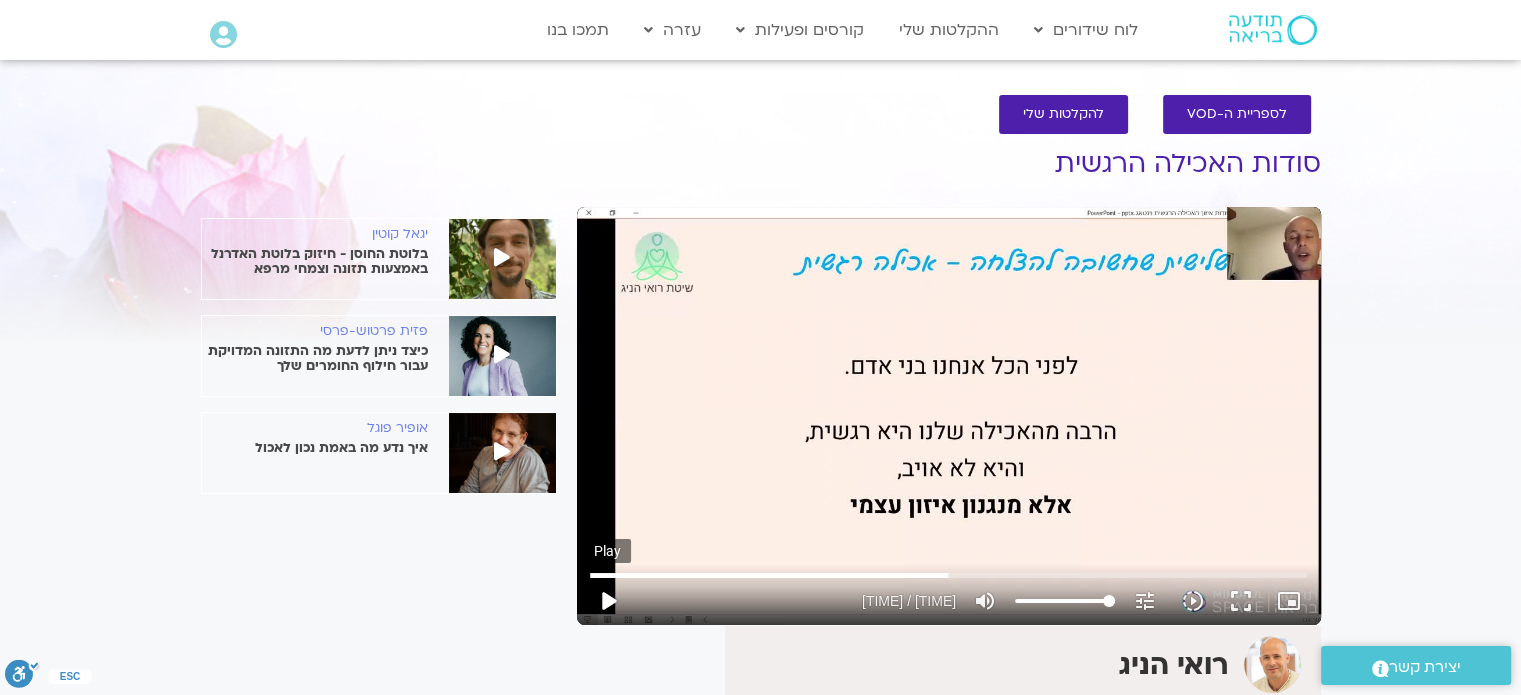 click on "play_arrow" at bounding box center (608, 601) 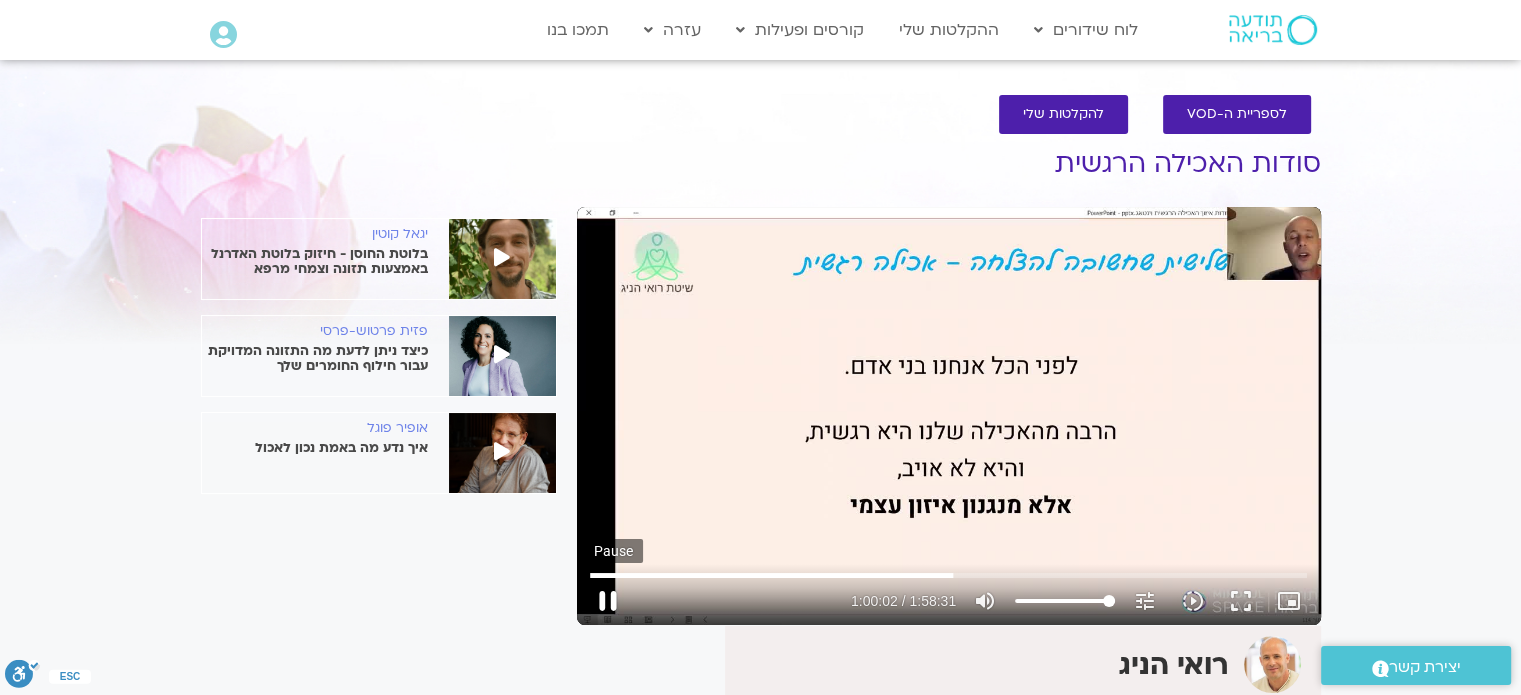 click on "pause" at bounding box center [608, 601] 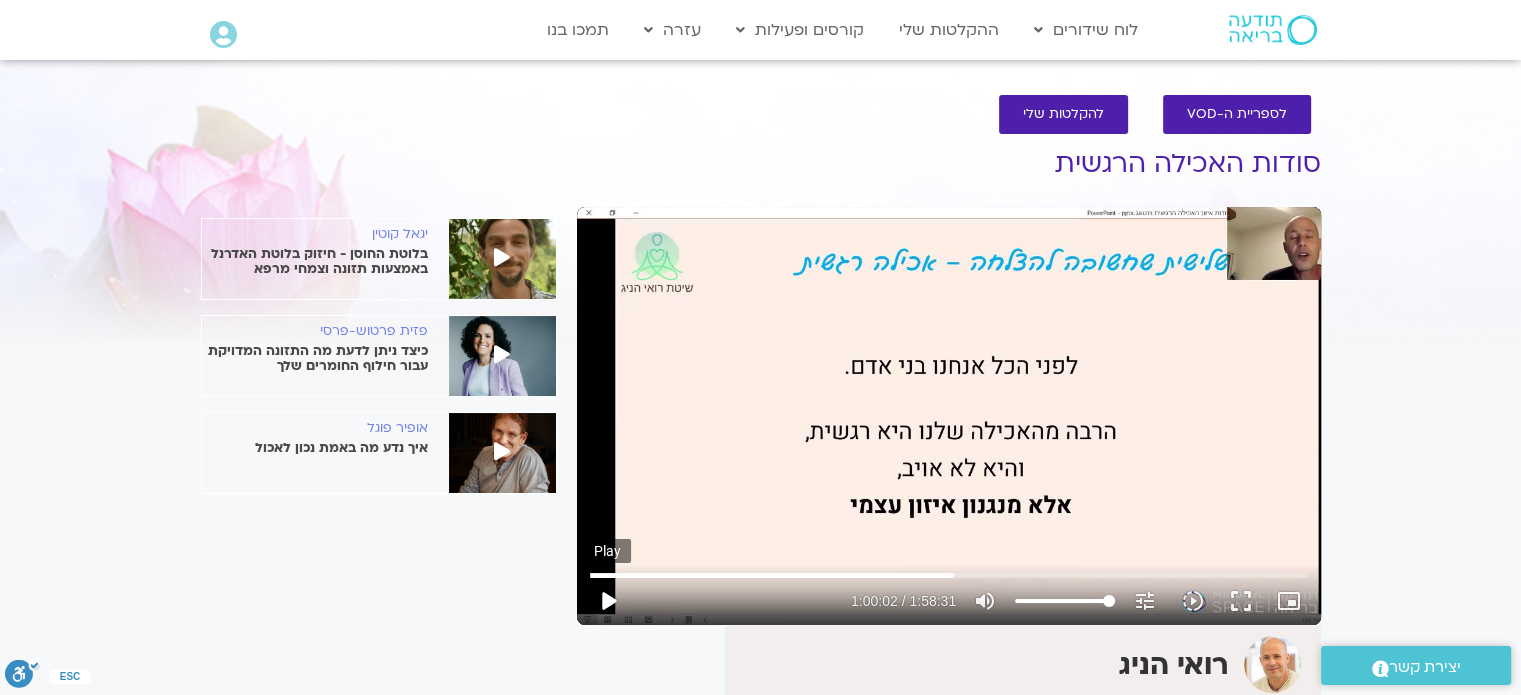 click on "play_arrow" at bounding box center [608, 601] 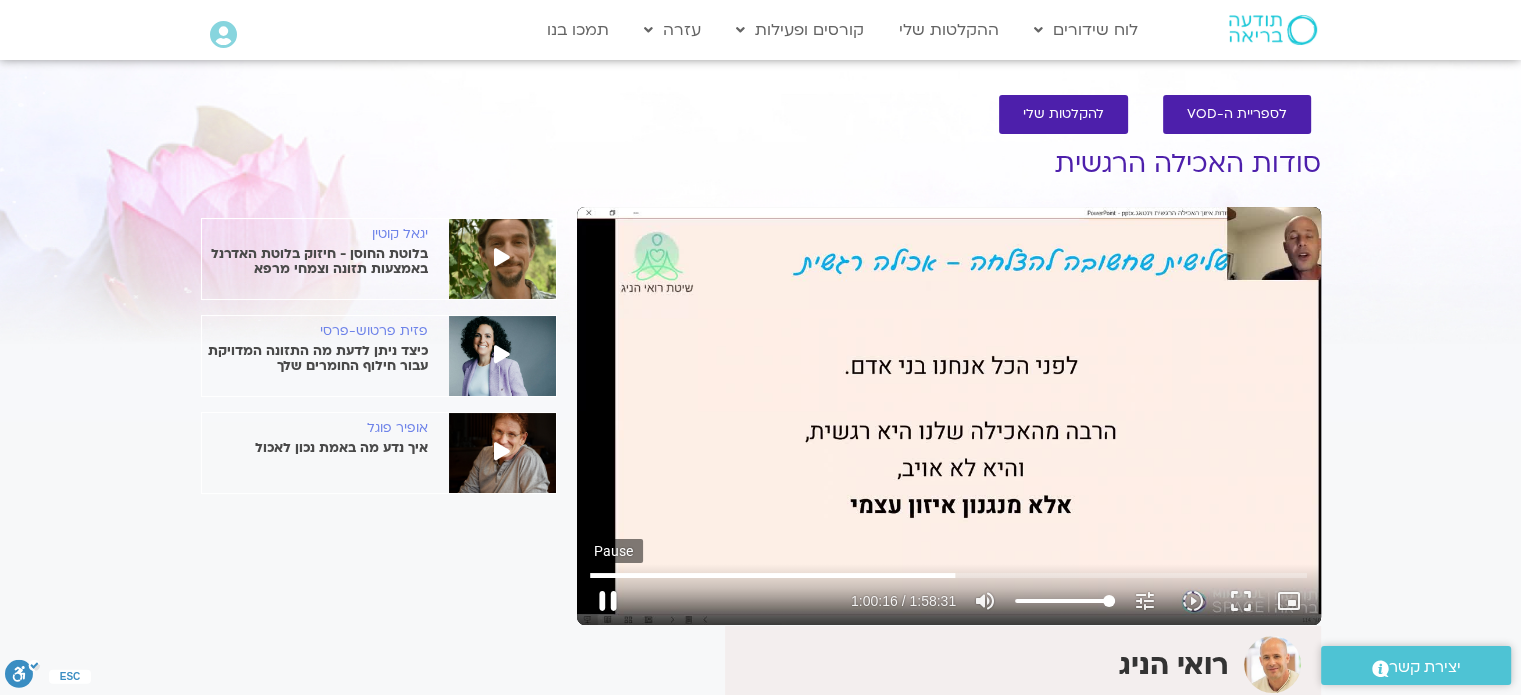 click on "pause" at bounding box center (608, 601) 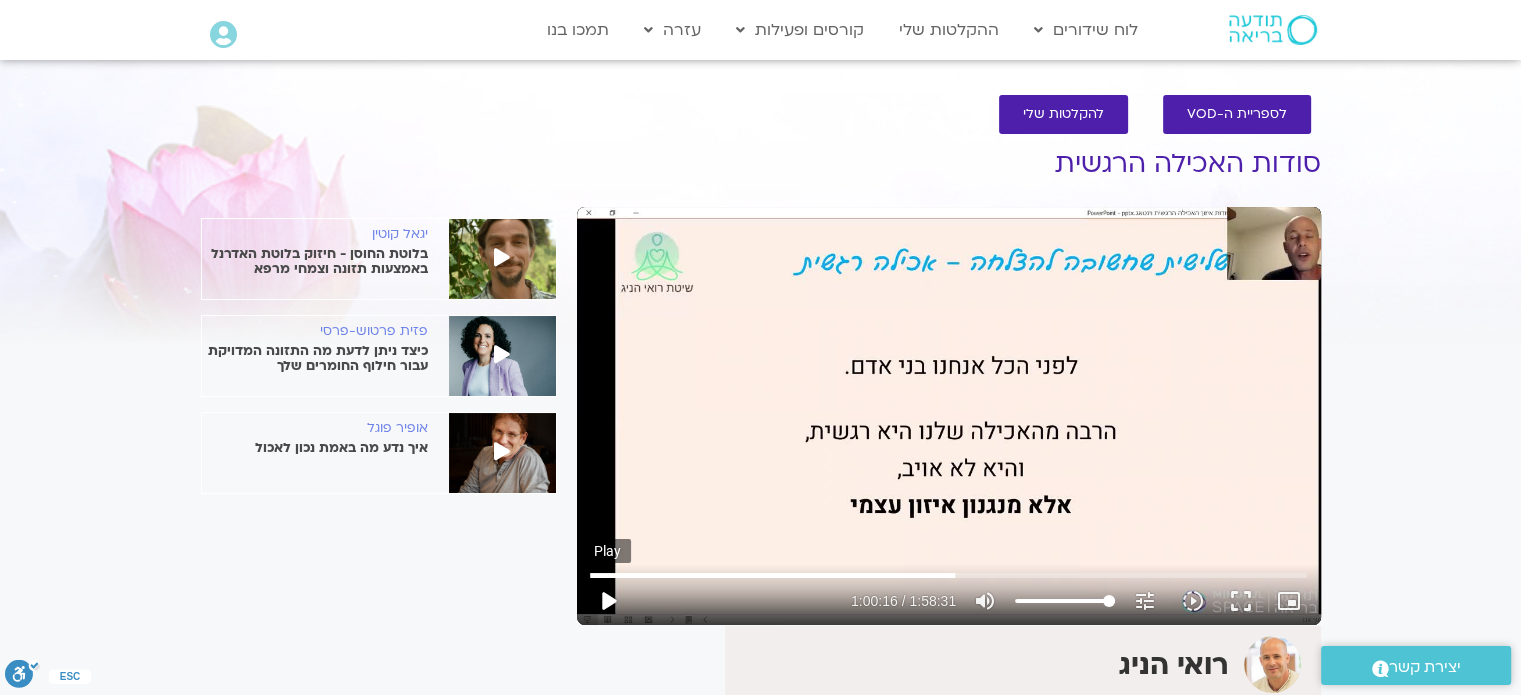 click on "play_arrow" at bounding box center [608, 601] 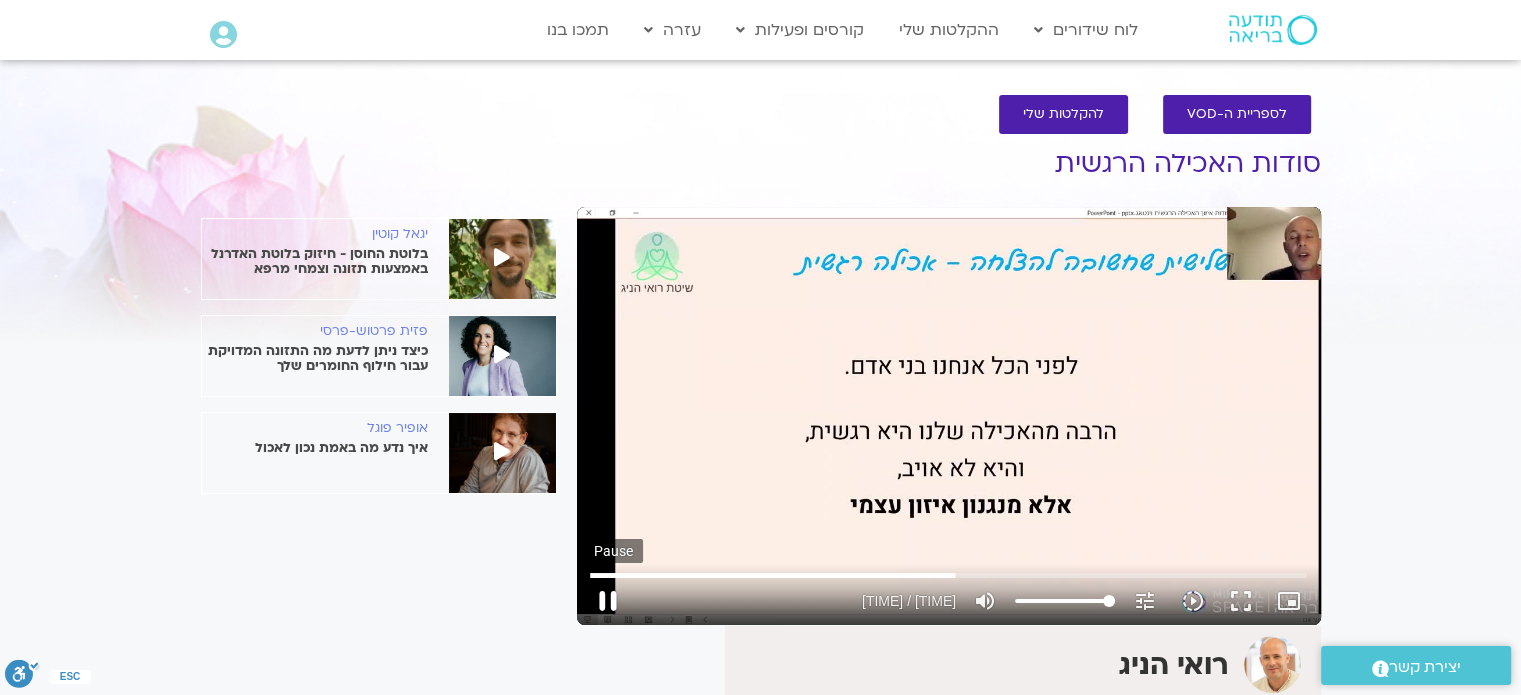 click on "pause" at bounding box center (608, 601) 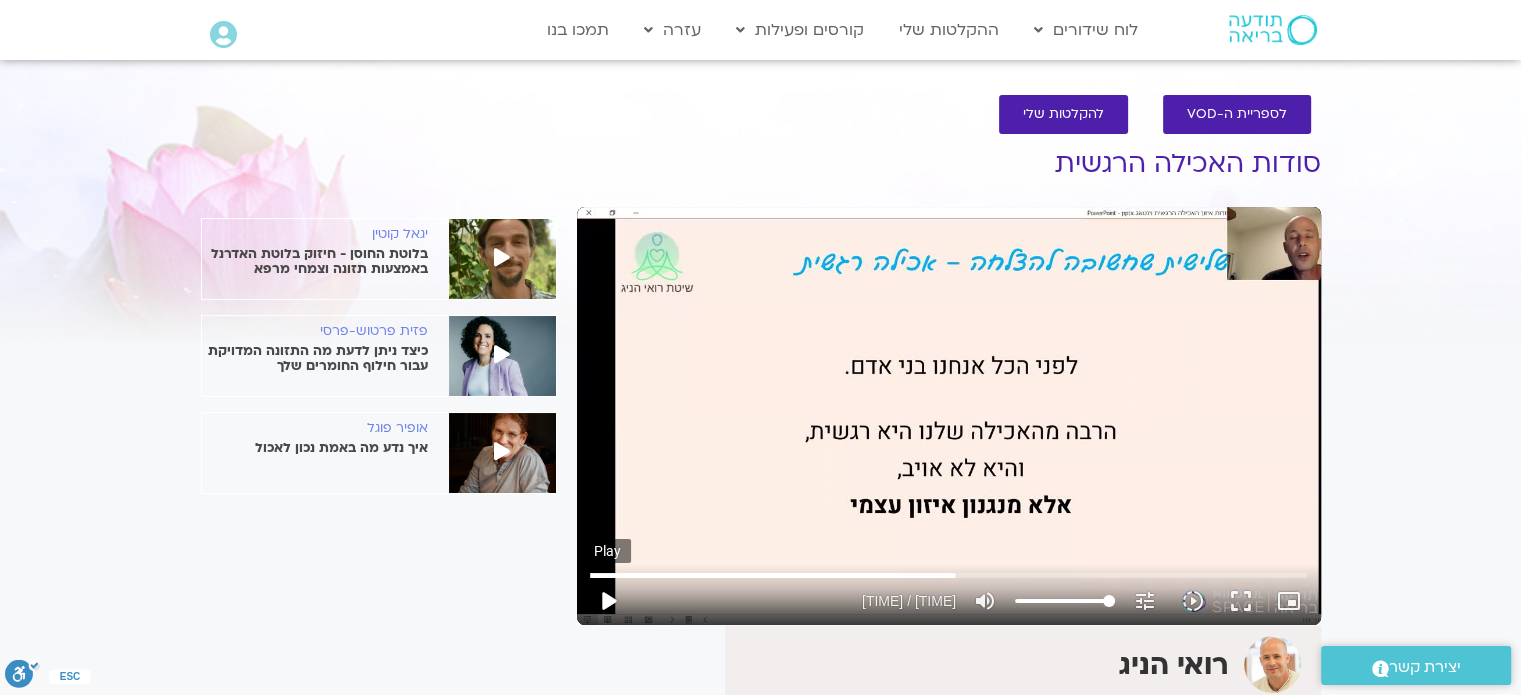 click on "play_arrow" at bounding box center [608, 601] 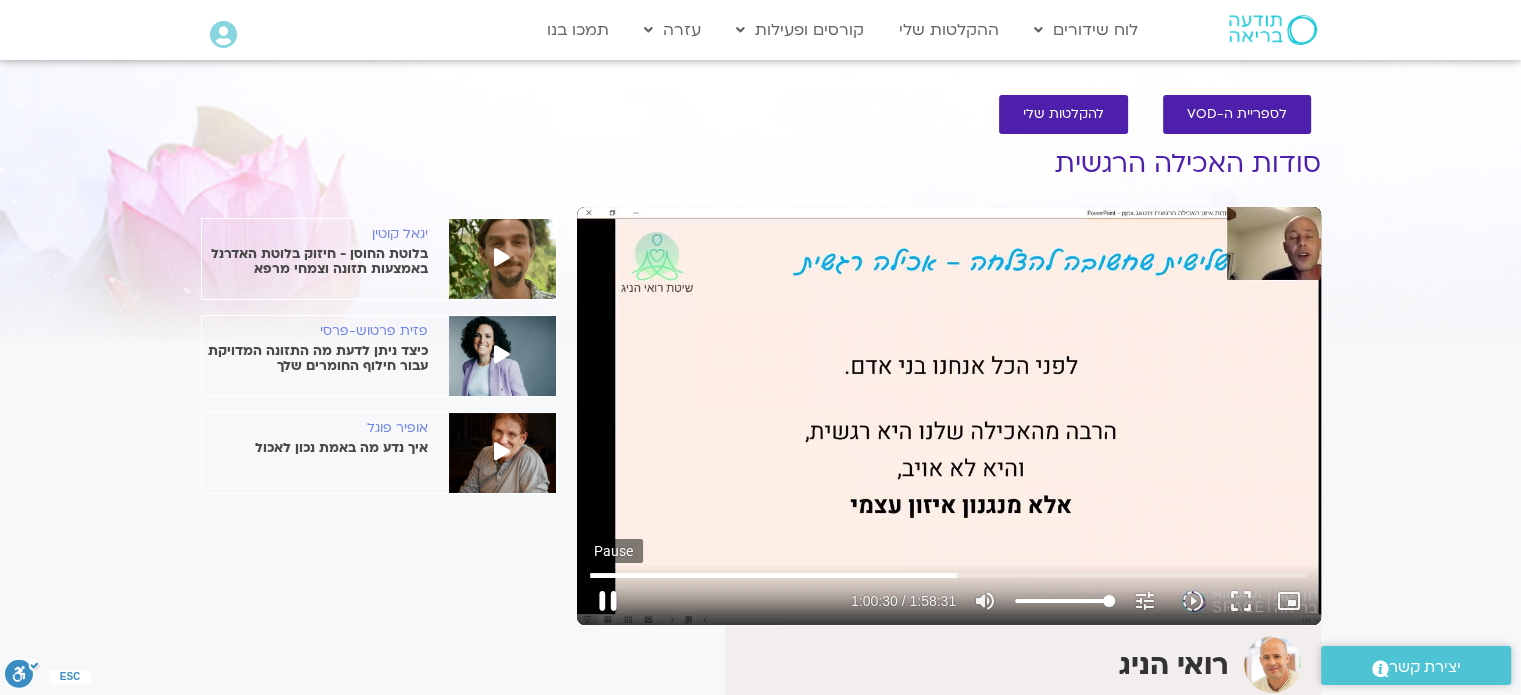 click on "pause" at bounding box center [608, 601] 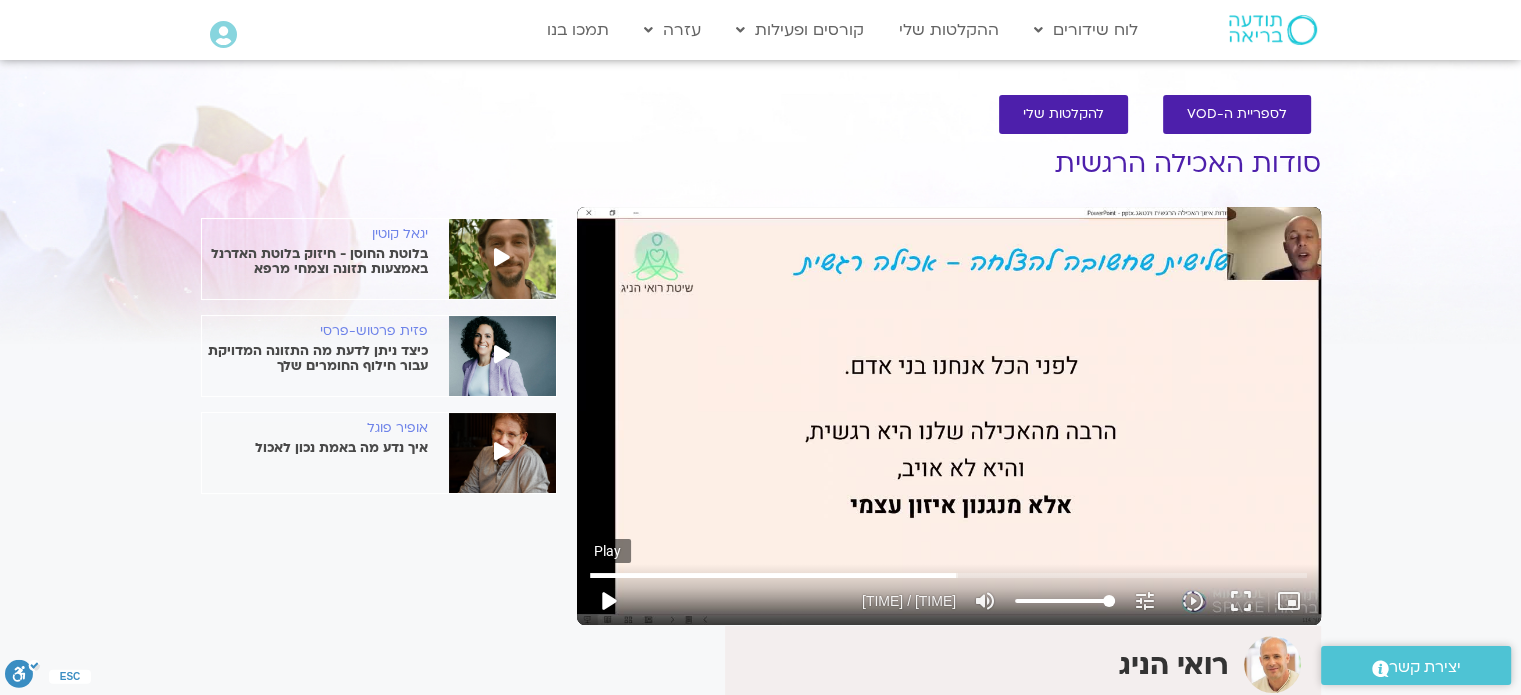 click on "play_arrow" at bounding box center (608, 601) 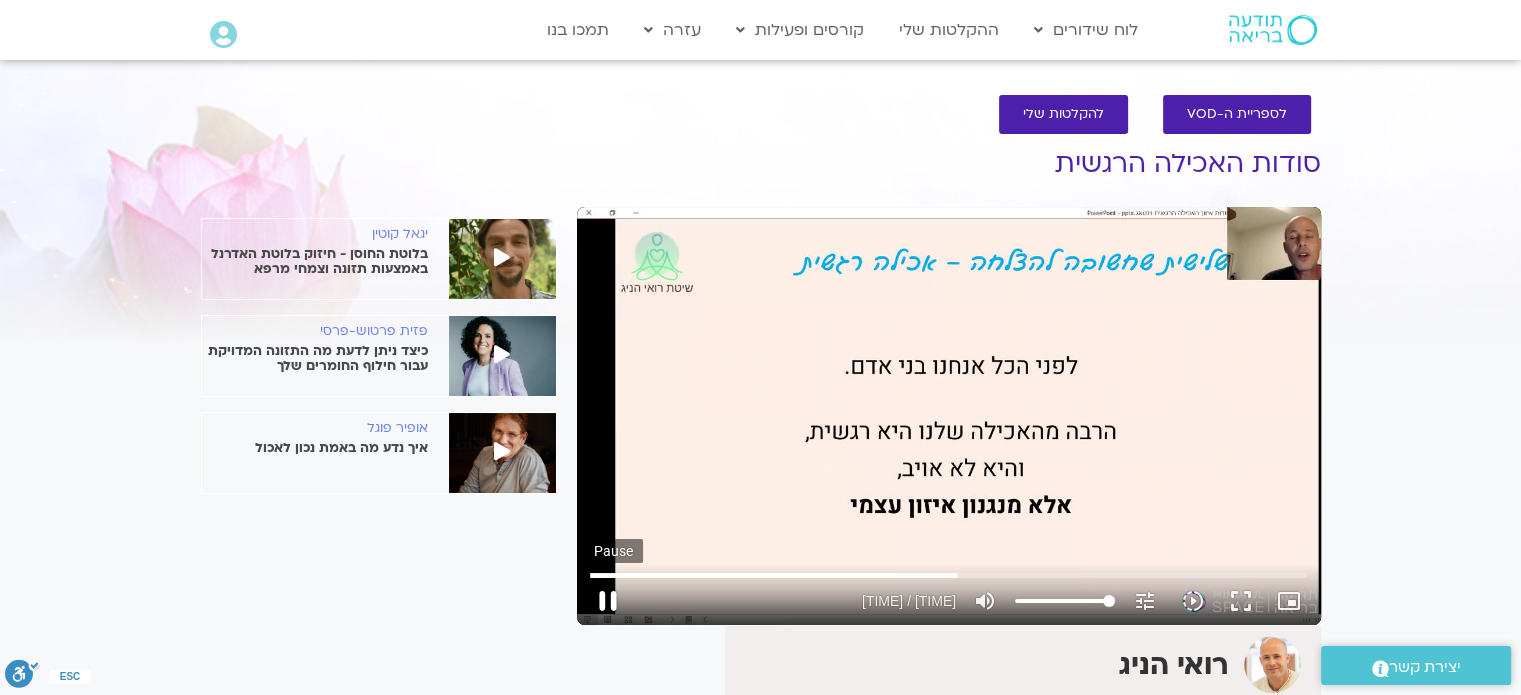 click on "pause" at bounding box center [608, 601] 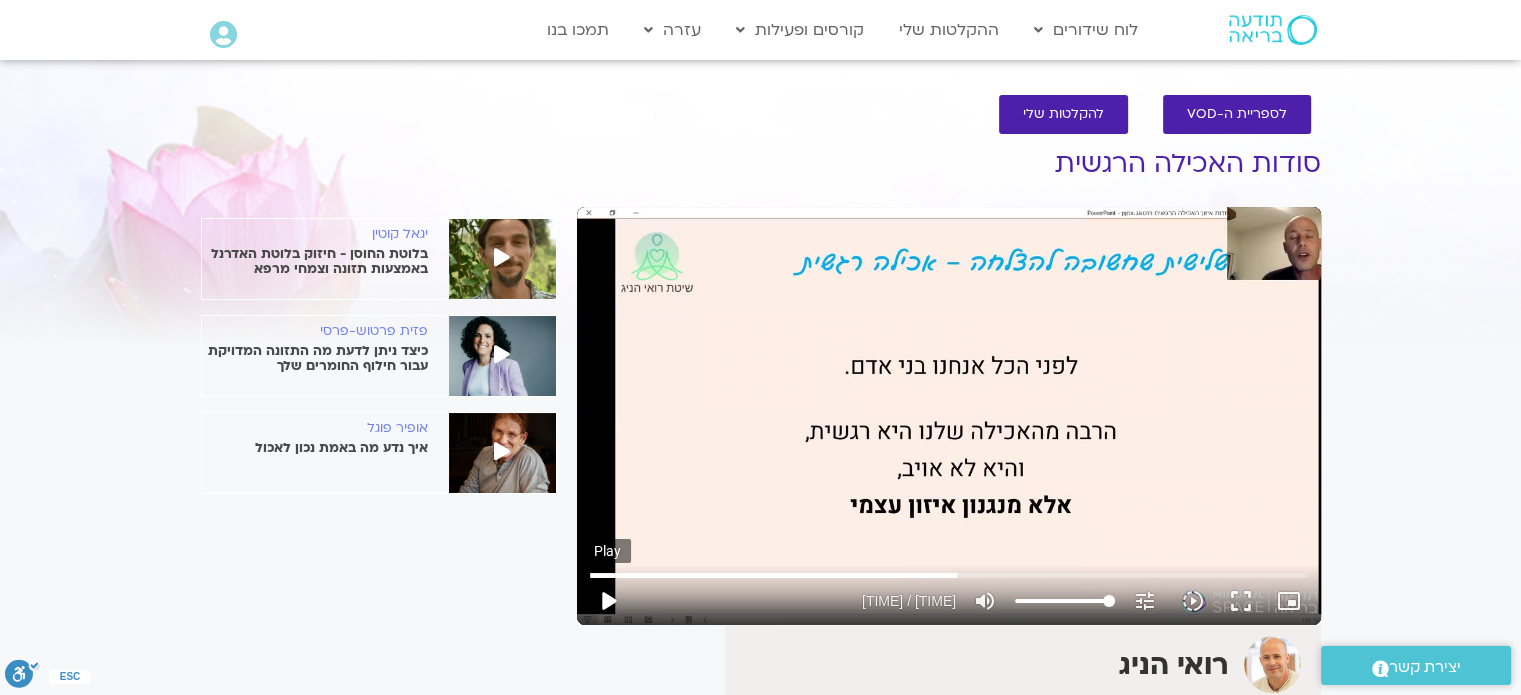 click on "play_arrow" at bounding box center [608, 601] 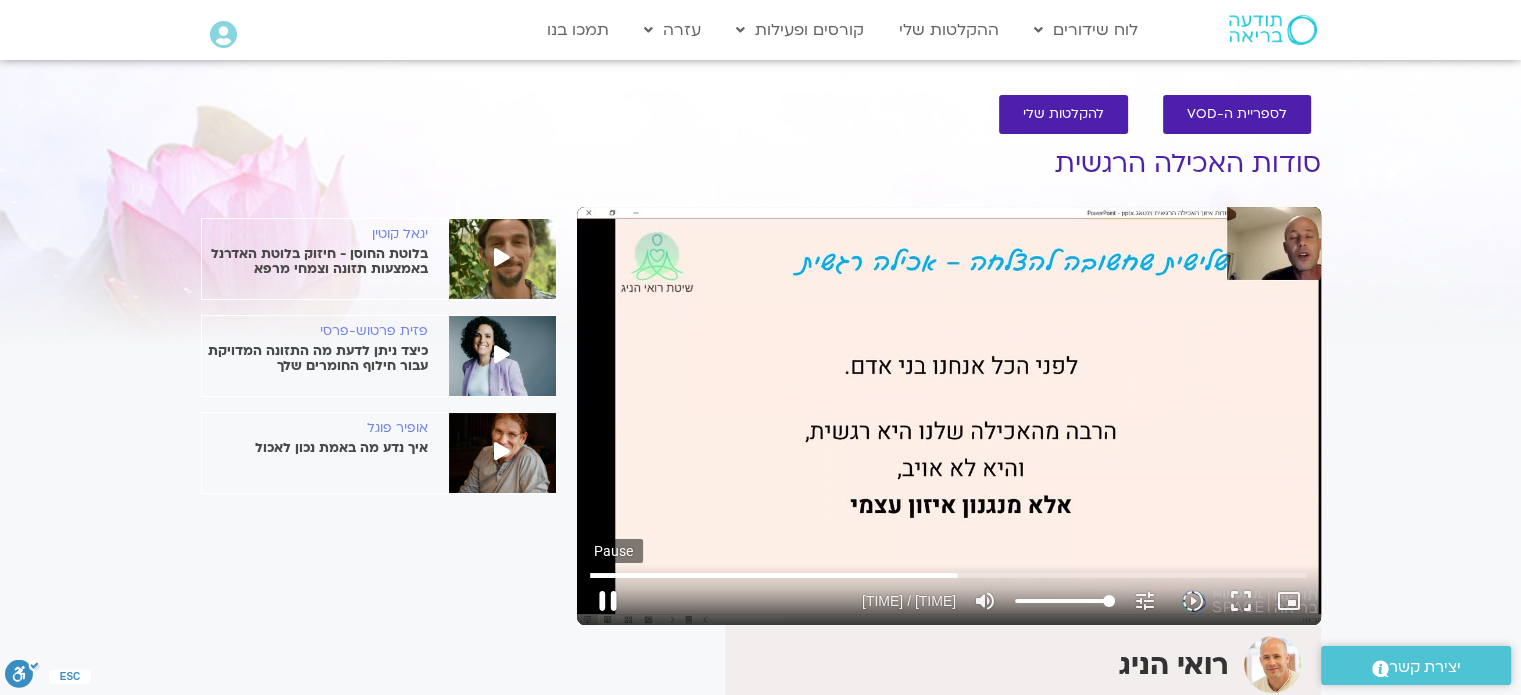 click on "pause" at bounding box center [608, 601] 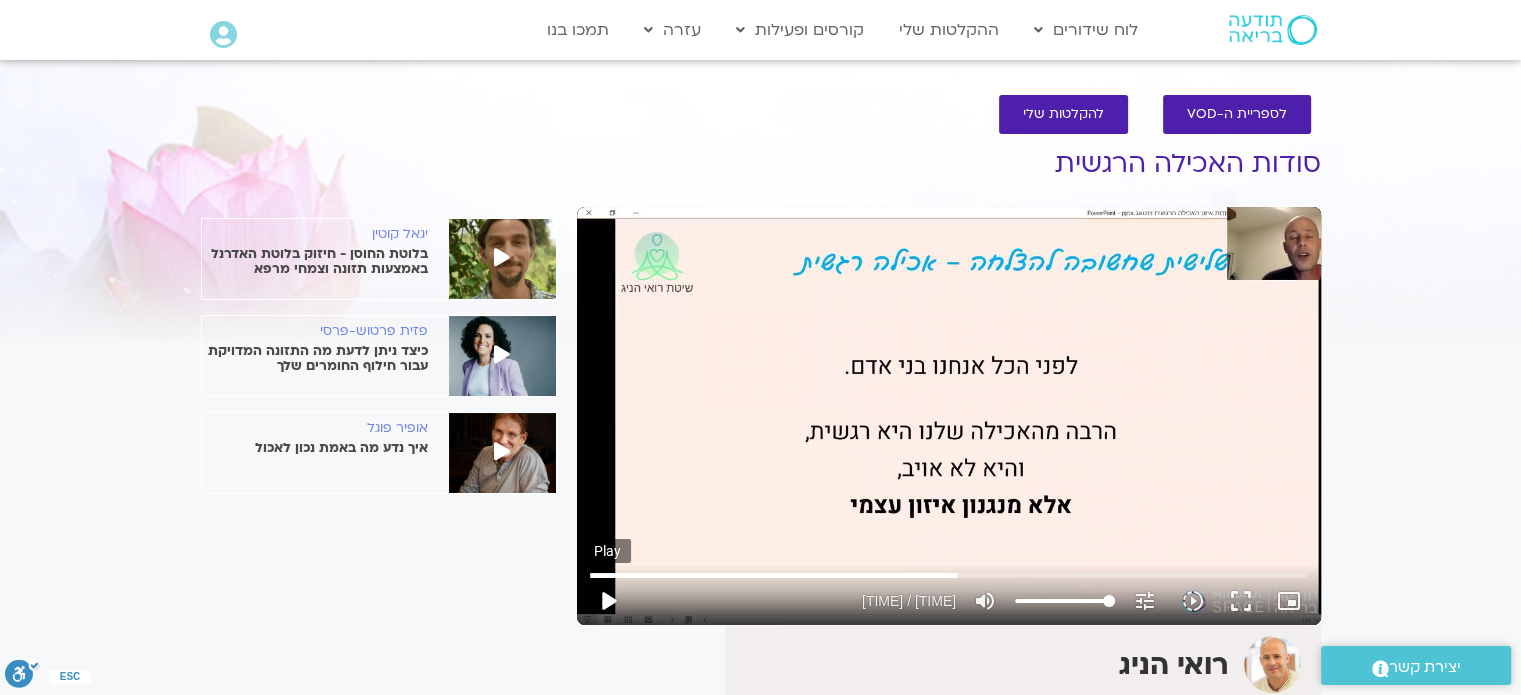 click on "play_arrow" at bounding box center [608, 601] 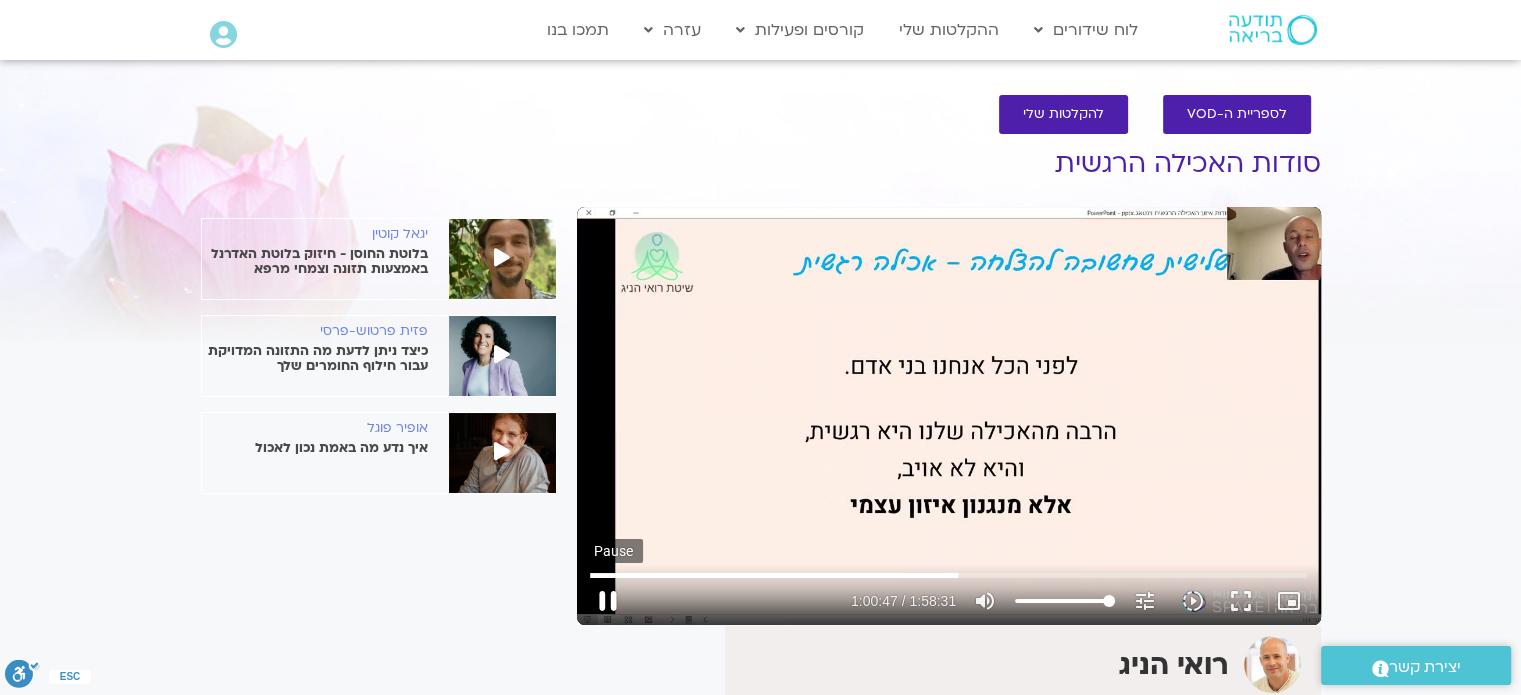 click on "pause" at bounding box center (608, 601) 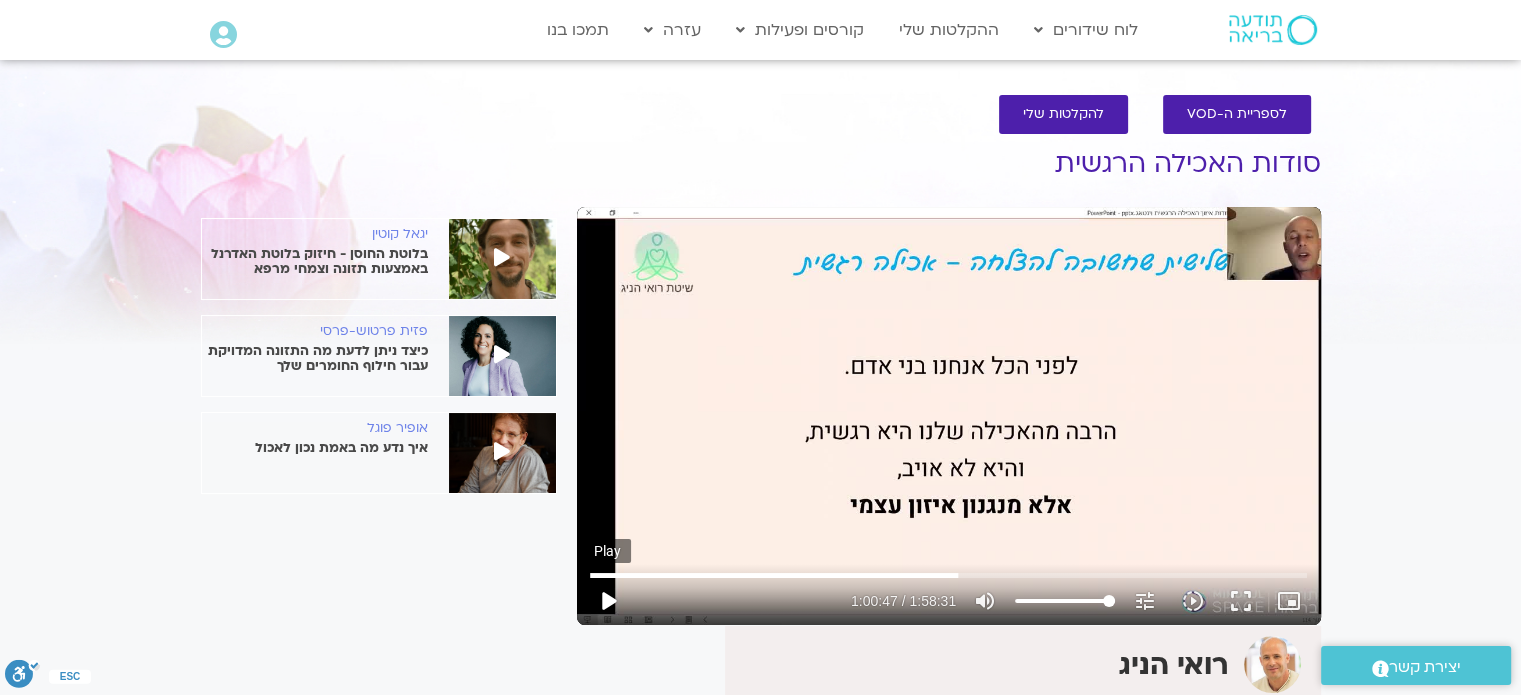click on "play_arrow" at bounding box center (608, 601) 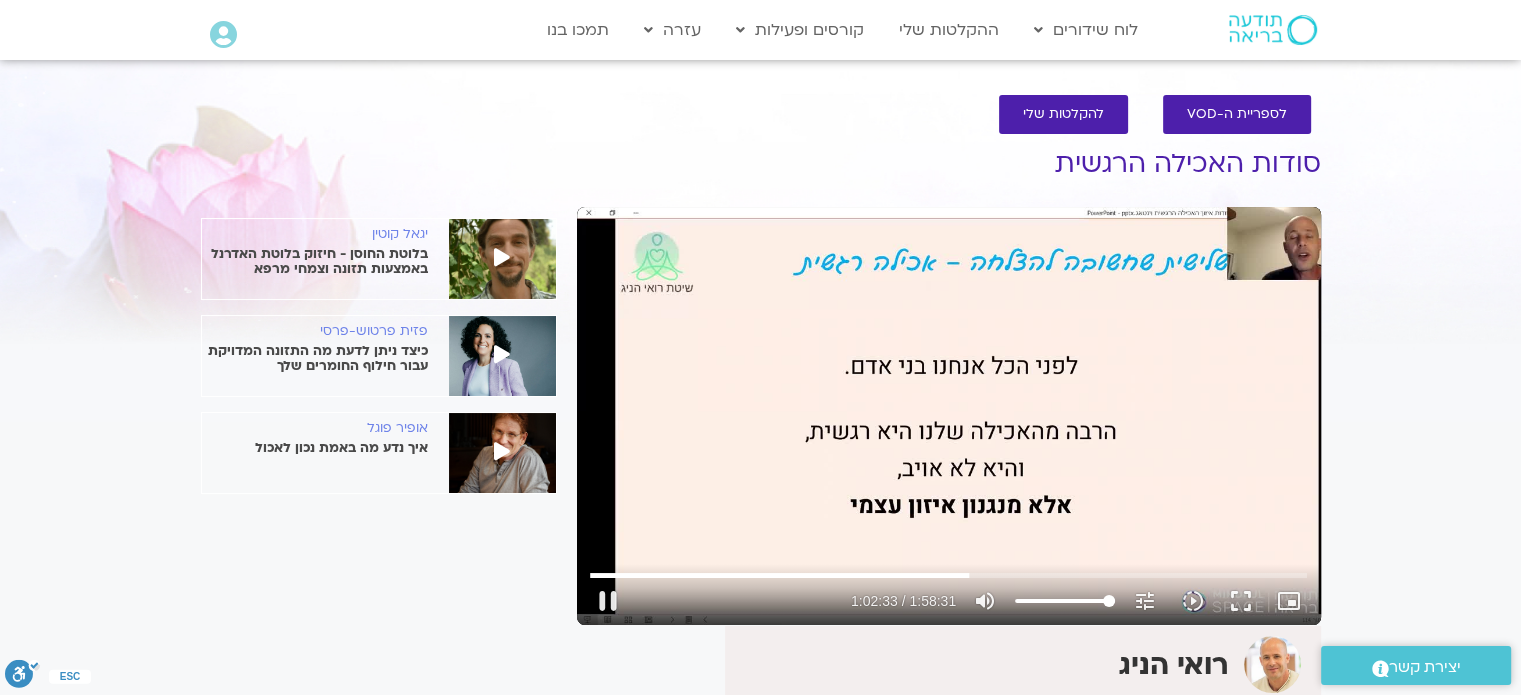 type on "3753.816986" 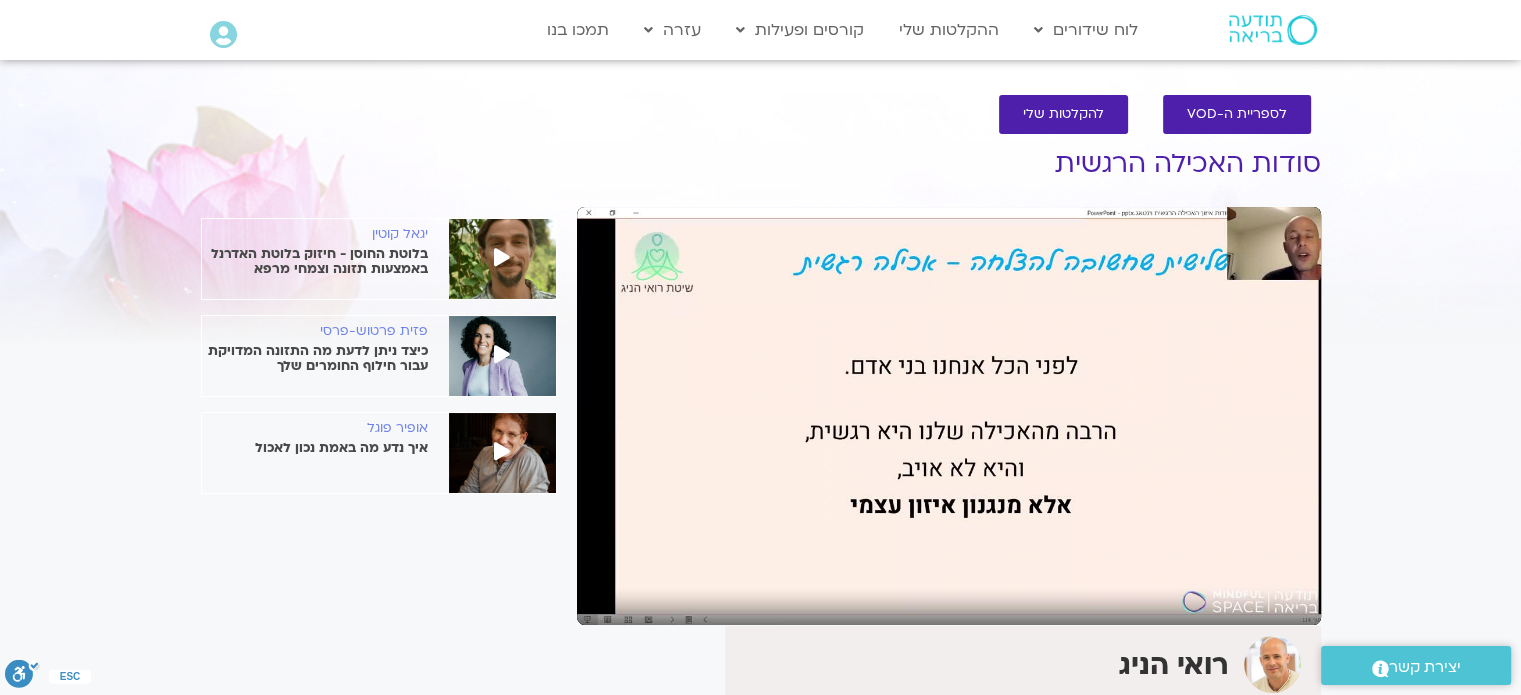 type 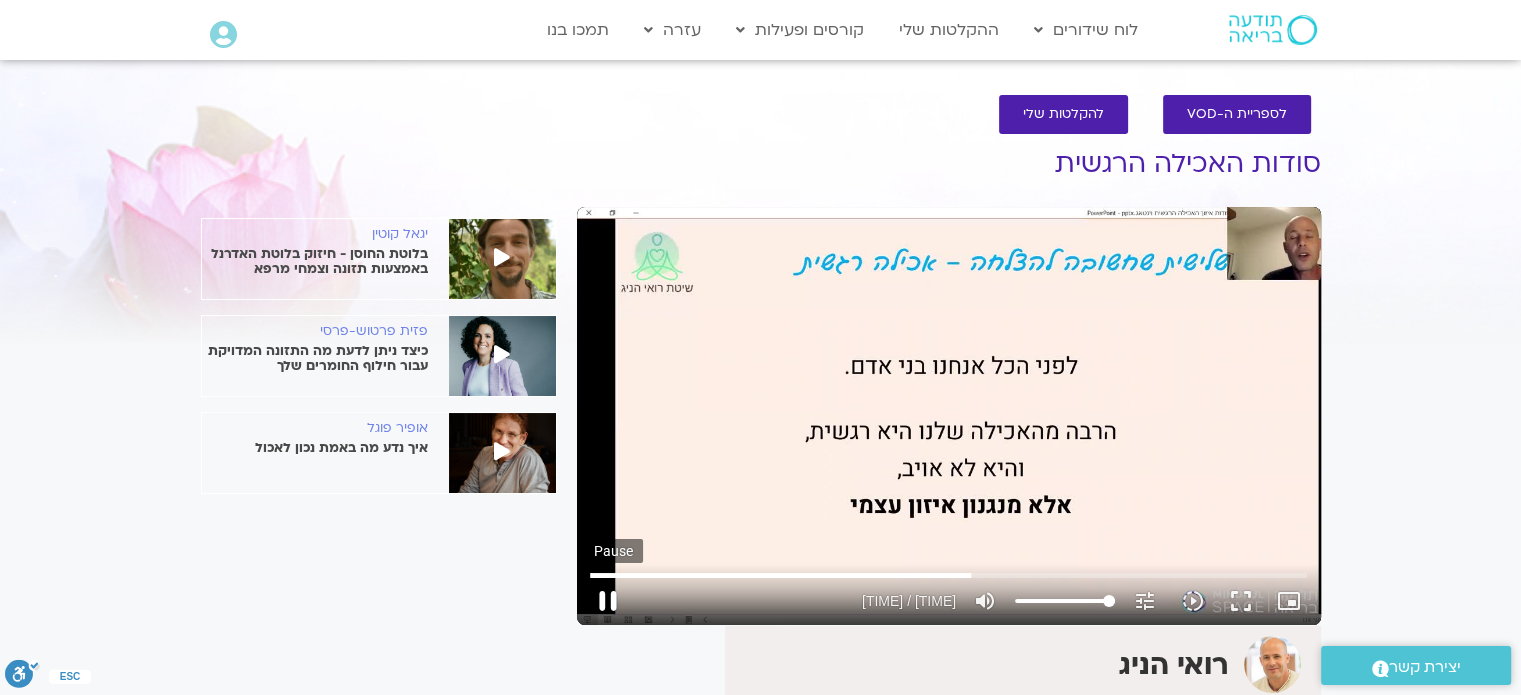 click on "pause" at bounding box center (608, 601) 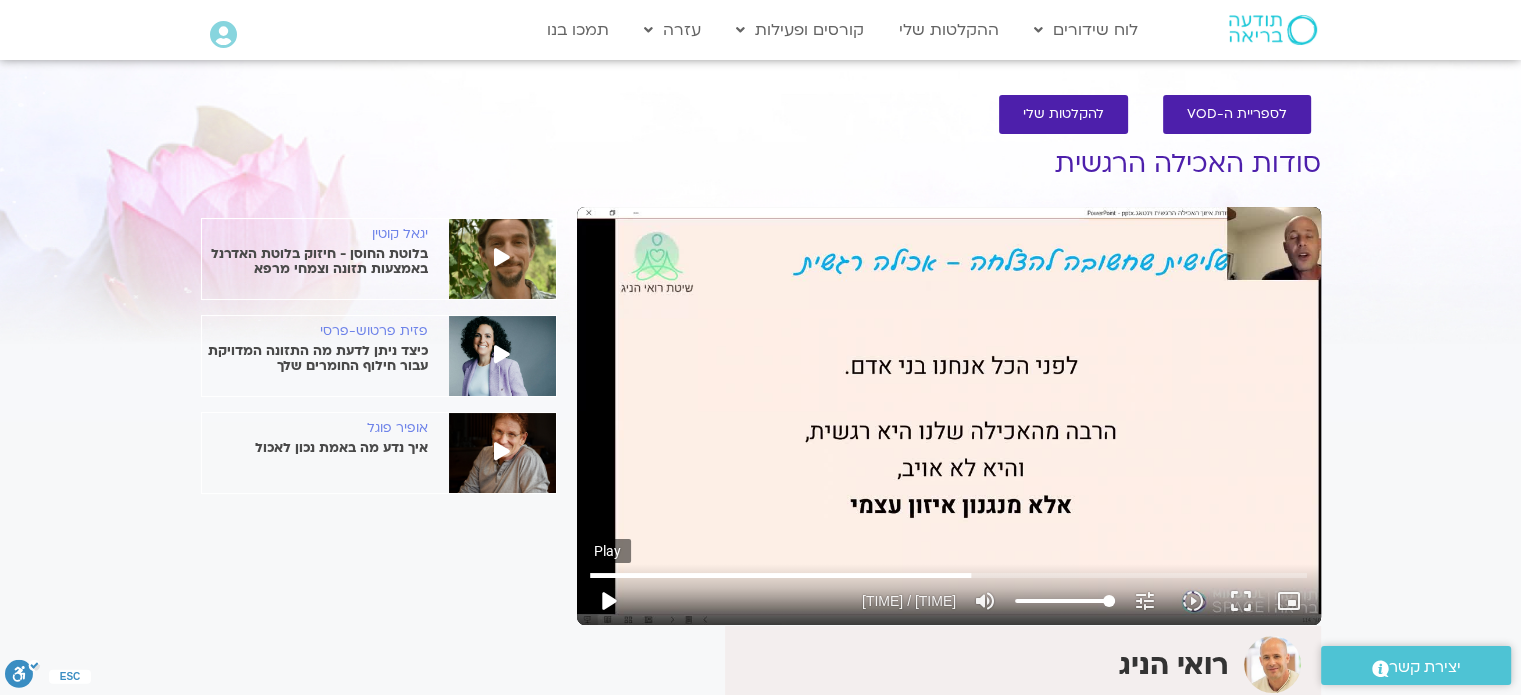 click on "play_arrow" at bounding box center (608, 601) 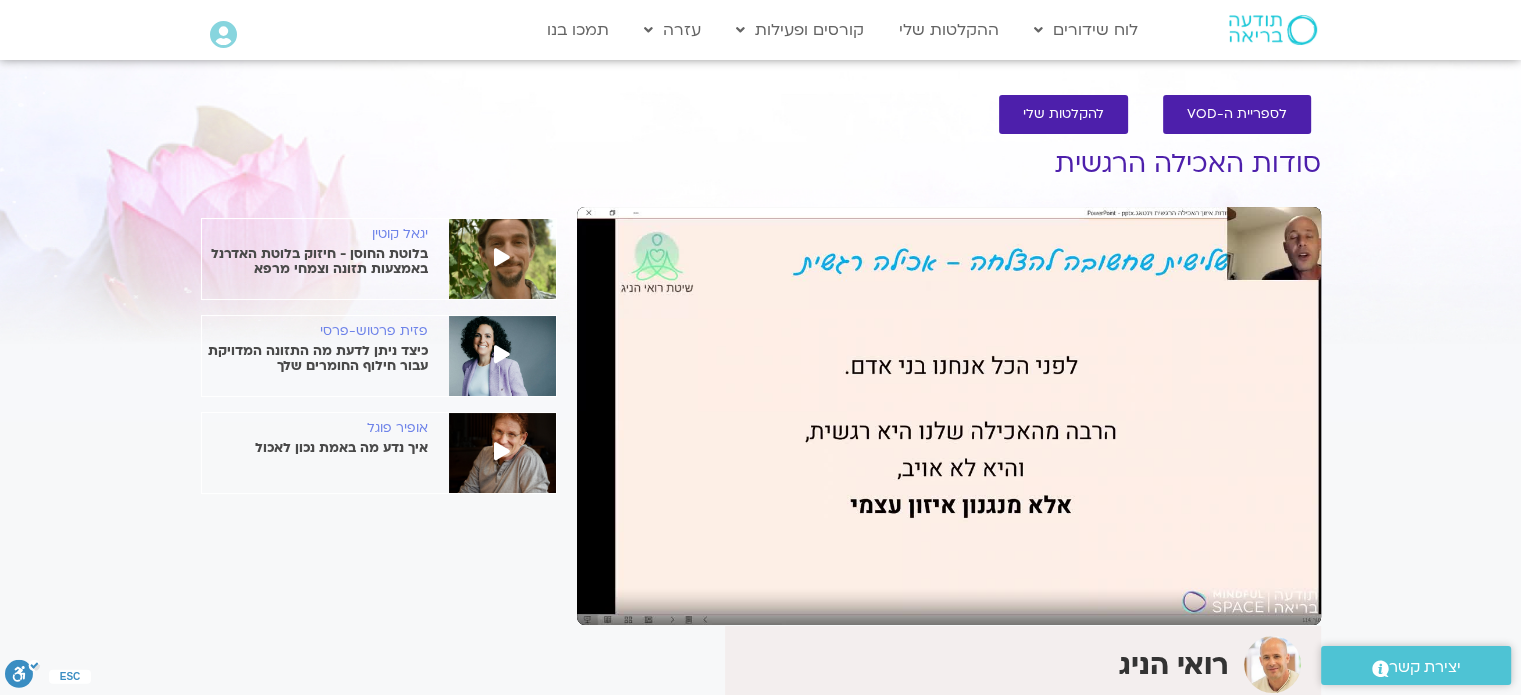 click on "pause" at bounding box center [608, 601] 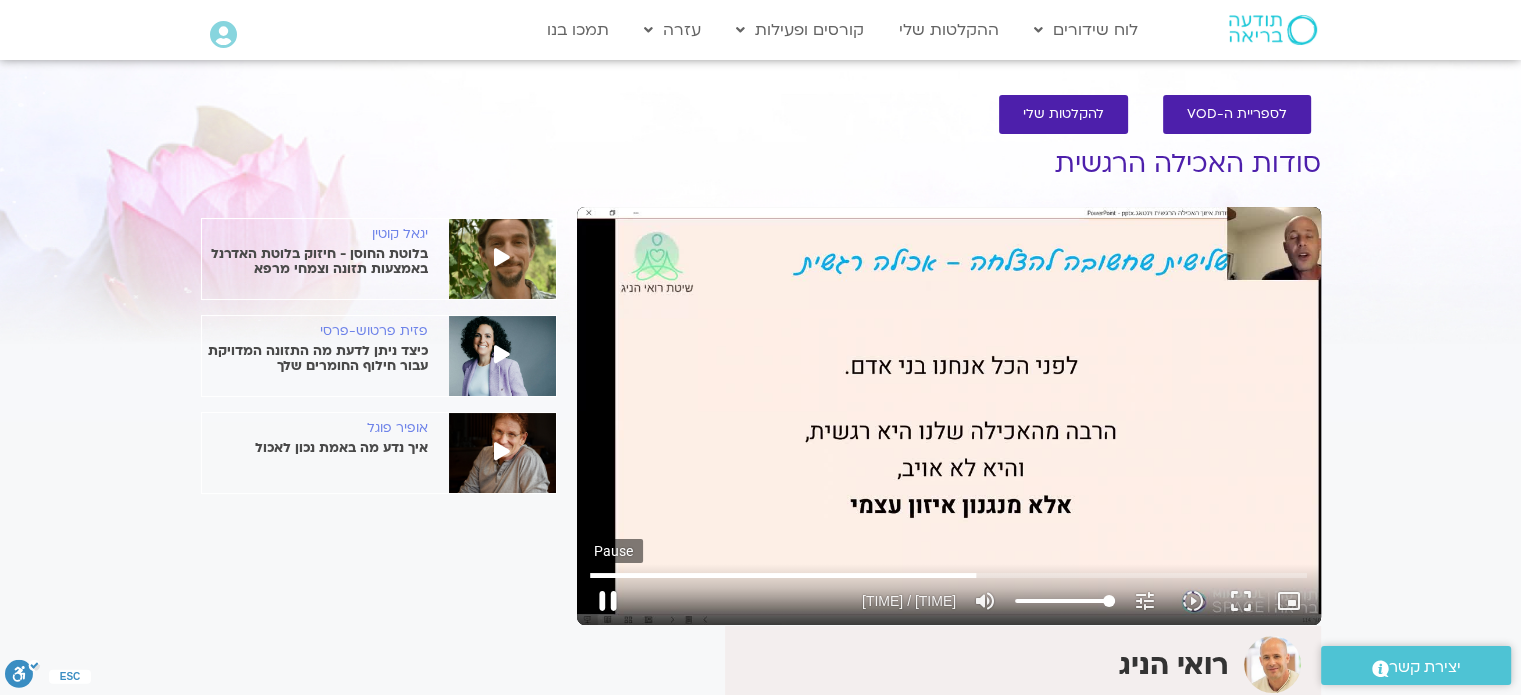click on "pause" at bounding box center (608, 601) 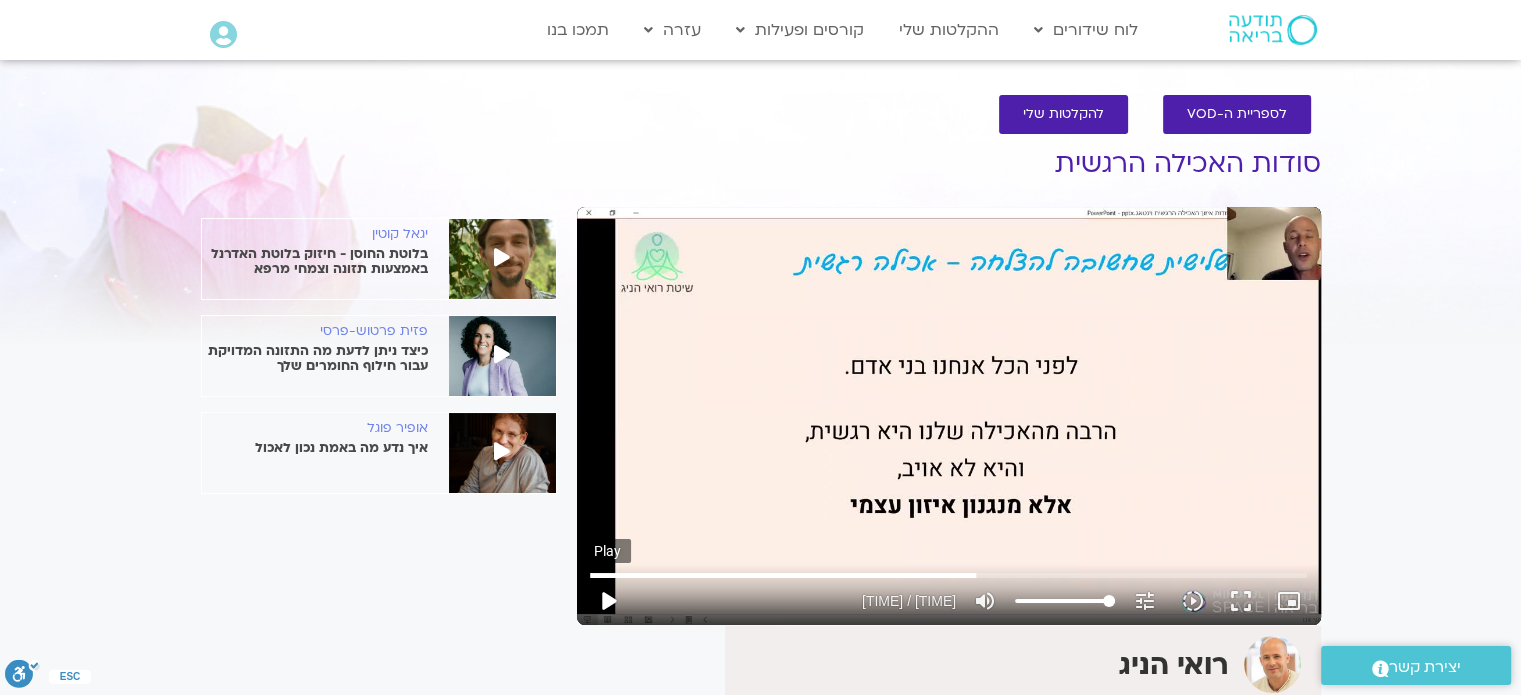 click on "play_arrow" at bounding box center [608, 601] 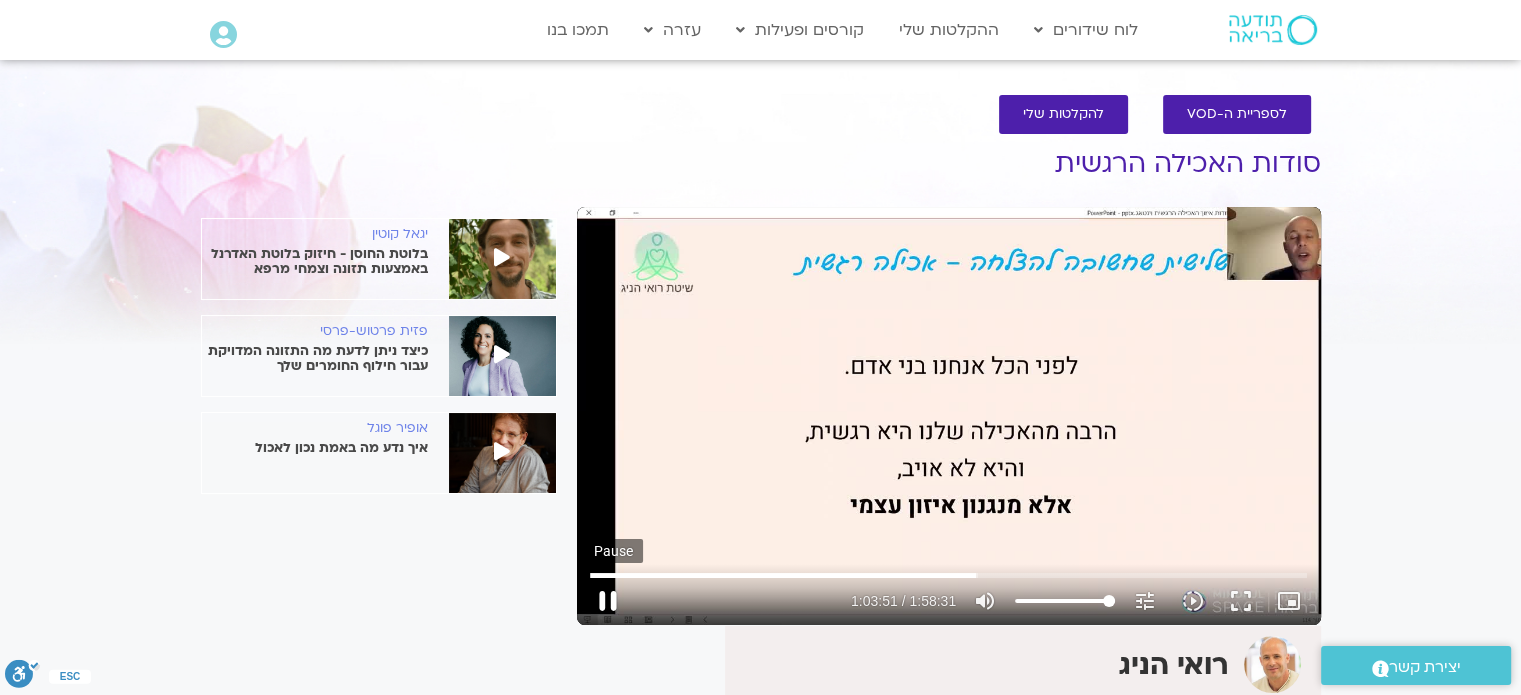 click on "pause" at bounding box center (608, 601) 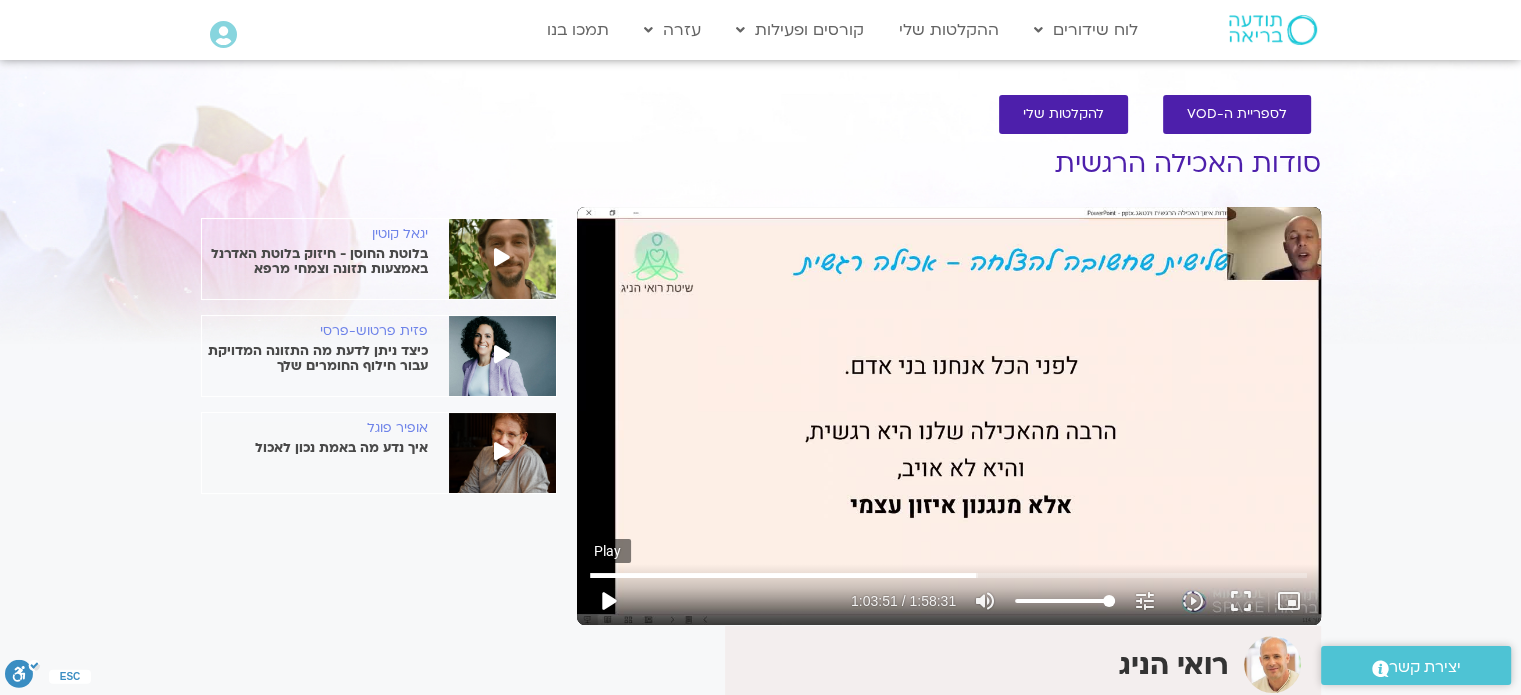 click on "play_arrow" at bounding box center [608, 601] 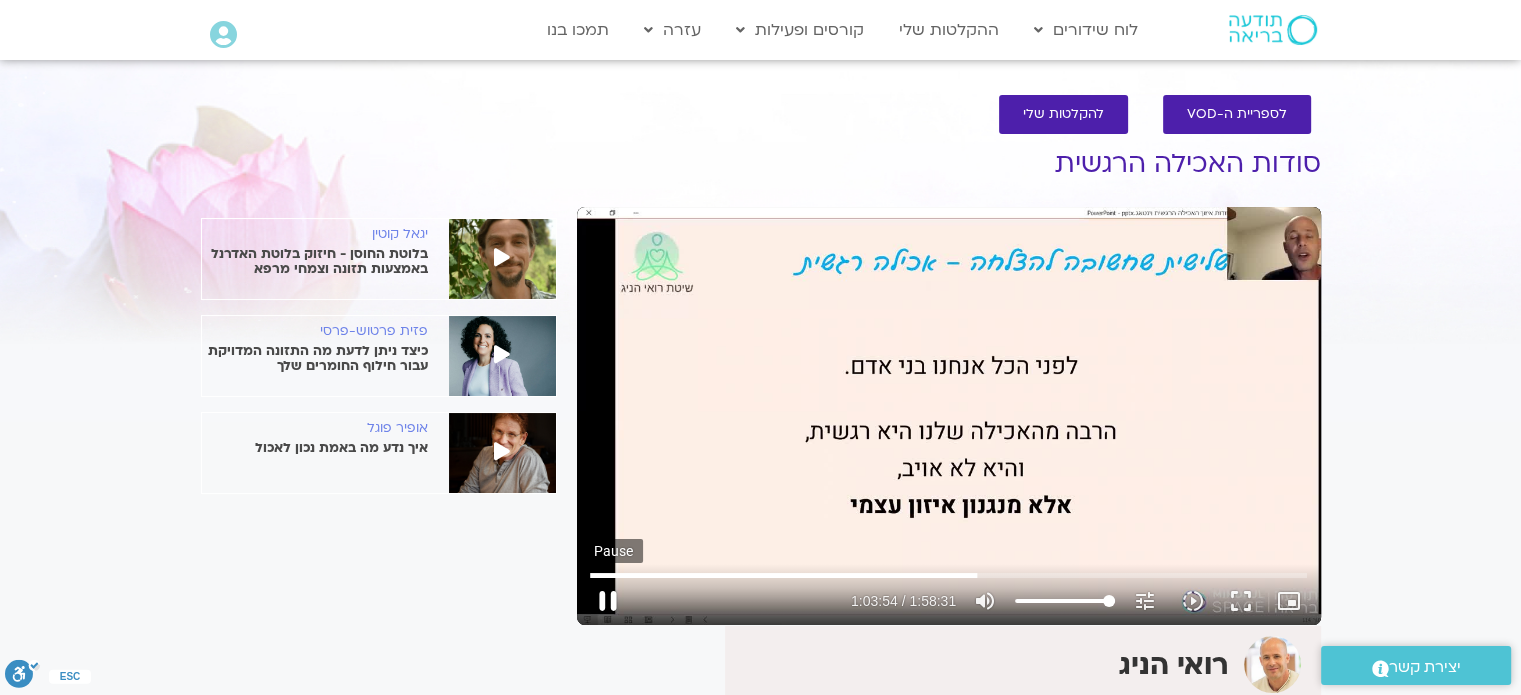 click on "pause" at bounding box center (608, 601) 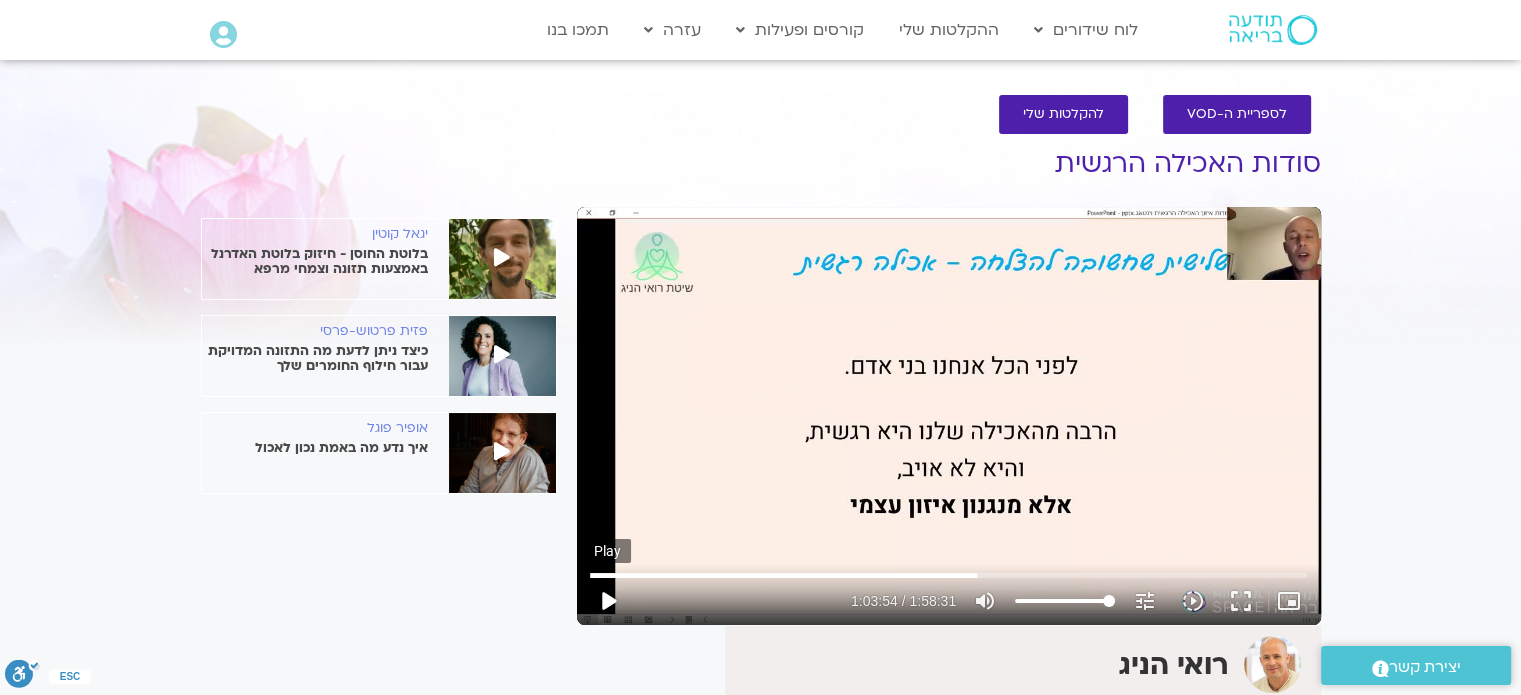 click on "play_arrow" at bounding box center [608, 601] 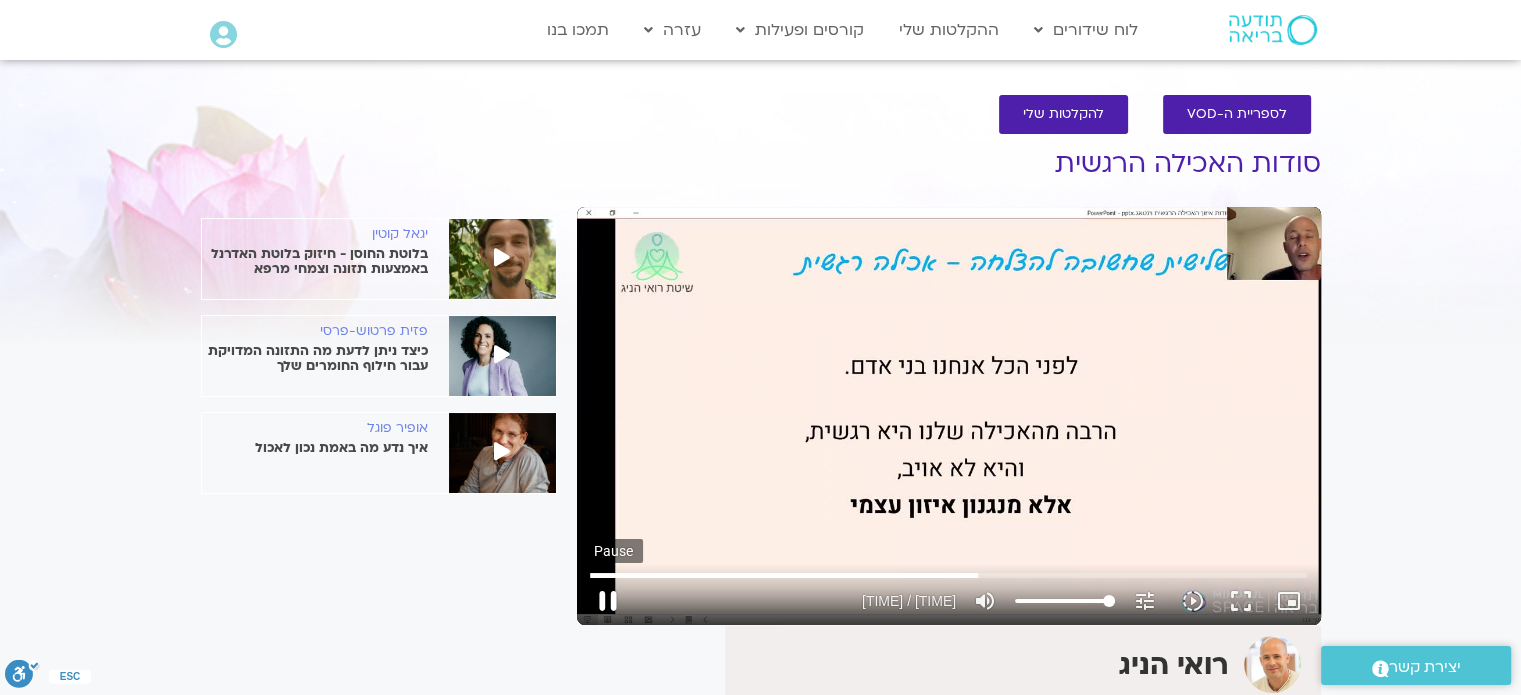 click on "pause" at bounding box center [608, 601] 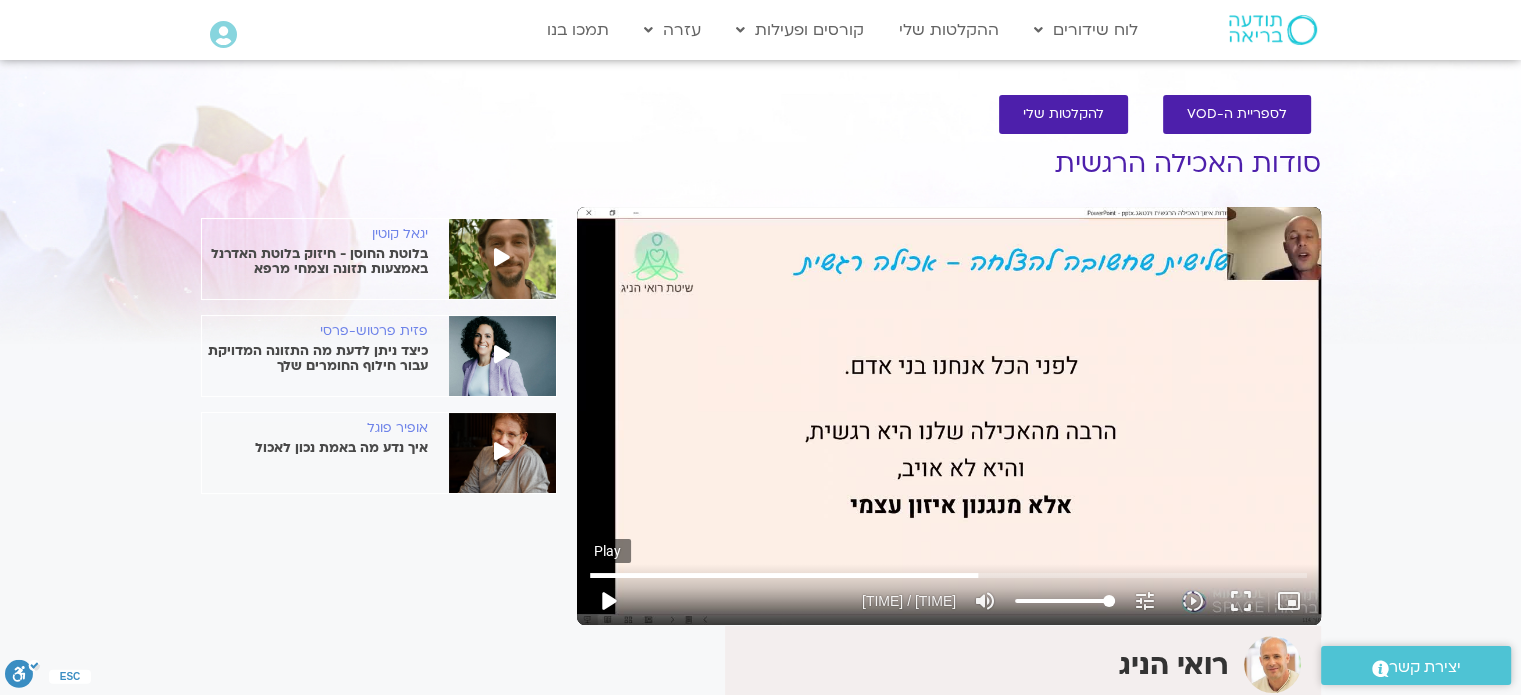 click on "play_arrow" at bounding box center [608, 601] 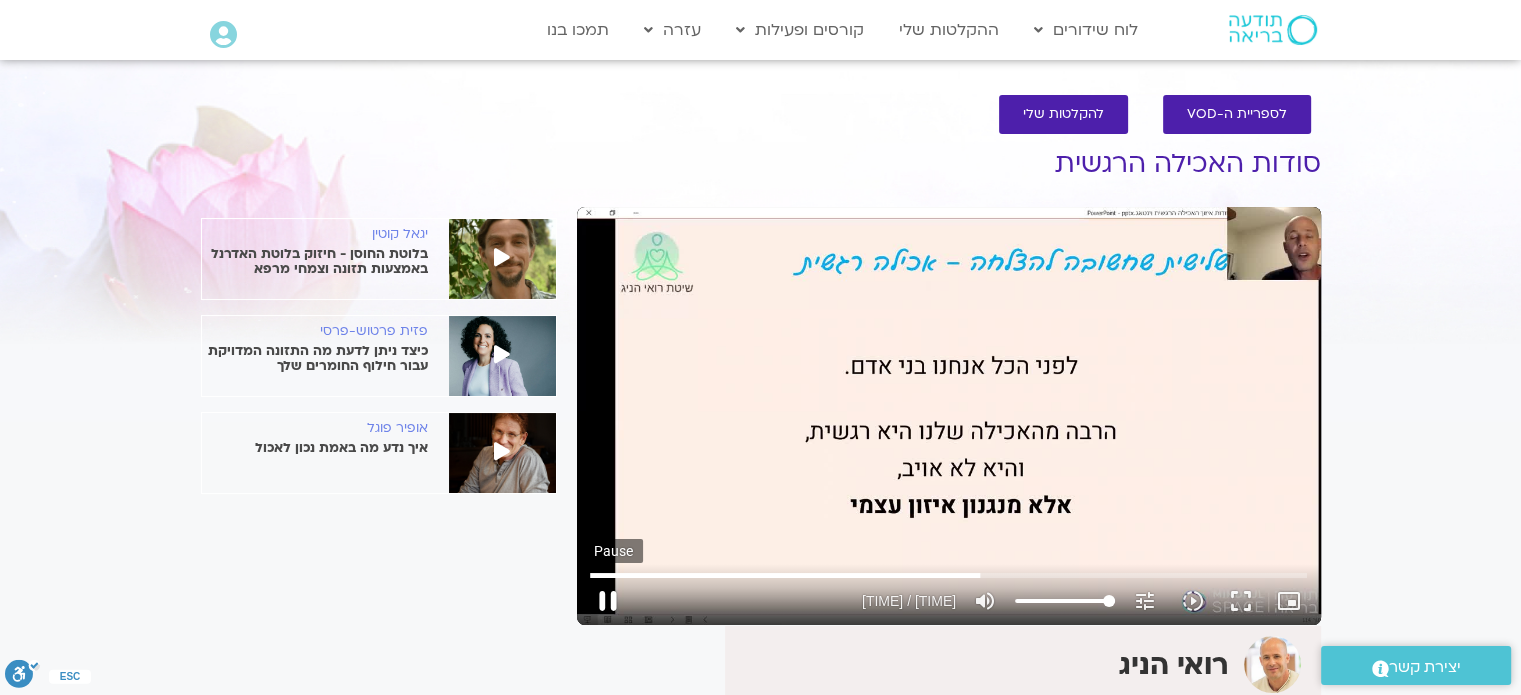 click on "pause" at bounding box center (608, 601) 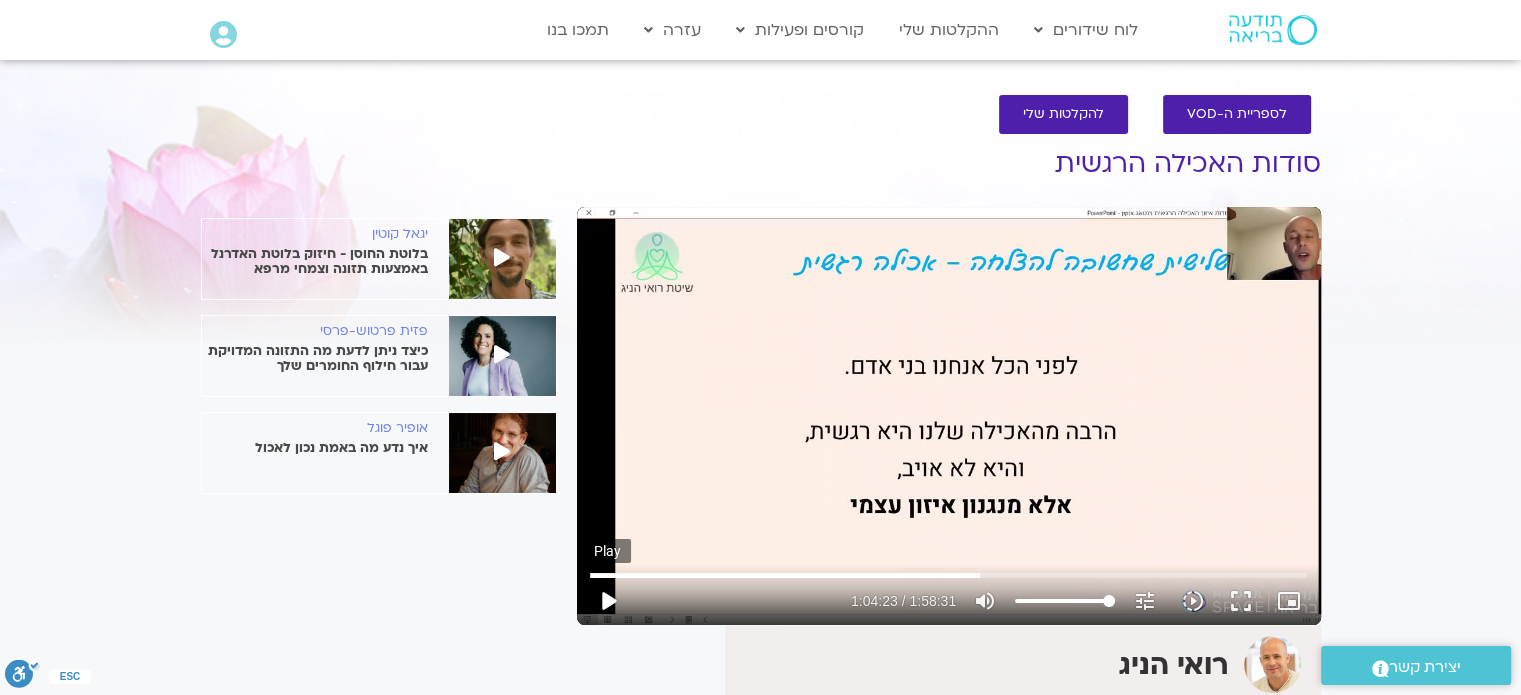 click on "play_arrow" at bounding box center [608, 601] 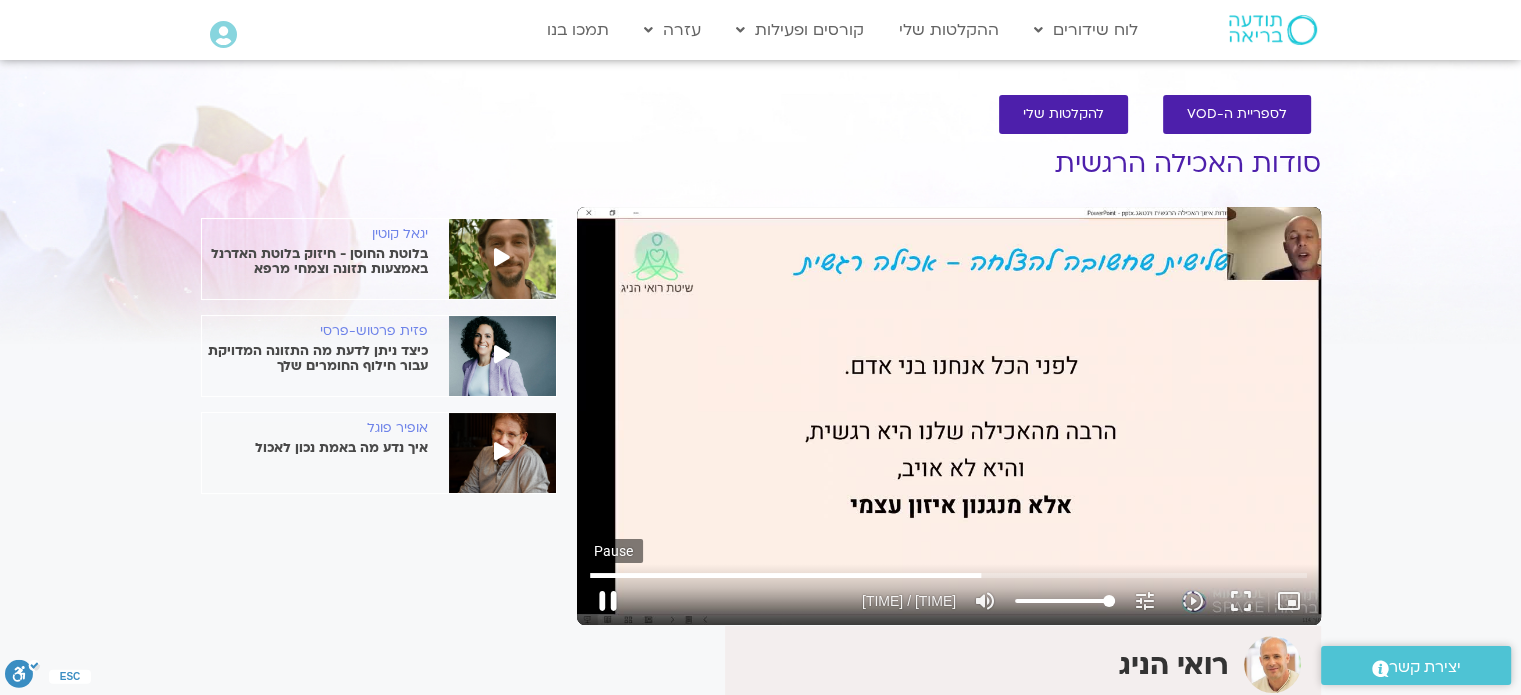 click on "pause" at bounding box center [608, 601] 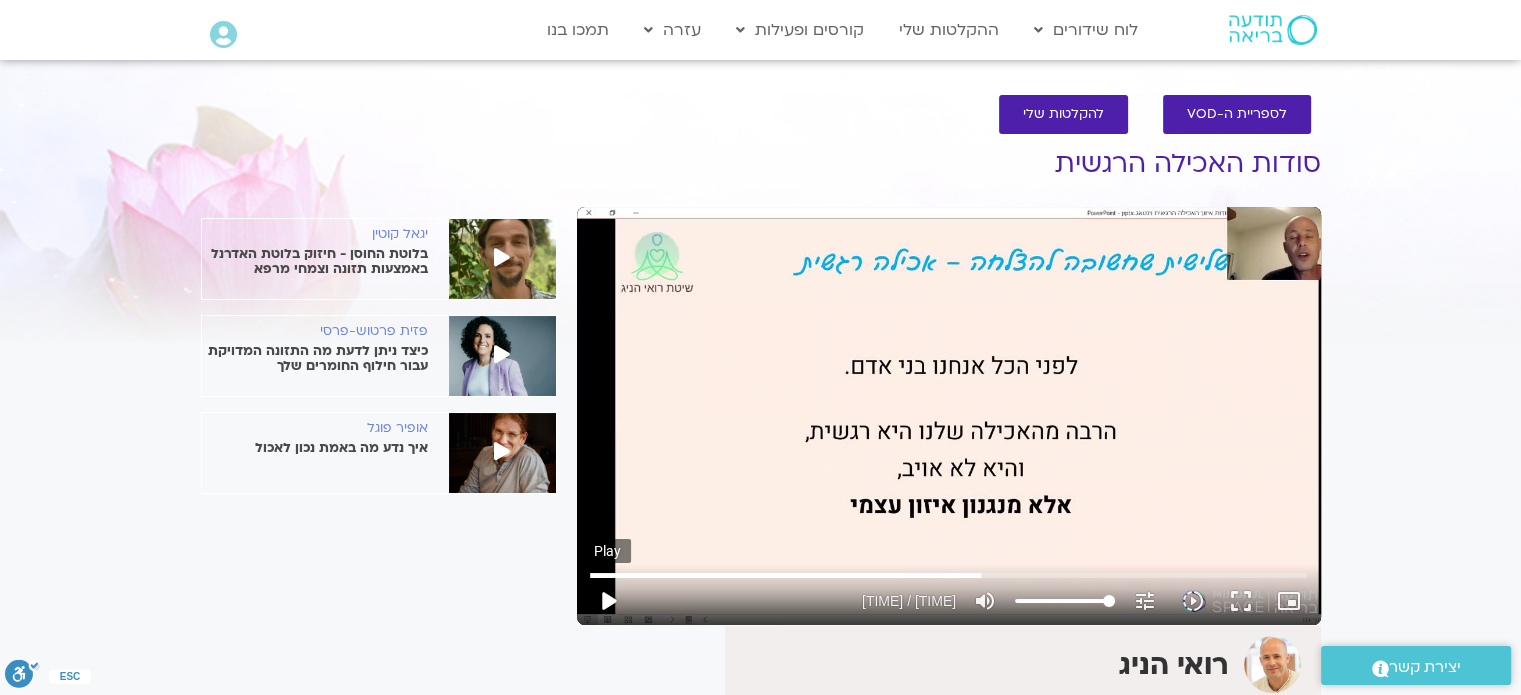 click on "play_arrow" at bounding box center (608, 601) 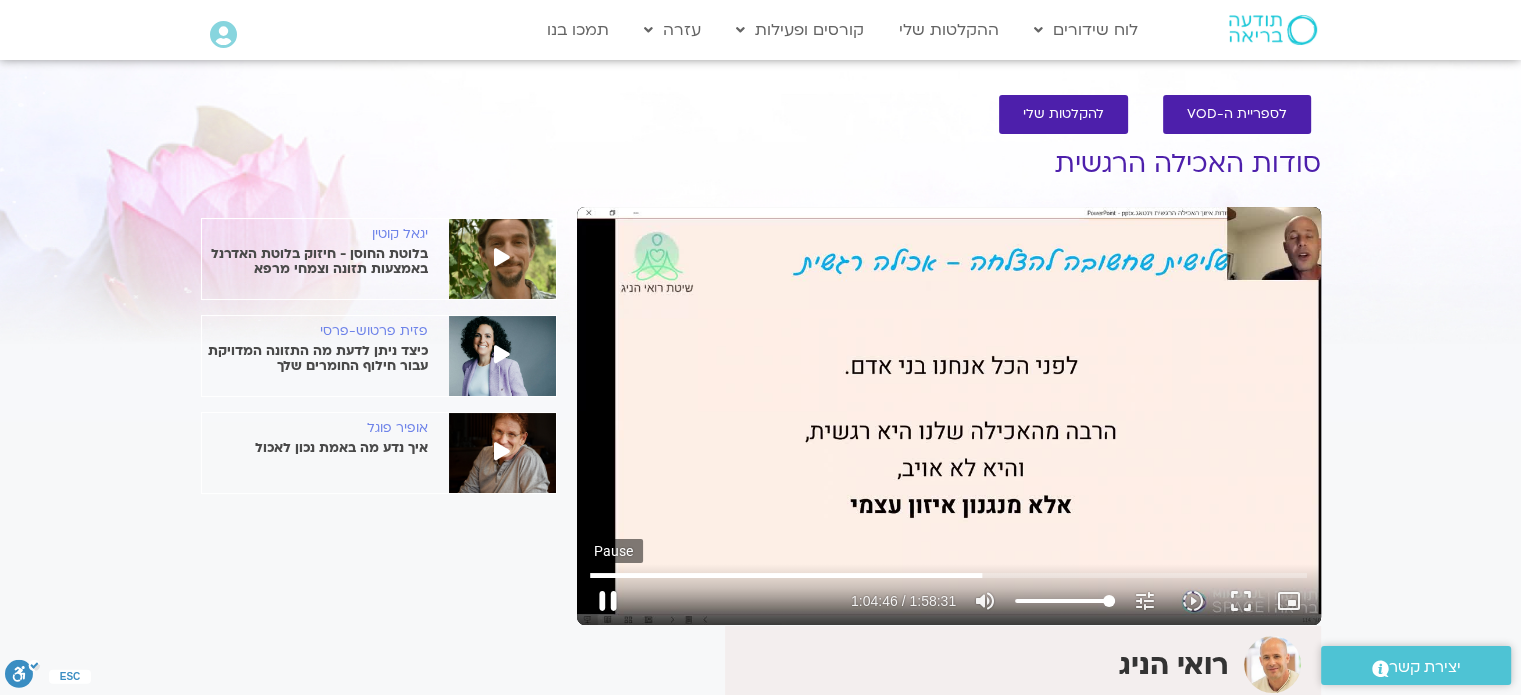 click on "pause" at bounding box center [608, 601] 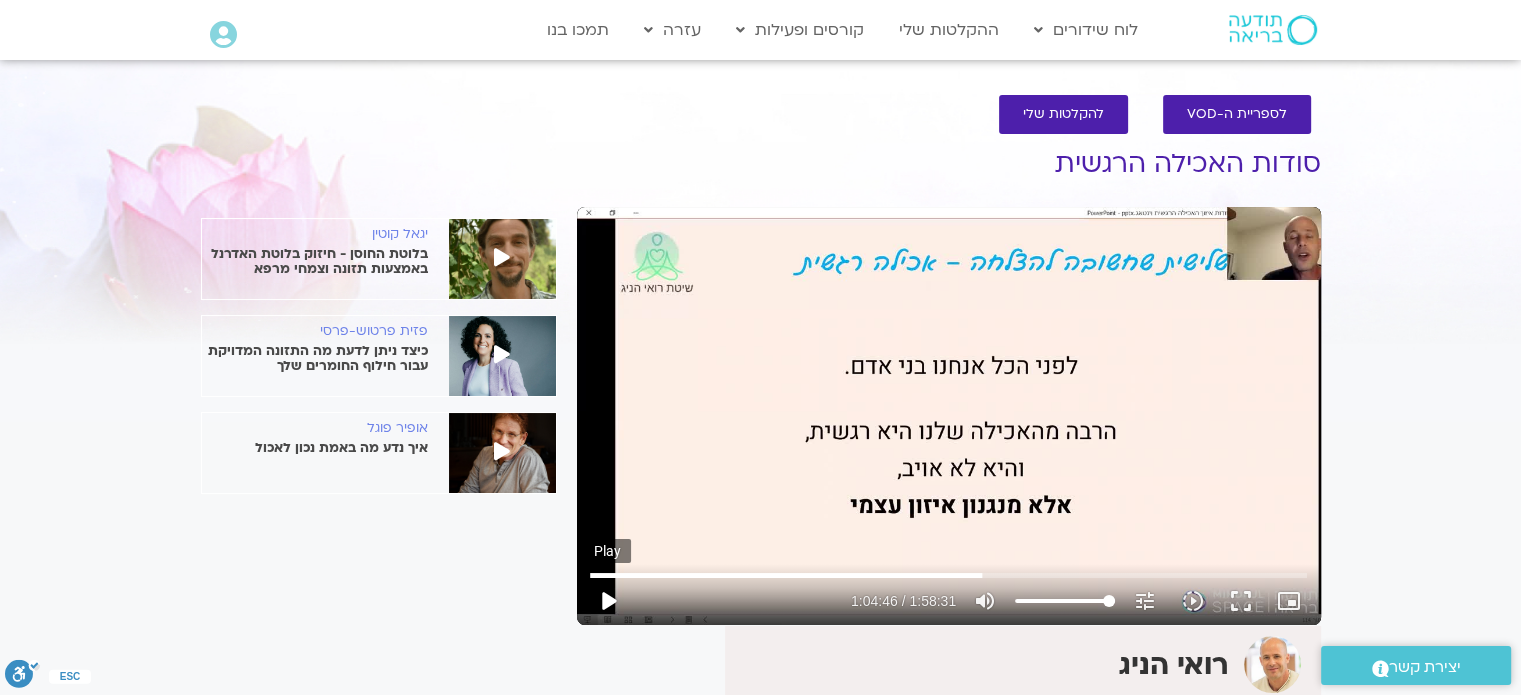 click on "play_arrow" at bounding box center (608, 601) 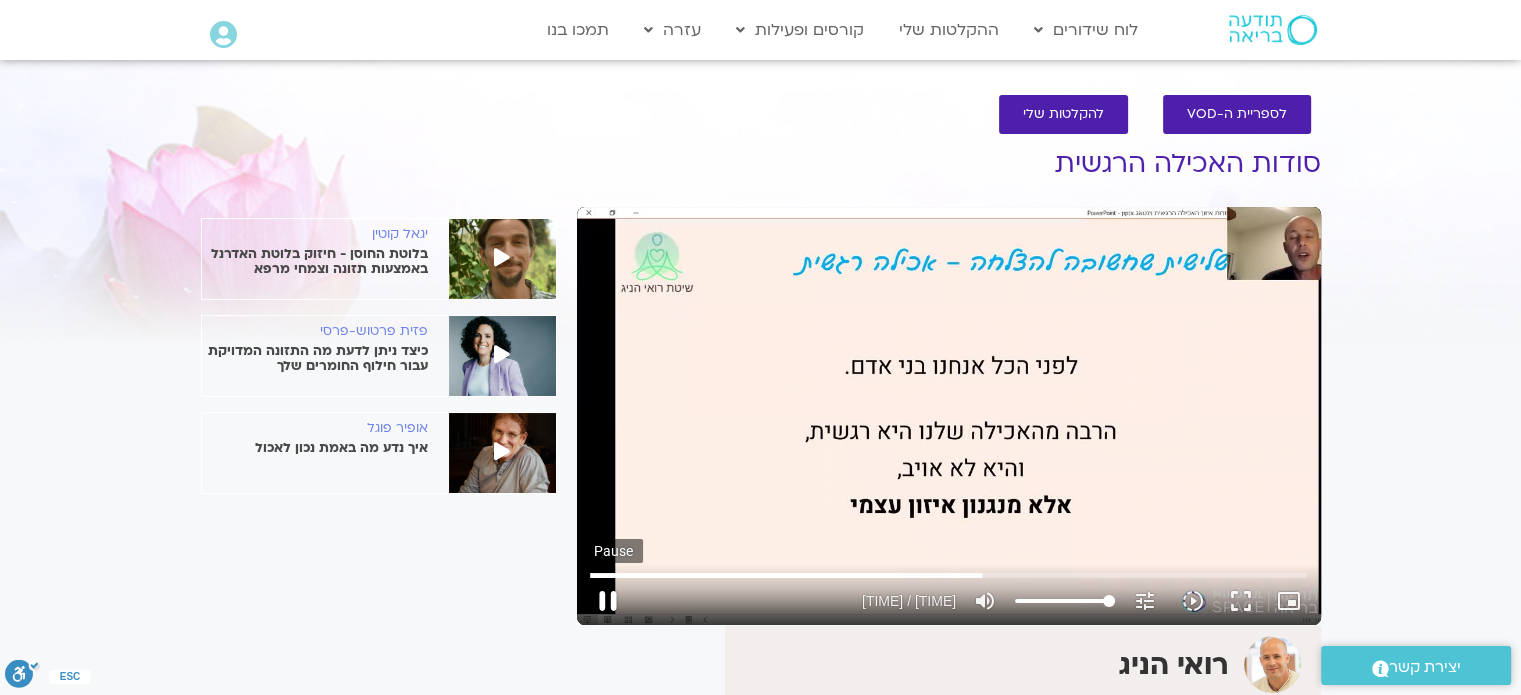 click on "pause" at bounding box center (608, 601) 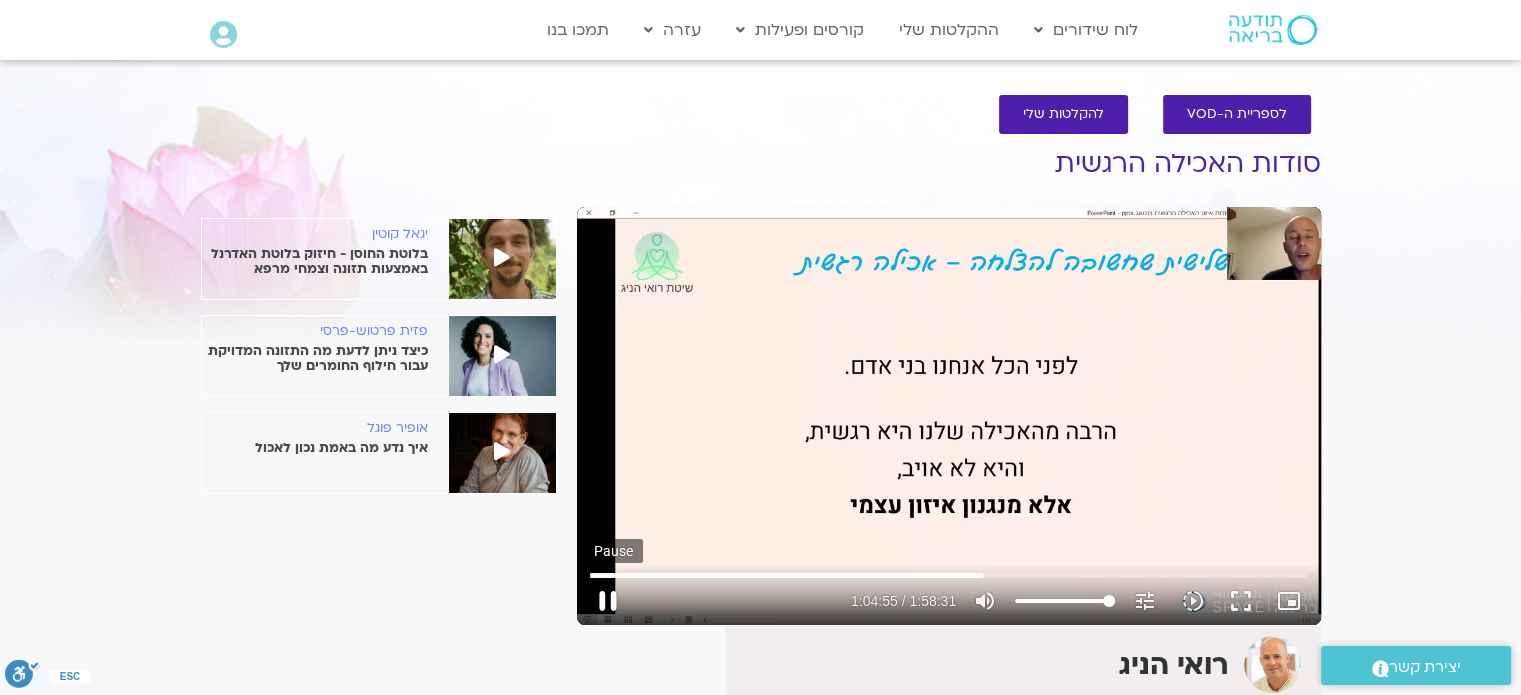 click on "pause" at bounding box center [608, 601] 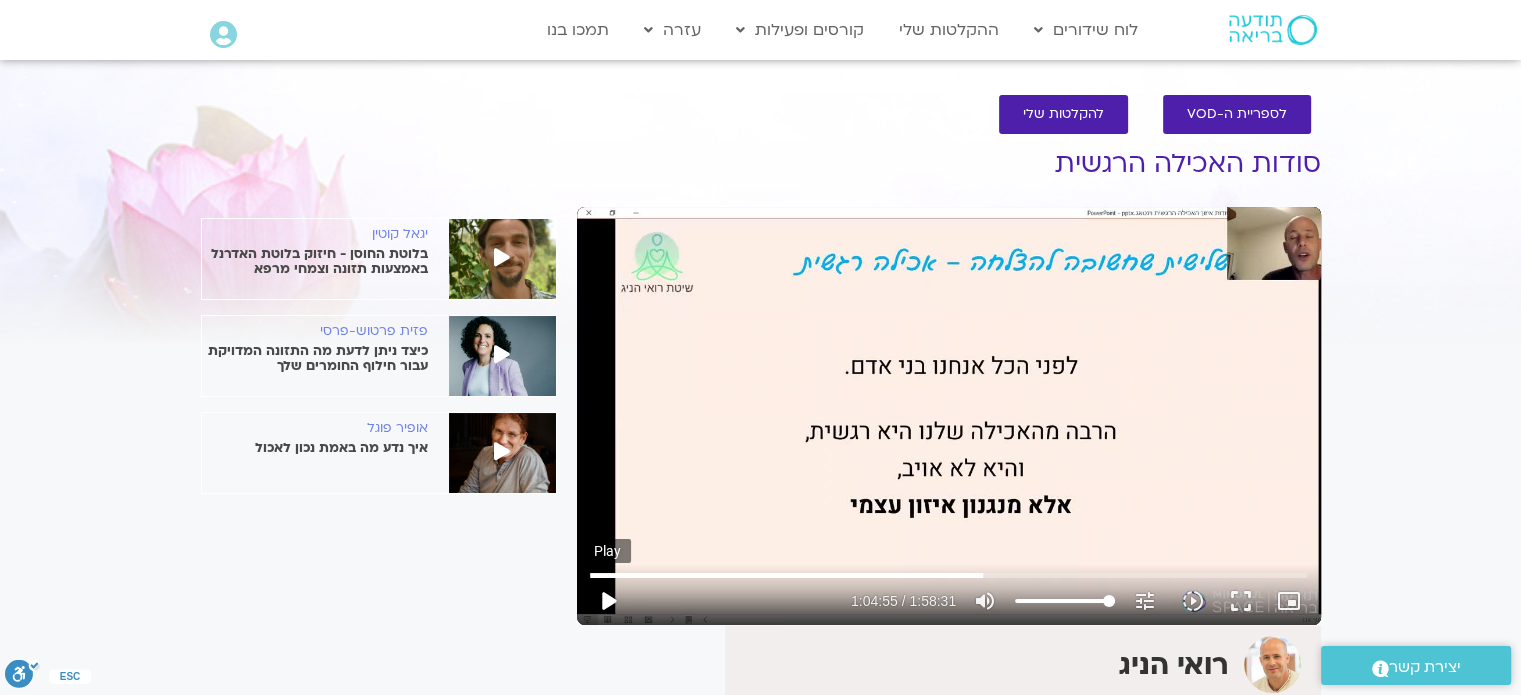 click on "play_arrow" at bounding box center [608, 601] 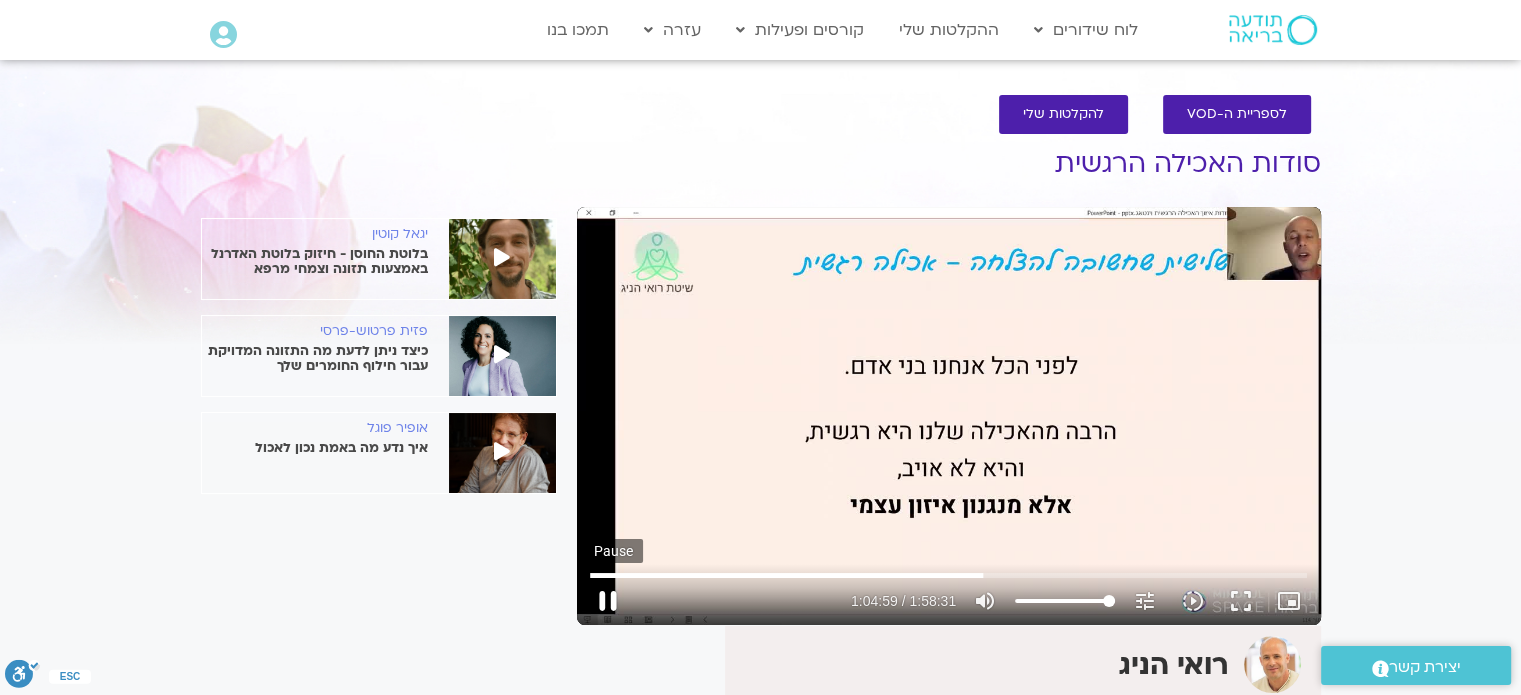 click on "pause" at bounding box center (608, 601) 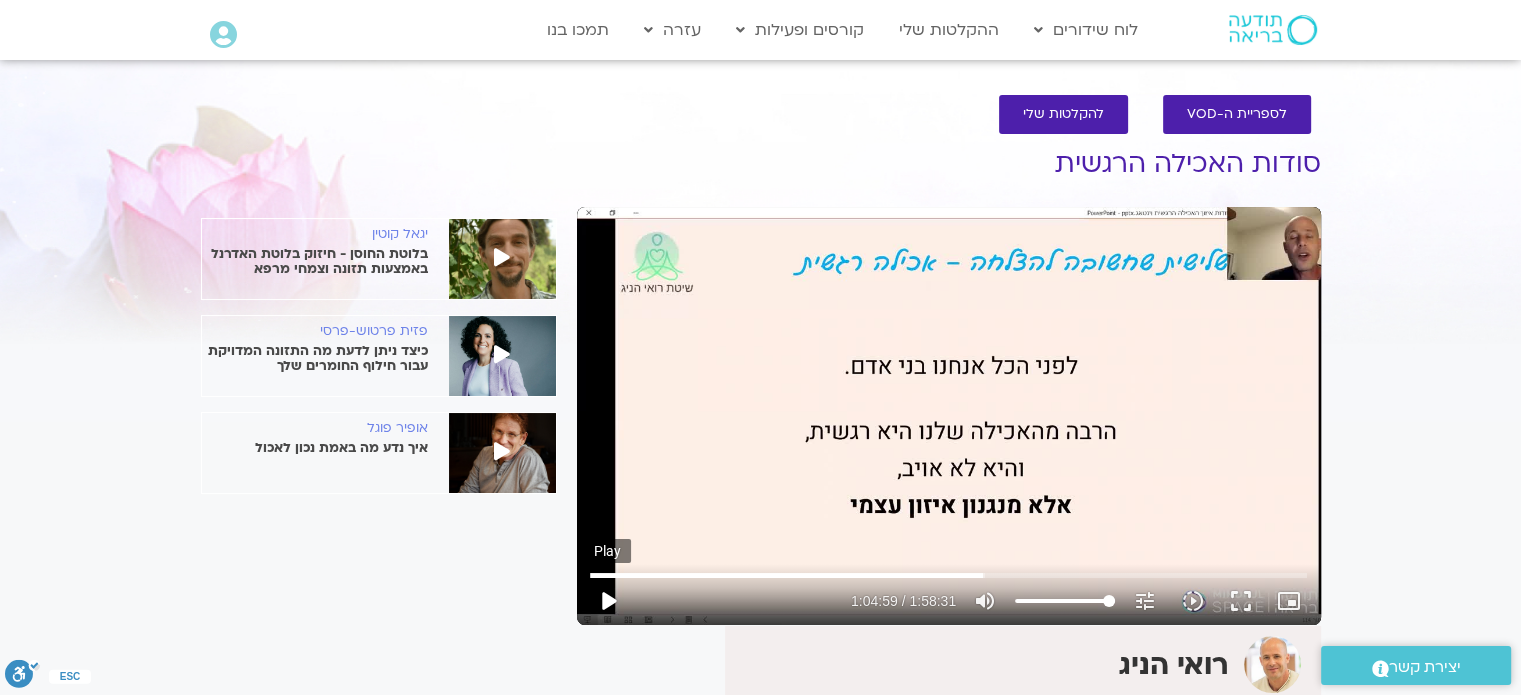 click on "play_arrow" at bounding box center (608, 601) 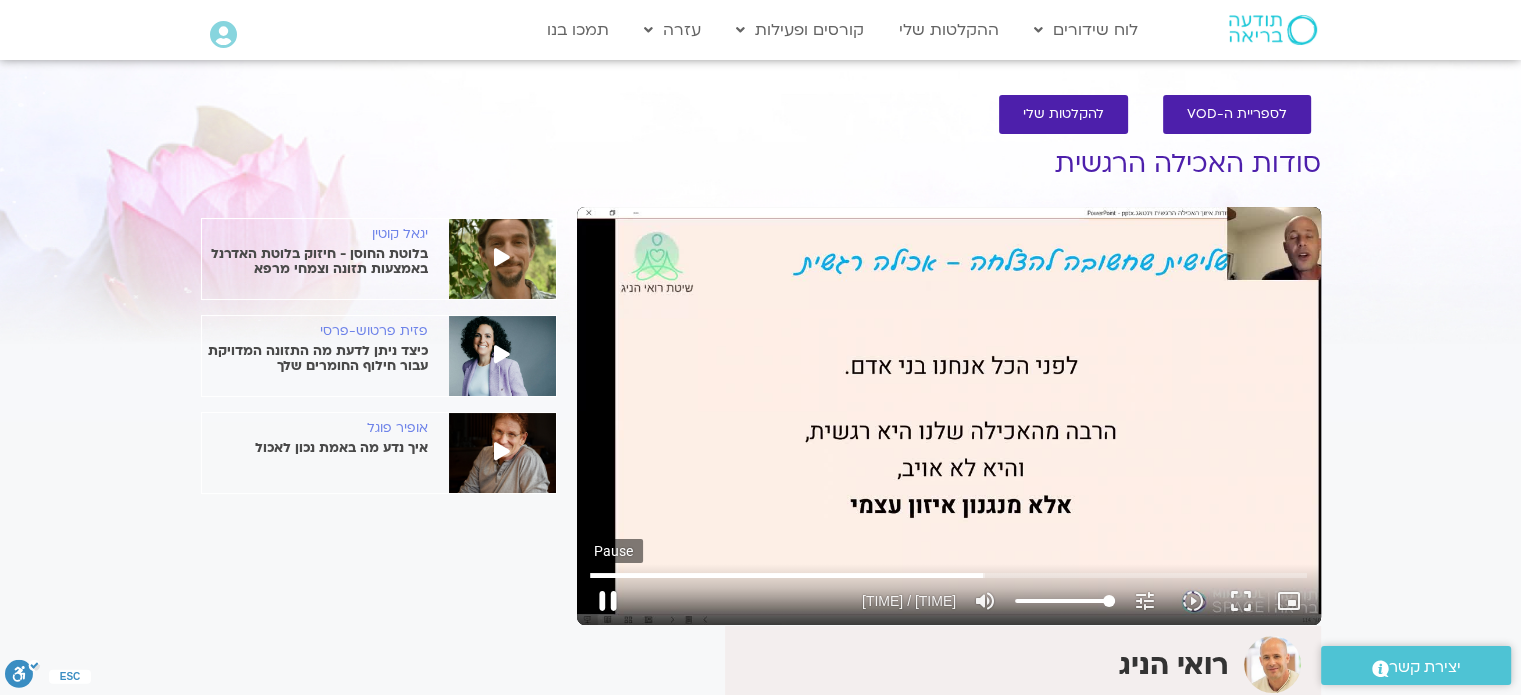 click on "pause" at bounding box center [608, 601] 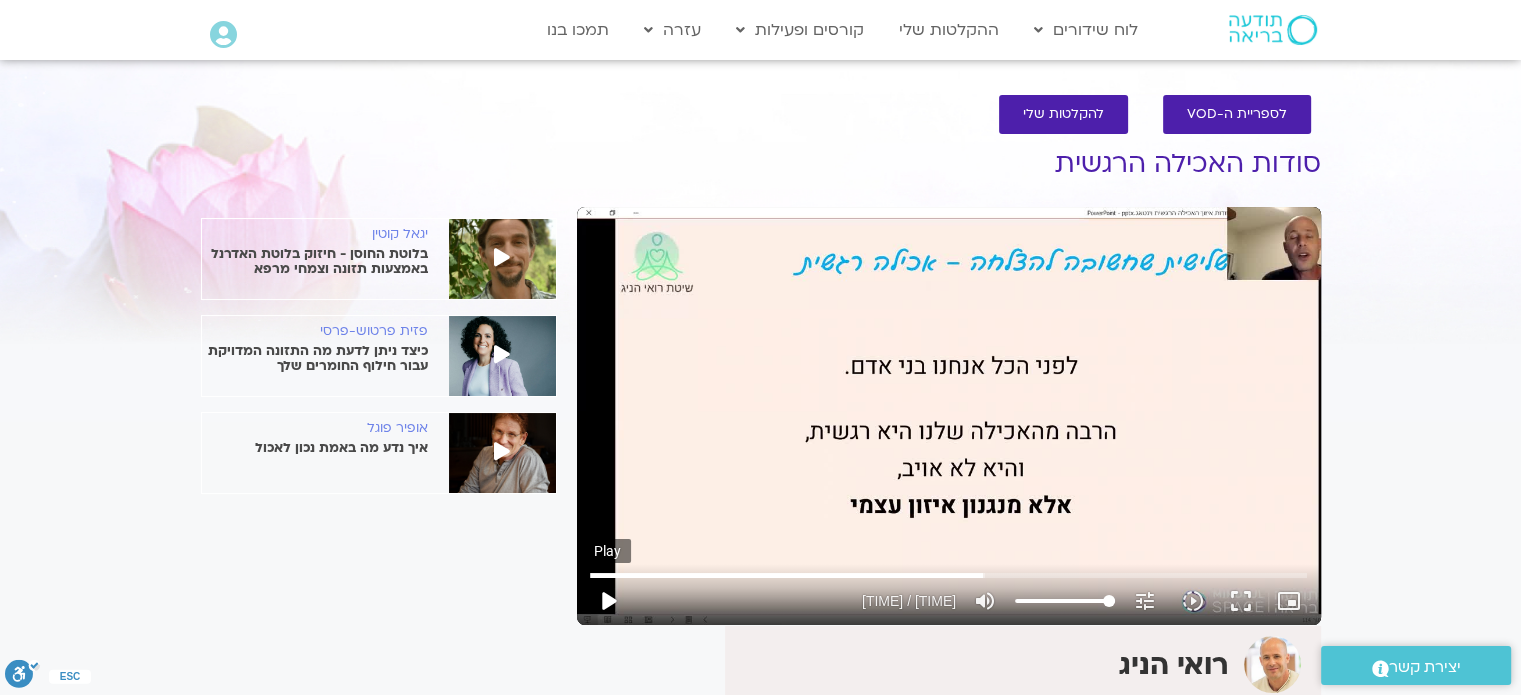 click on "play_arrow" at bounding box center (608, 601) 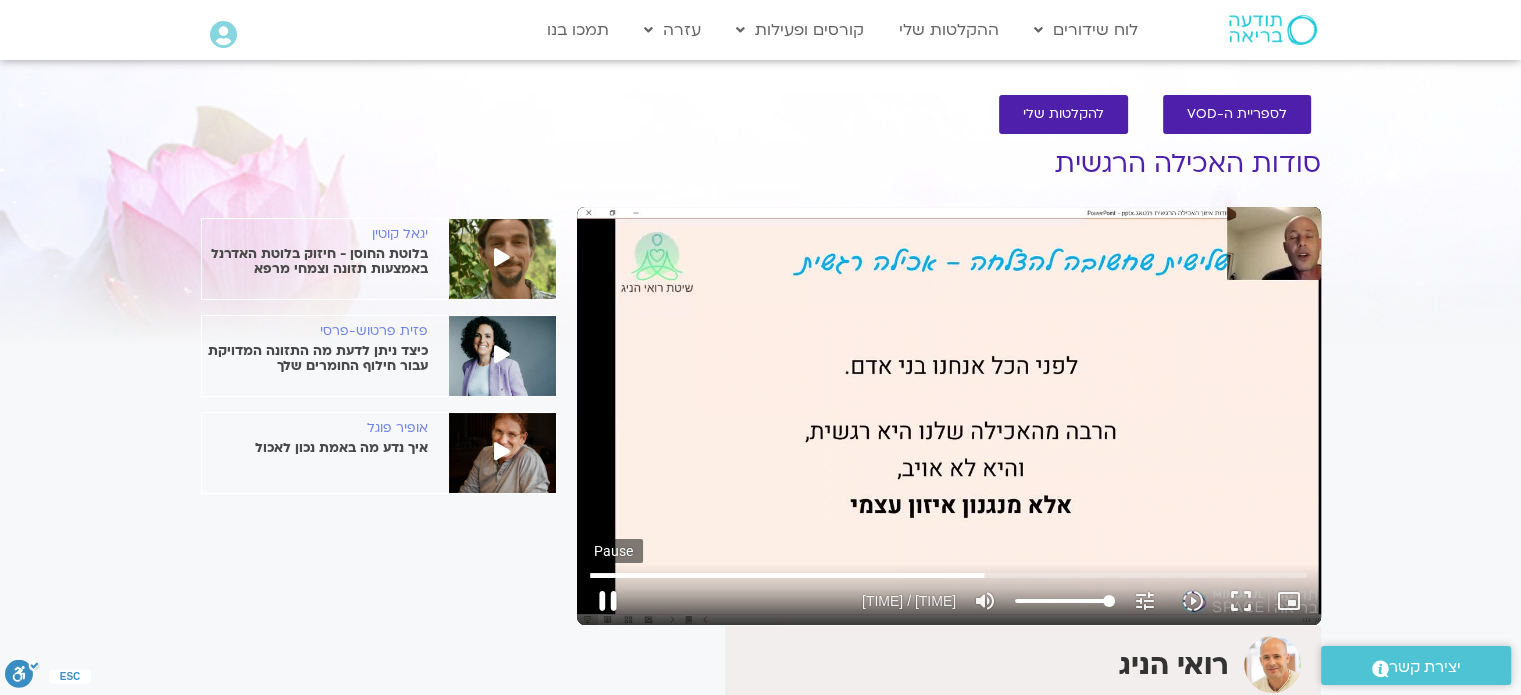 click on "pause" at bounding box center (608, 601) 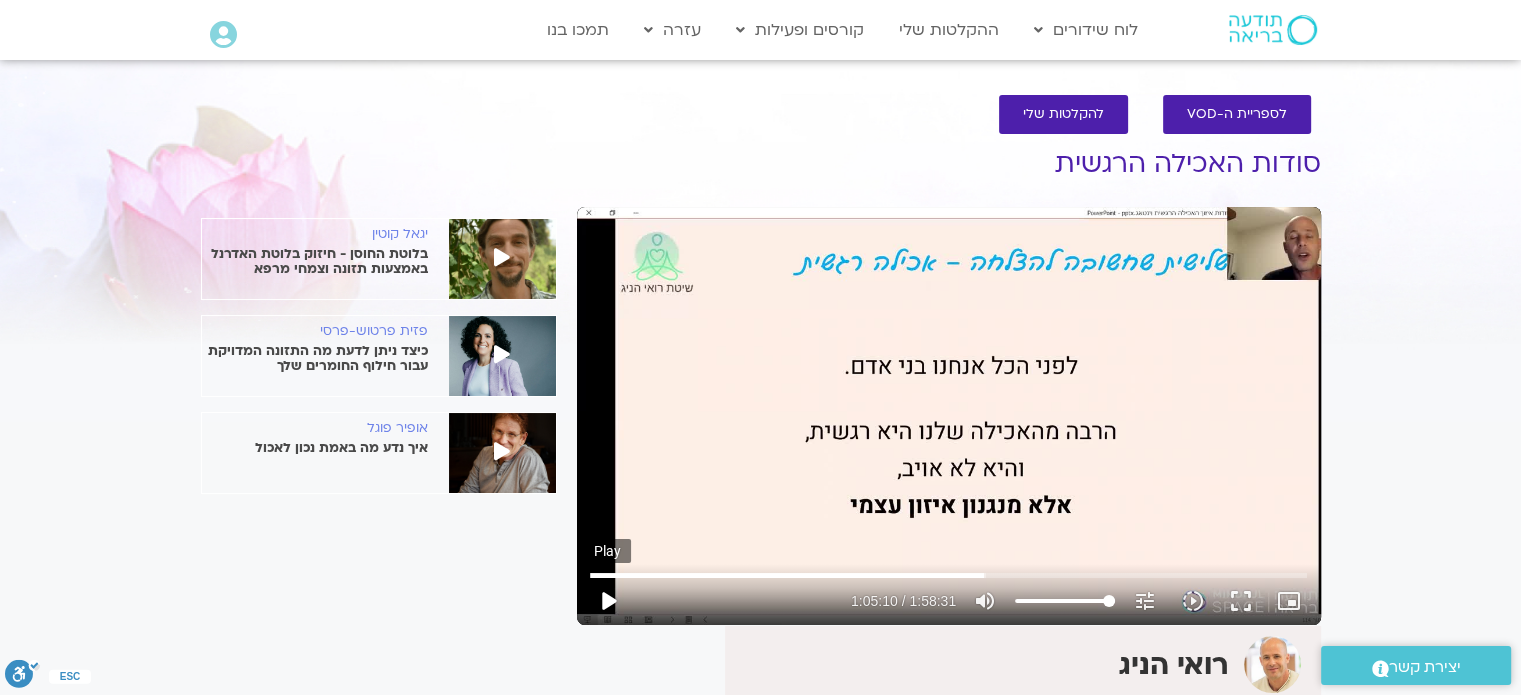 click on "play_arrow" at bounding box center [608, 601] 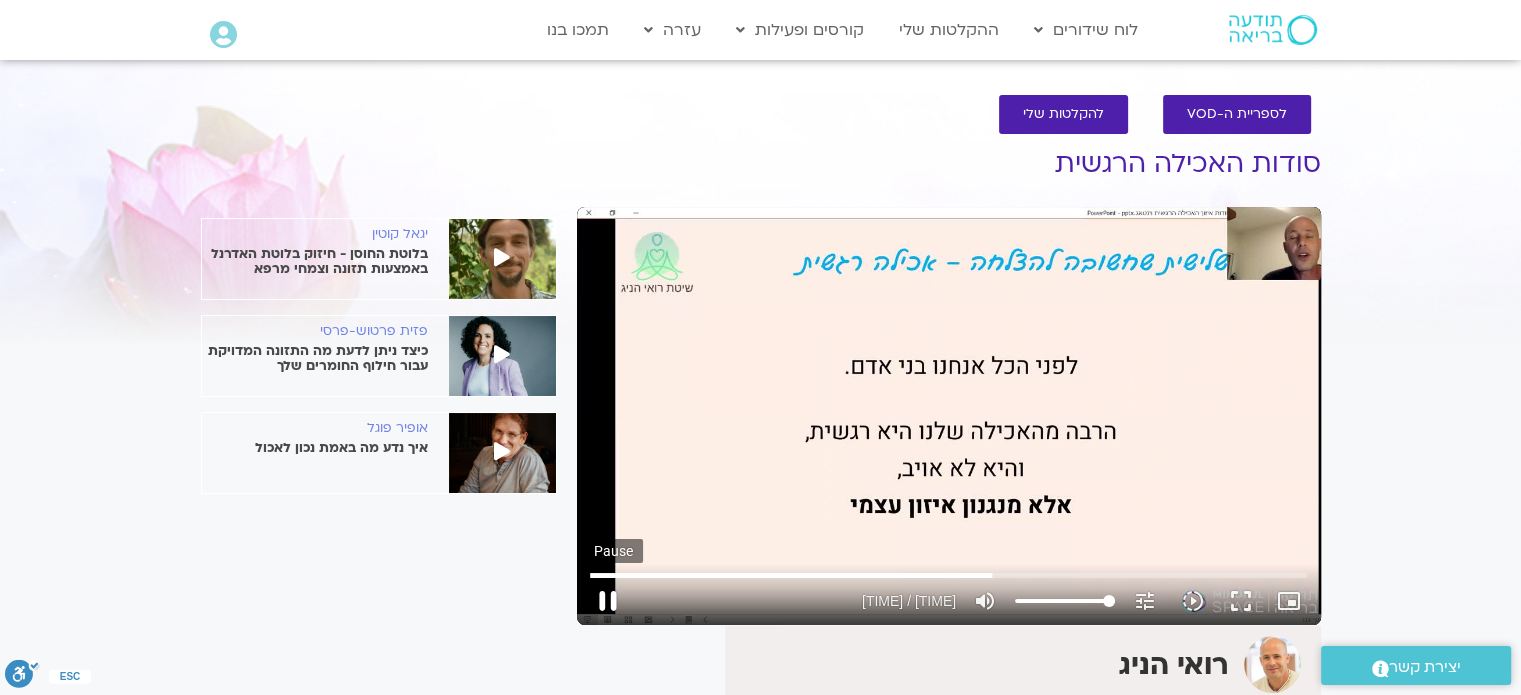 click on "pause" at bounding box center [608, 601] 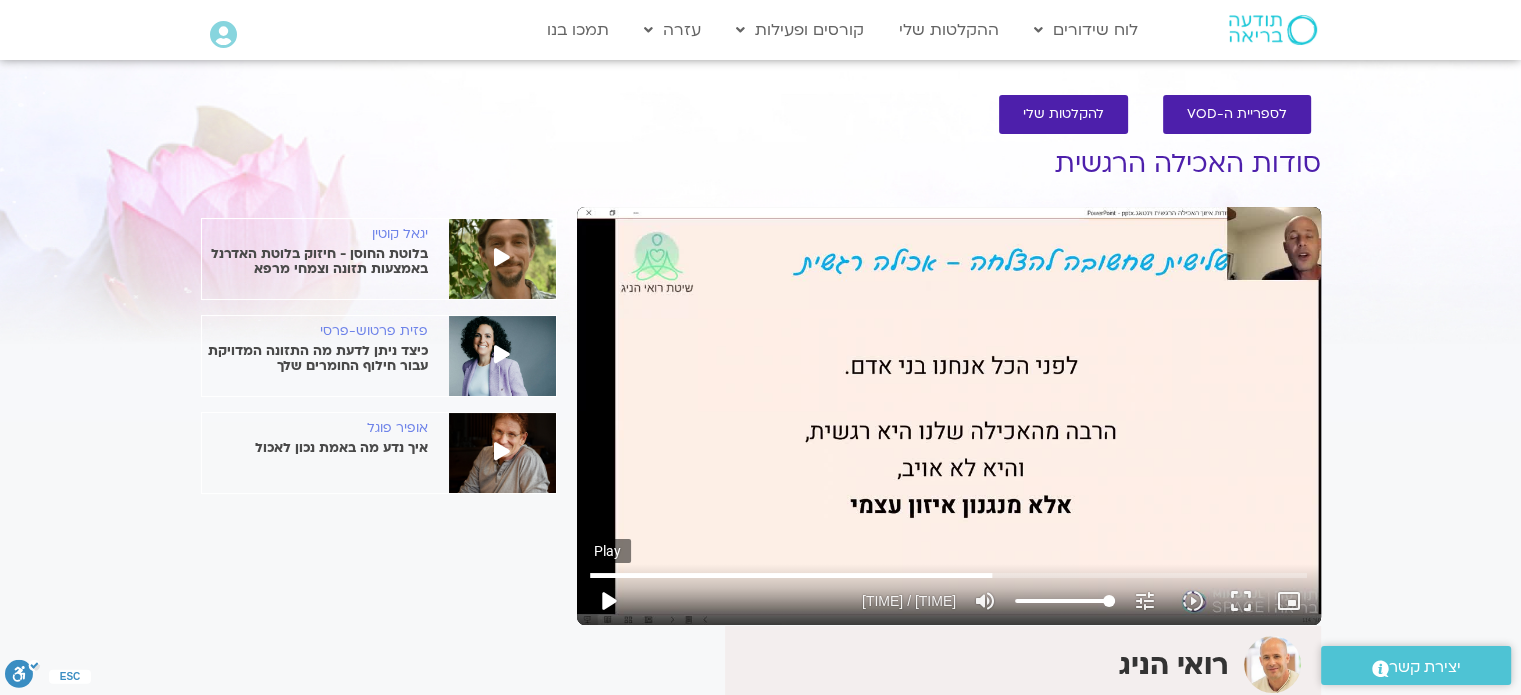 click on "play_arrow" at bounding box center (608, 601) 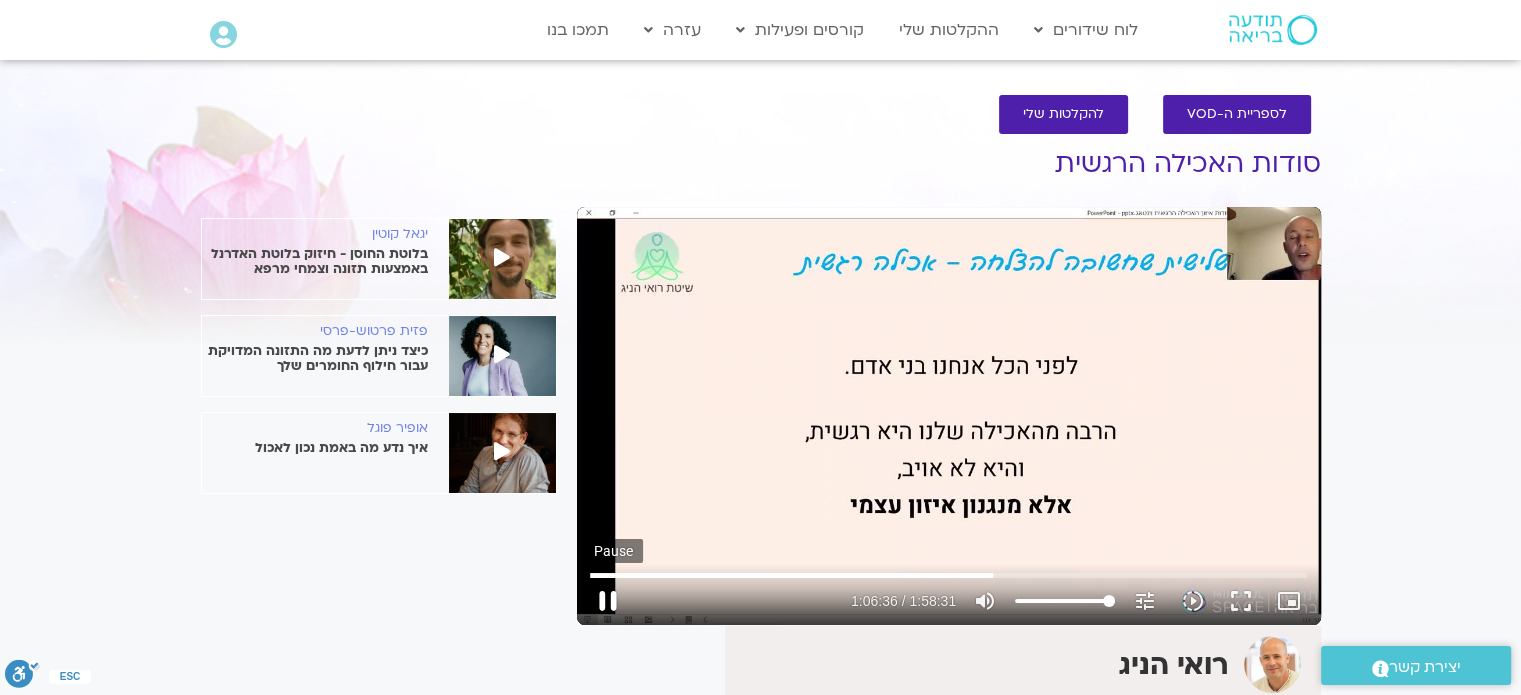 click on "pause" at bounding box center (608, 601) 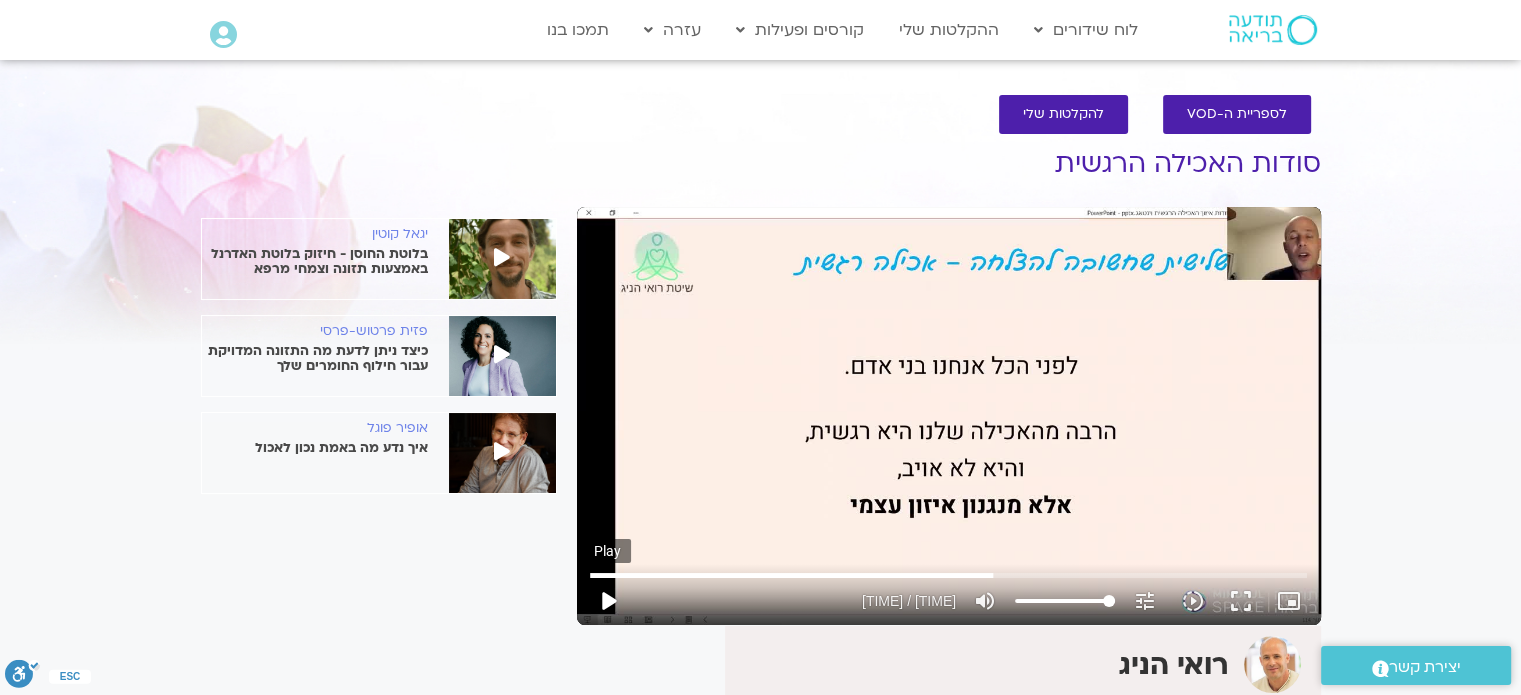 click on "play_arrow" at bounding box center (608, 601) 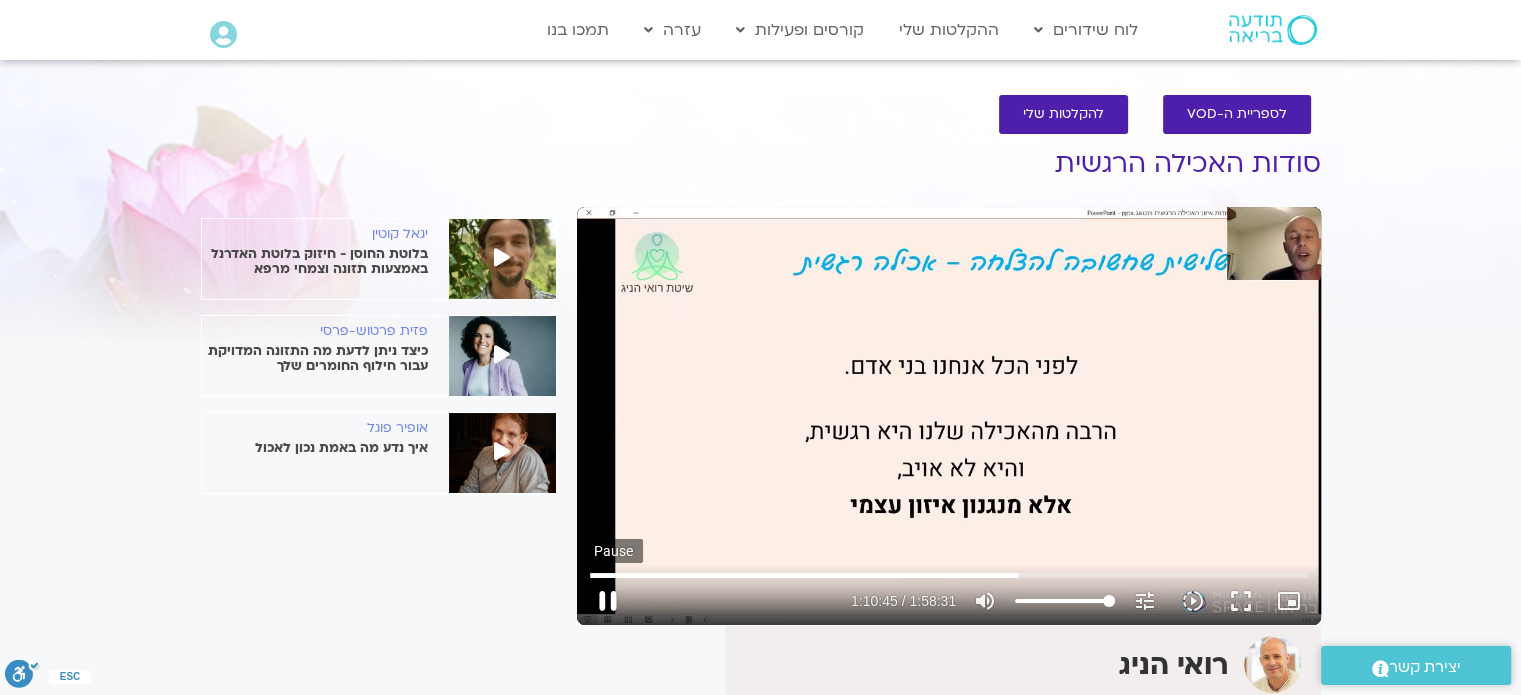 click on "pause" at bounding box center [608, 601] 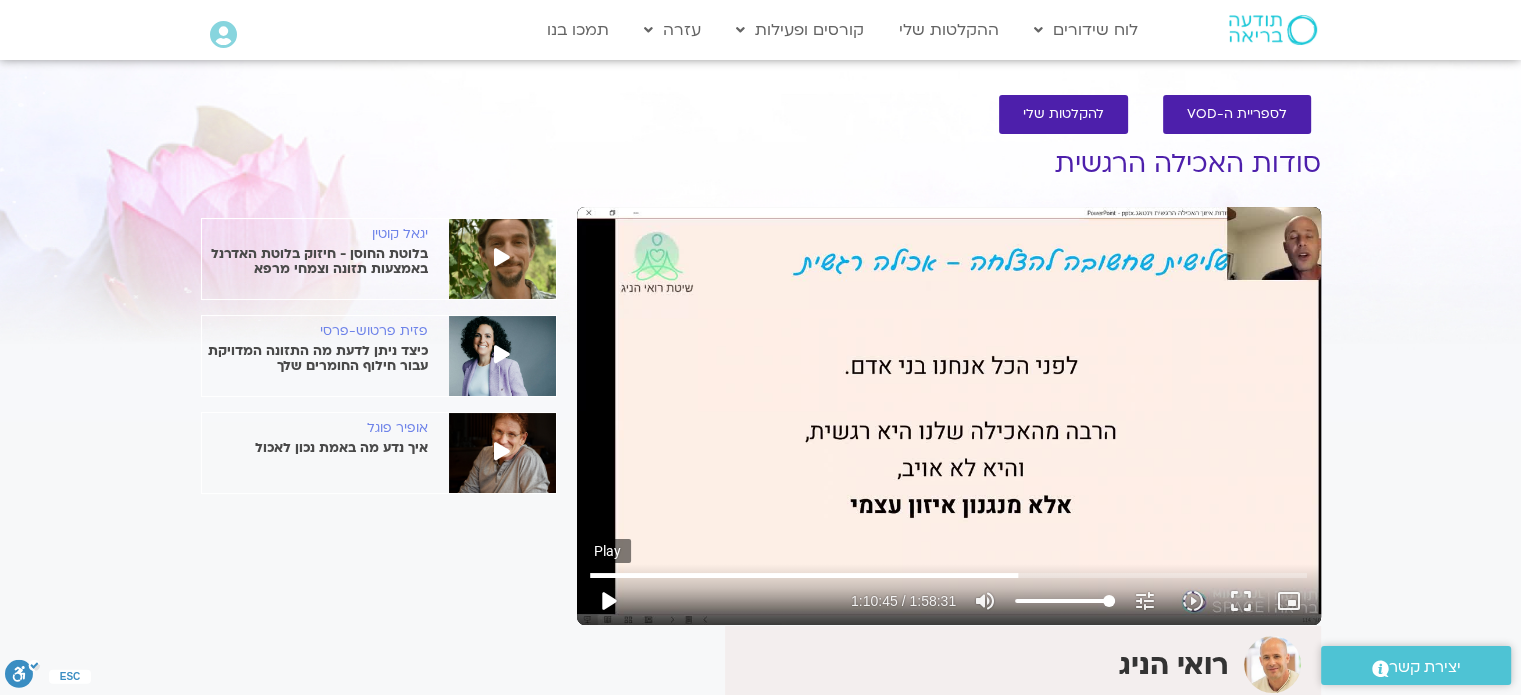 click on "play_arrow" at bounding box center (608, 601) 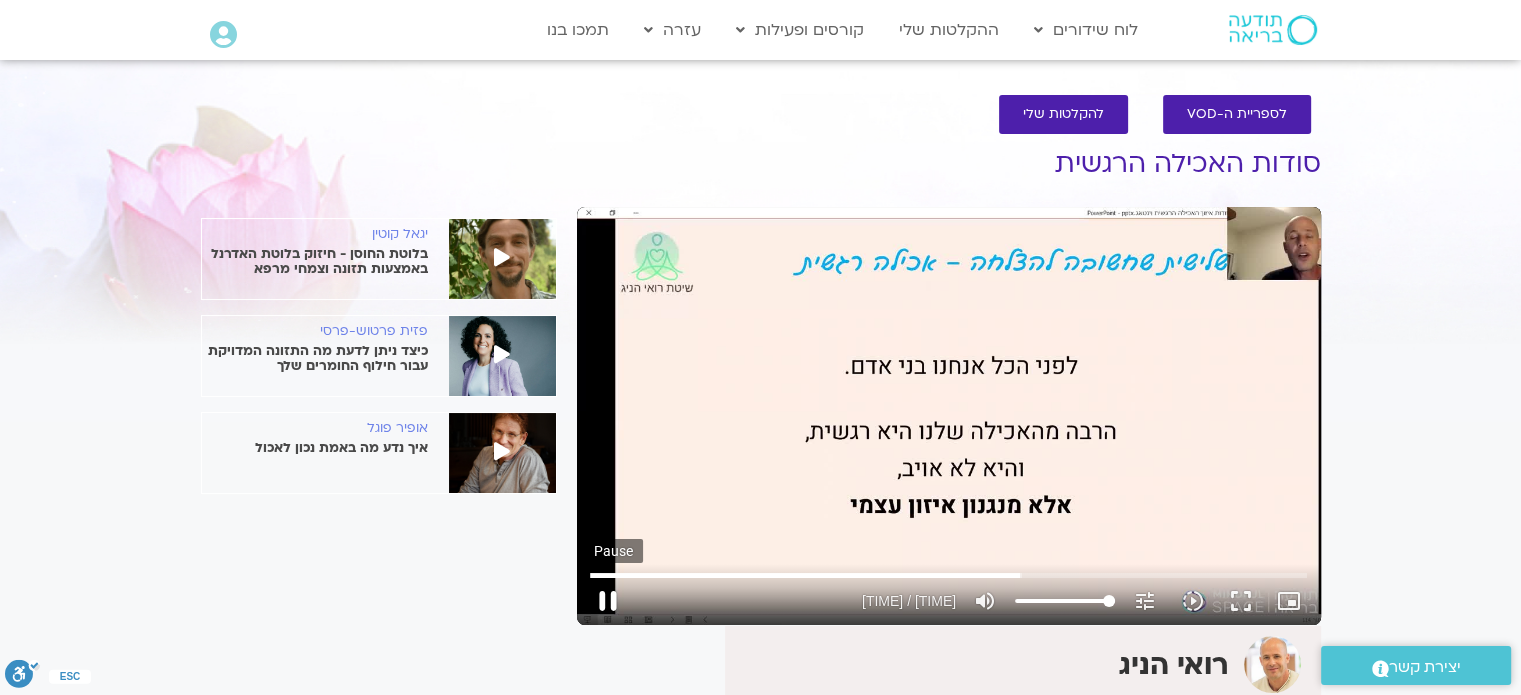 click on "pause" at bounding box center (608, 601) 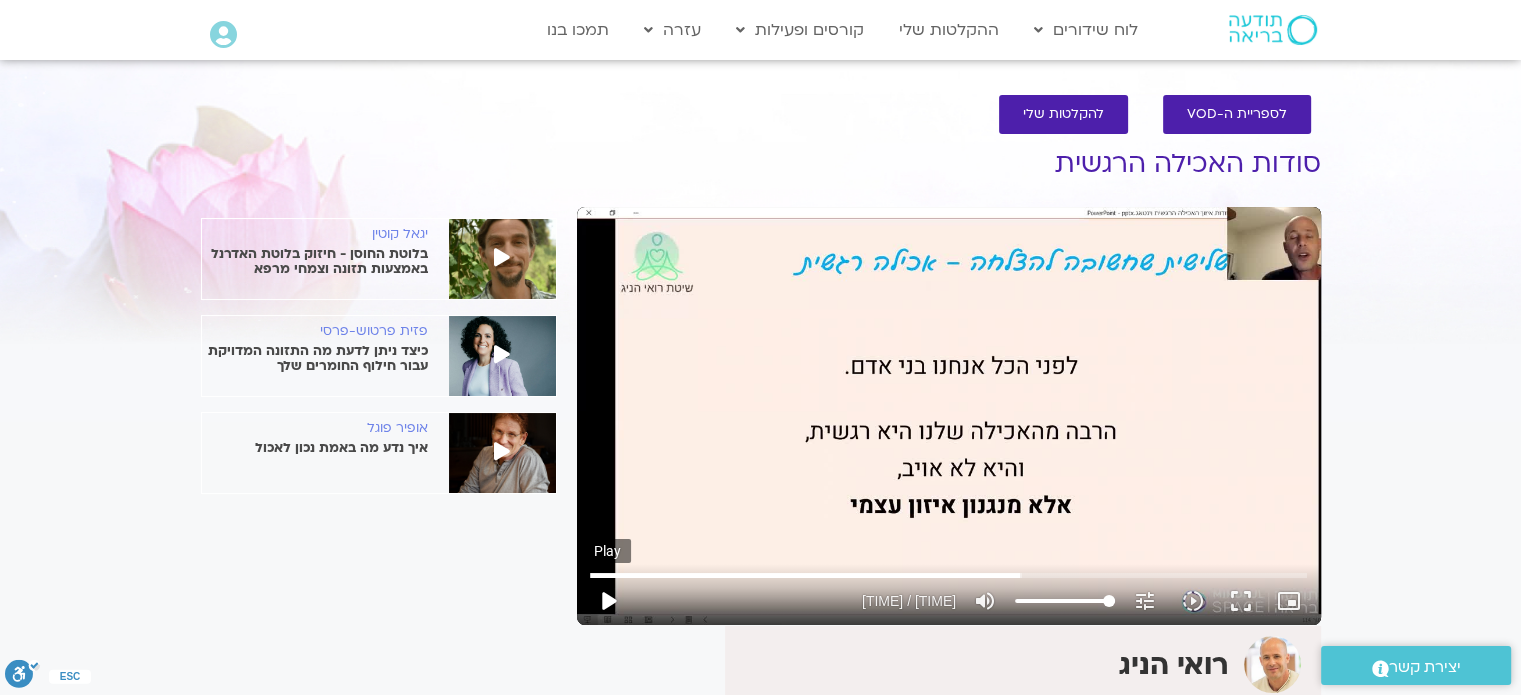 click on "play_arrow" at bounding box center (608, 601) 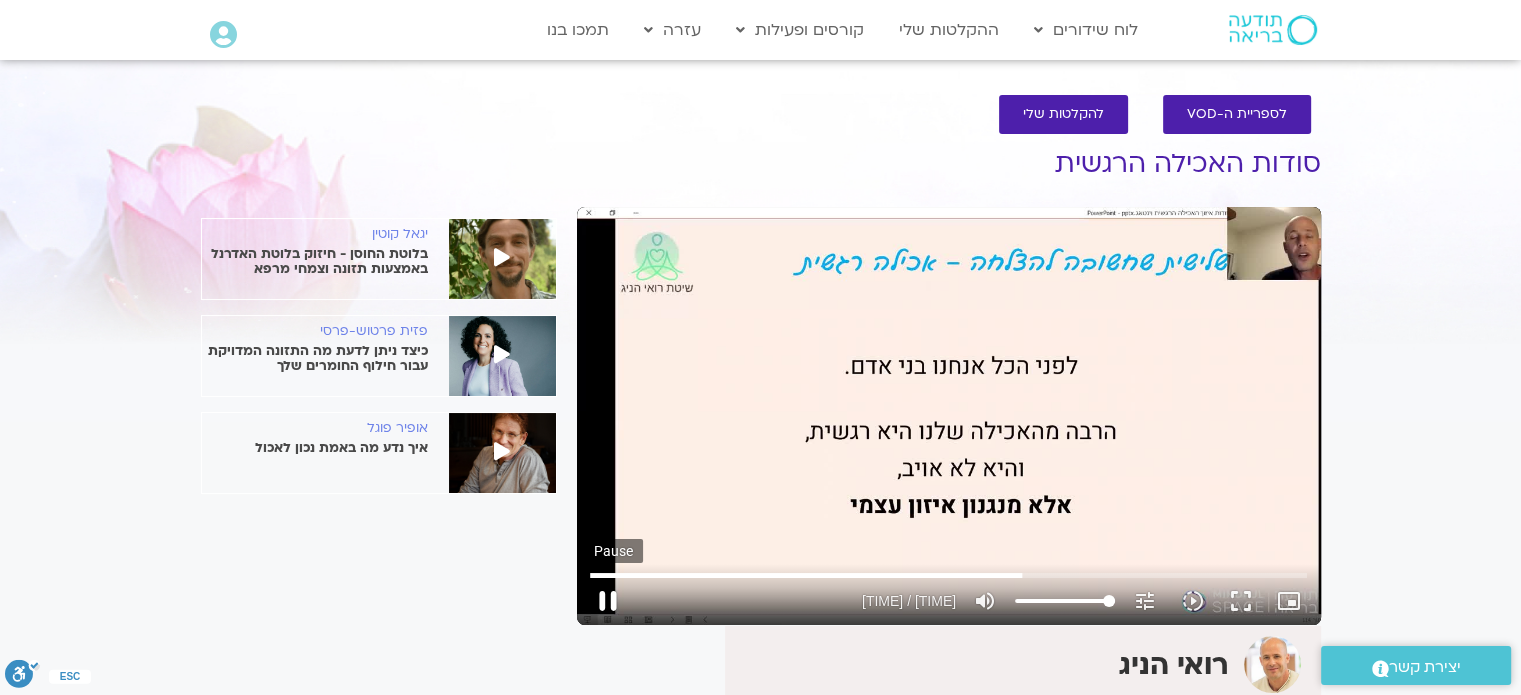 click on "pause" at bounding box center (608, 601) 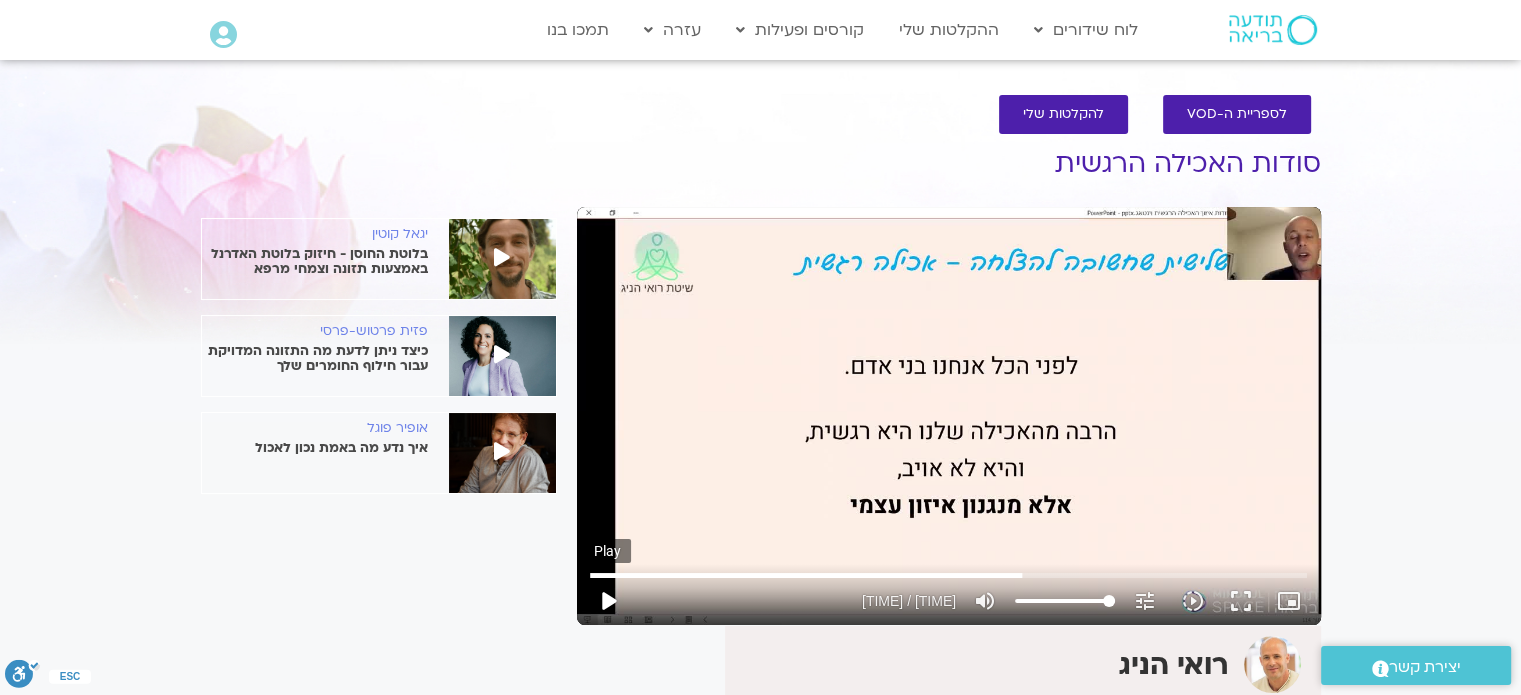 click on "play_arrow" at bounding box center (608, 601) 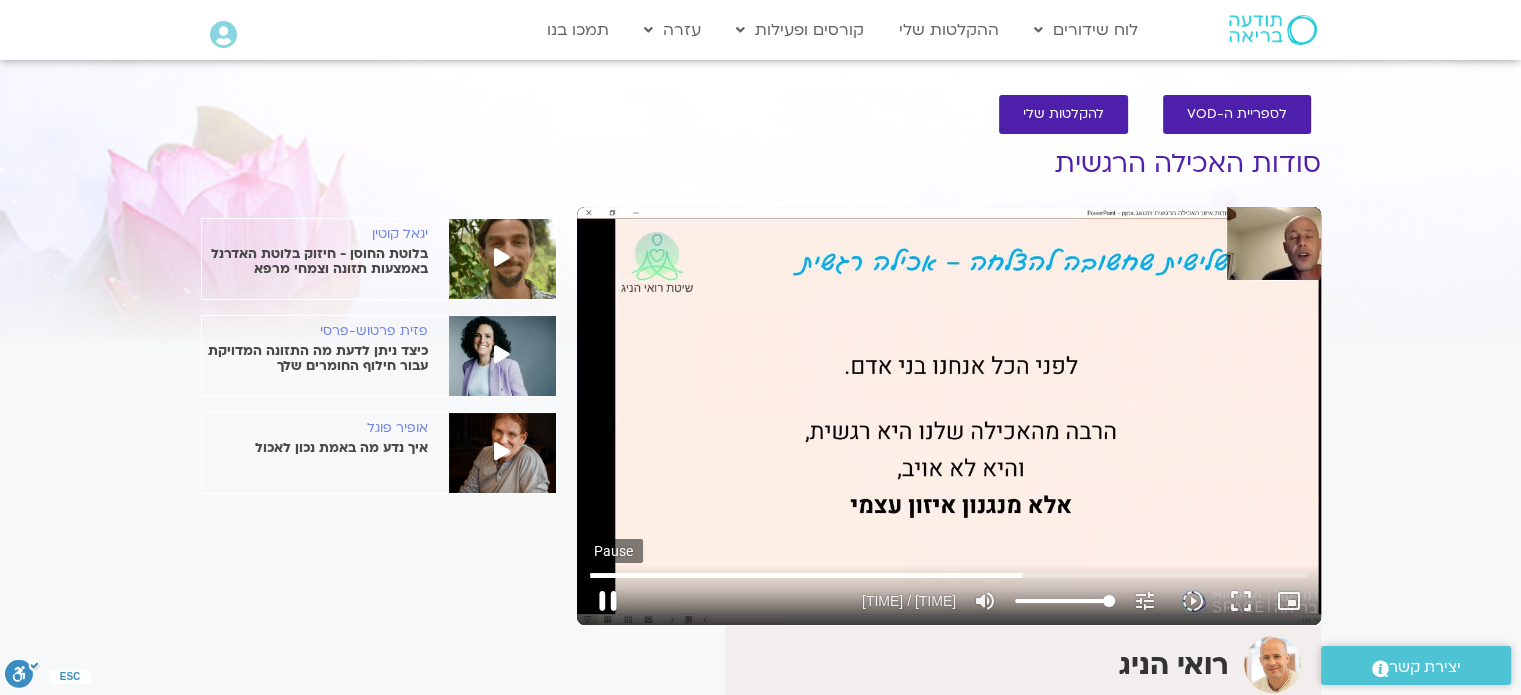 click on "pause" at bounding box center (608, 601) 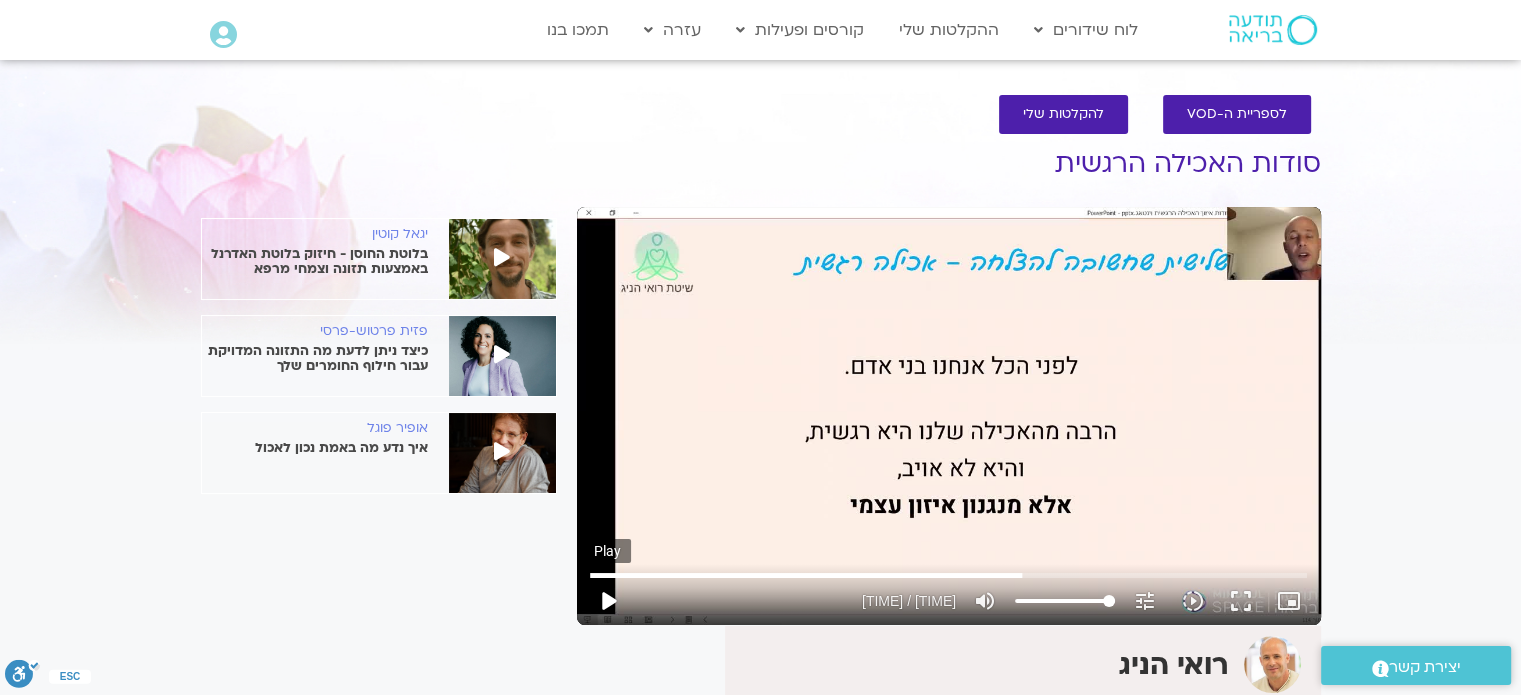 click on "play_arrow" at bounding box center [608, 601] 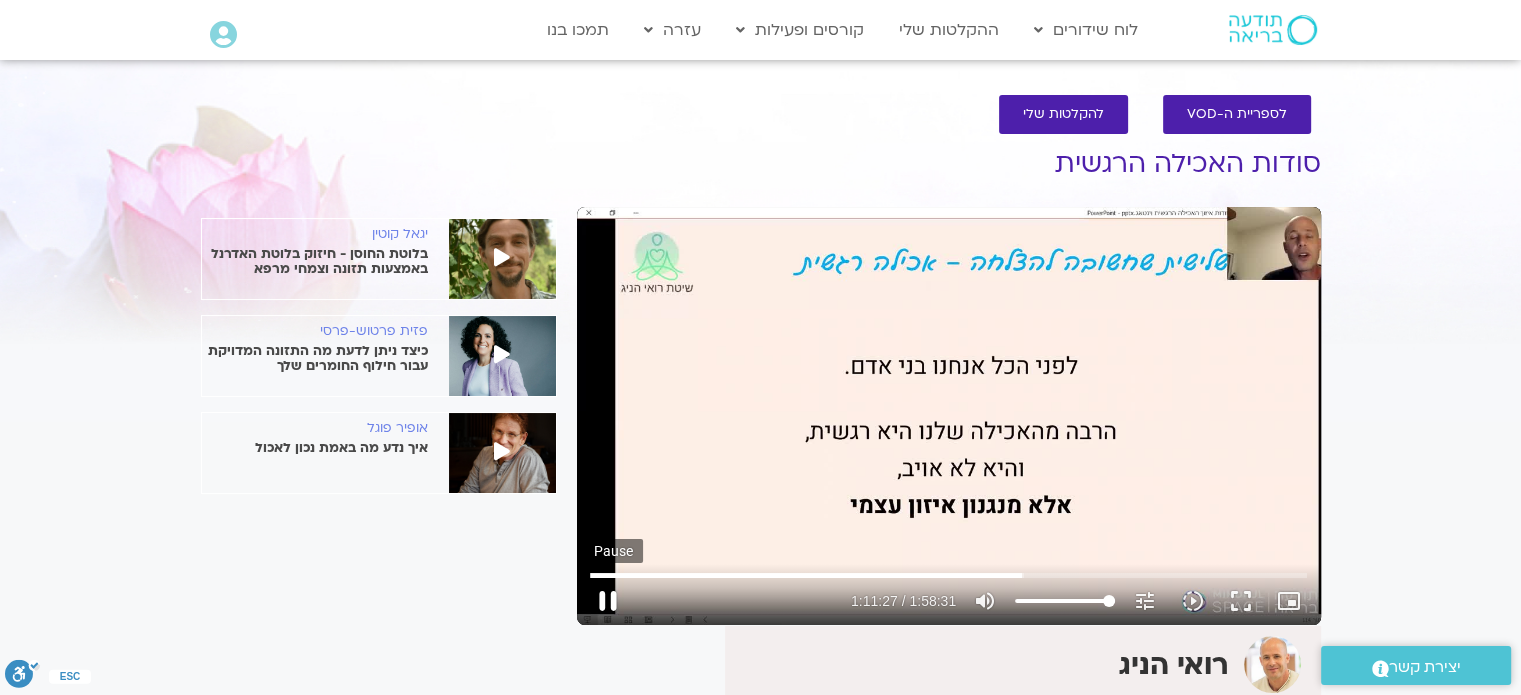 click on "pause" at bounding box center (608, 601) 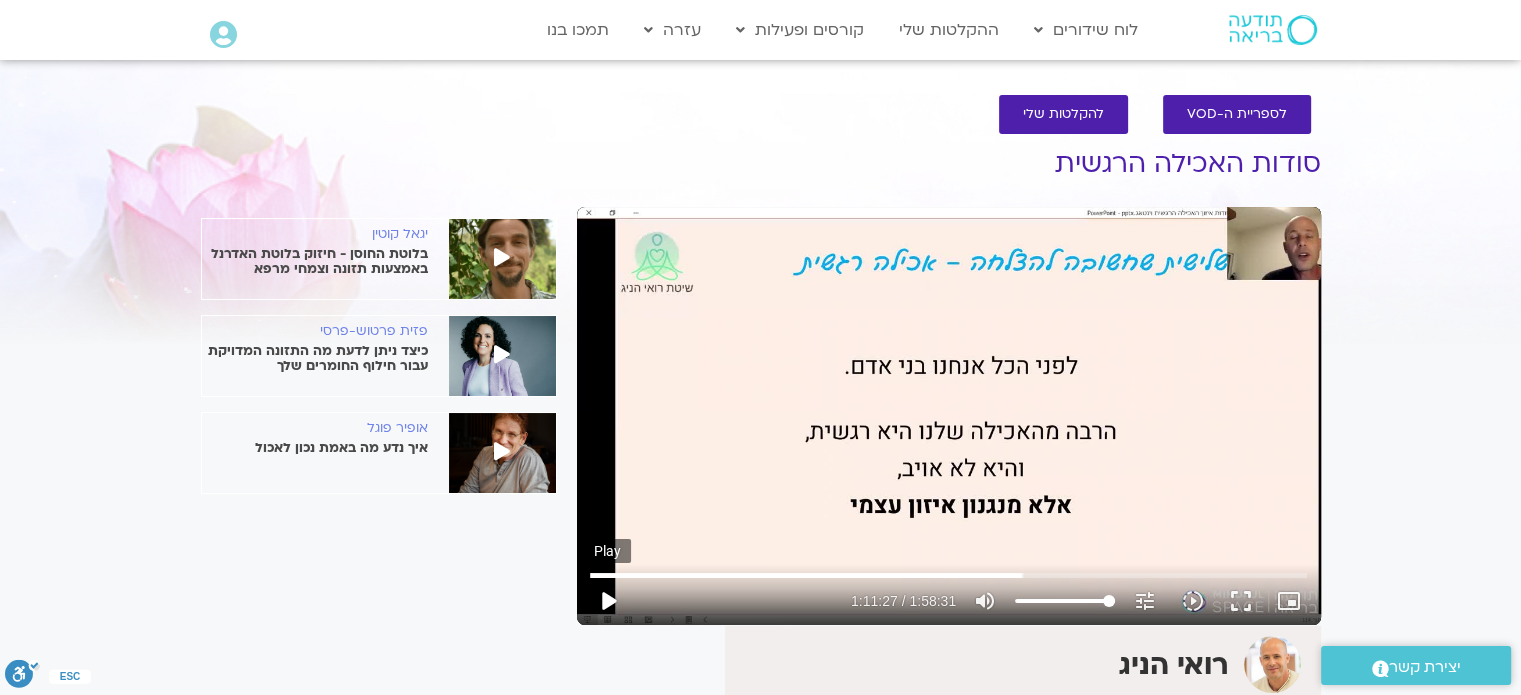 click on "play_arrow" at bounding box center [608, 601] 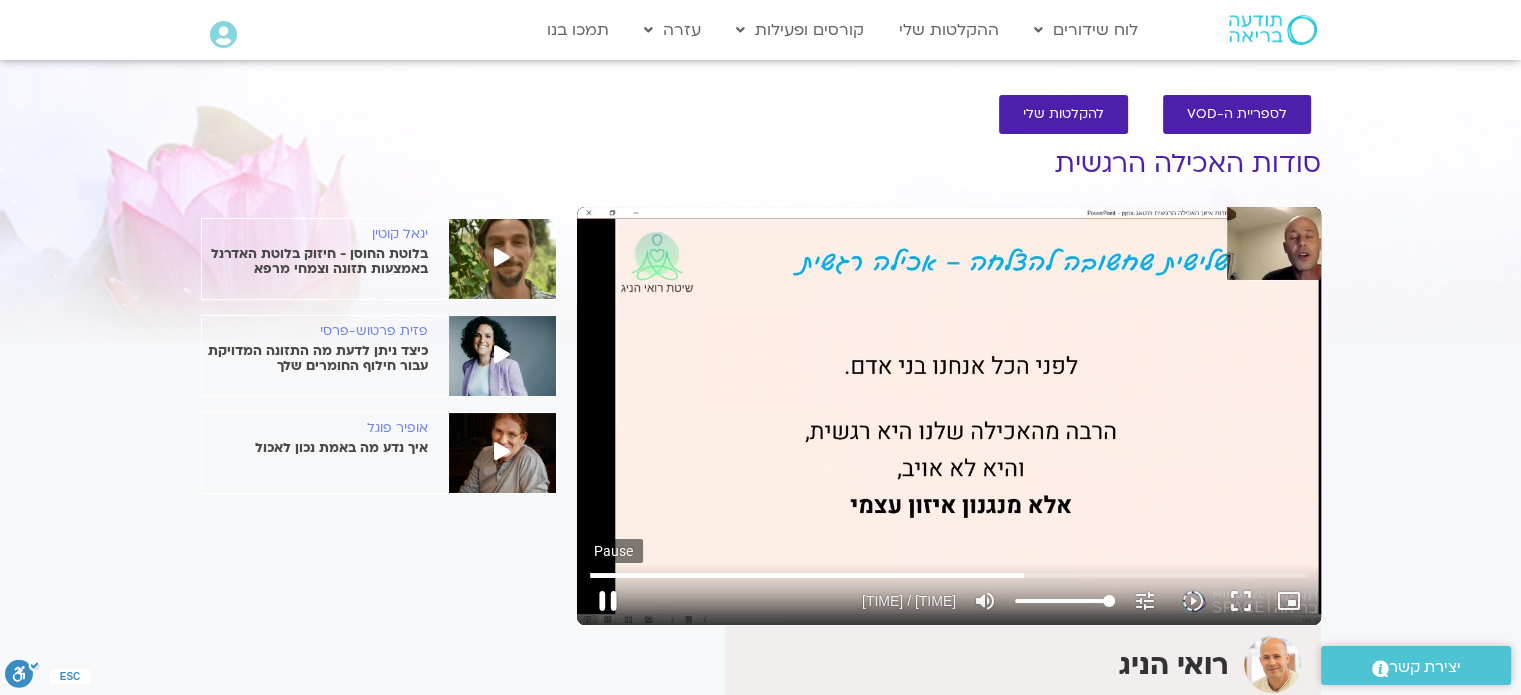 click on "pause" at bounding box center [608, 601] 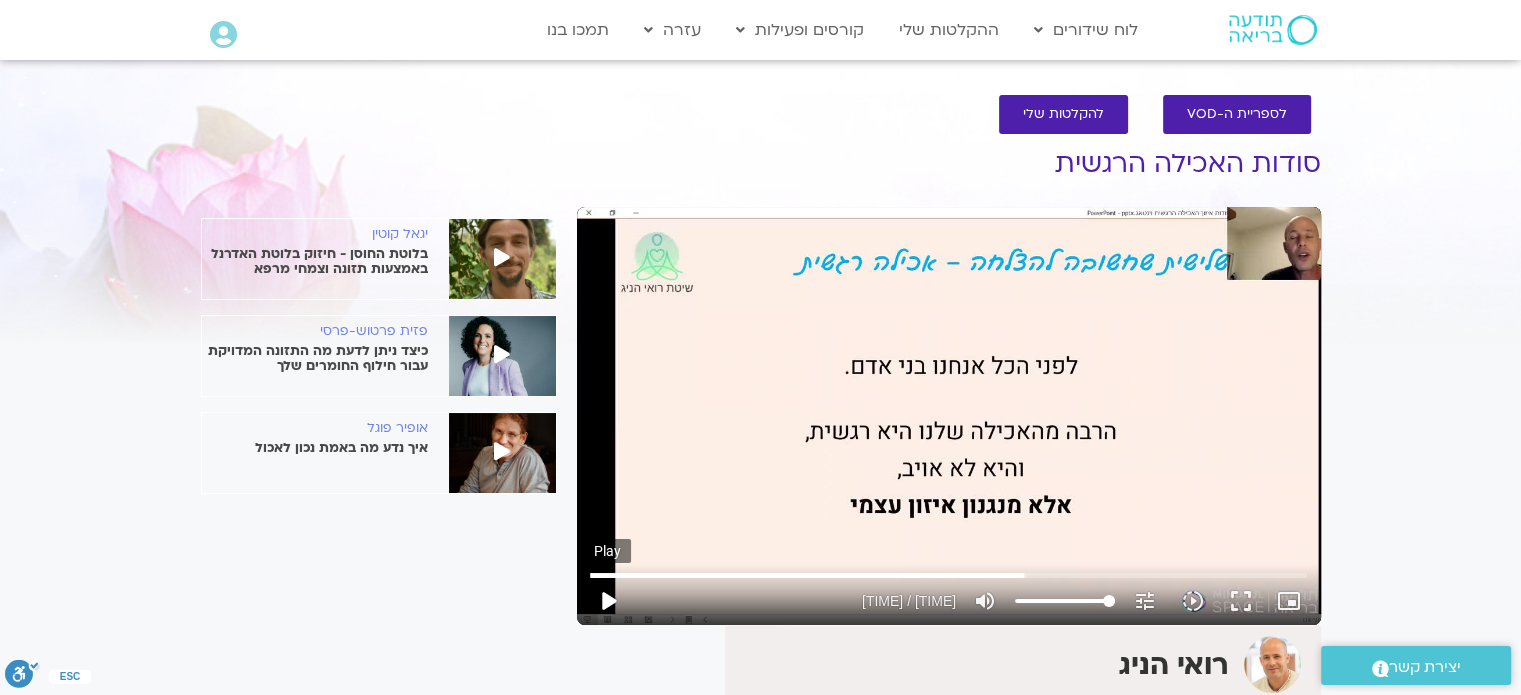 click on "play_arrow" at bounding box center (608, 601) 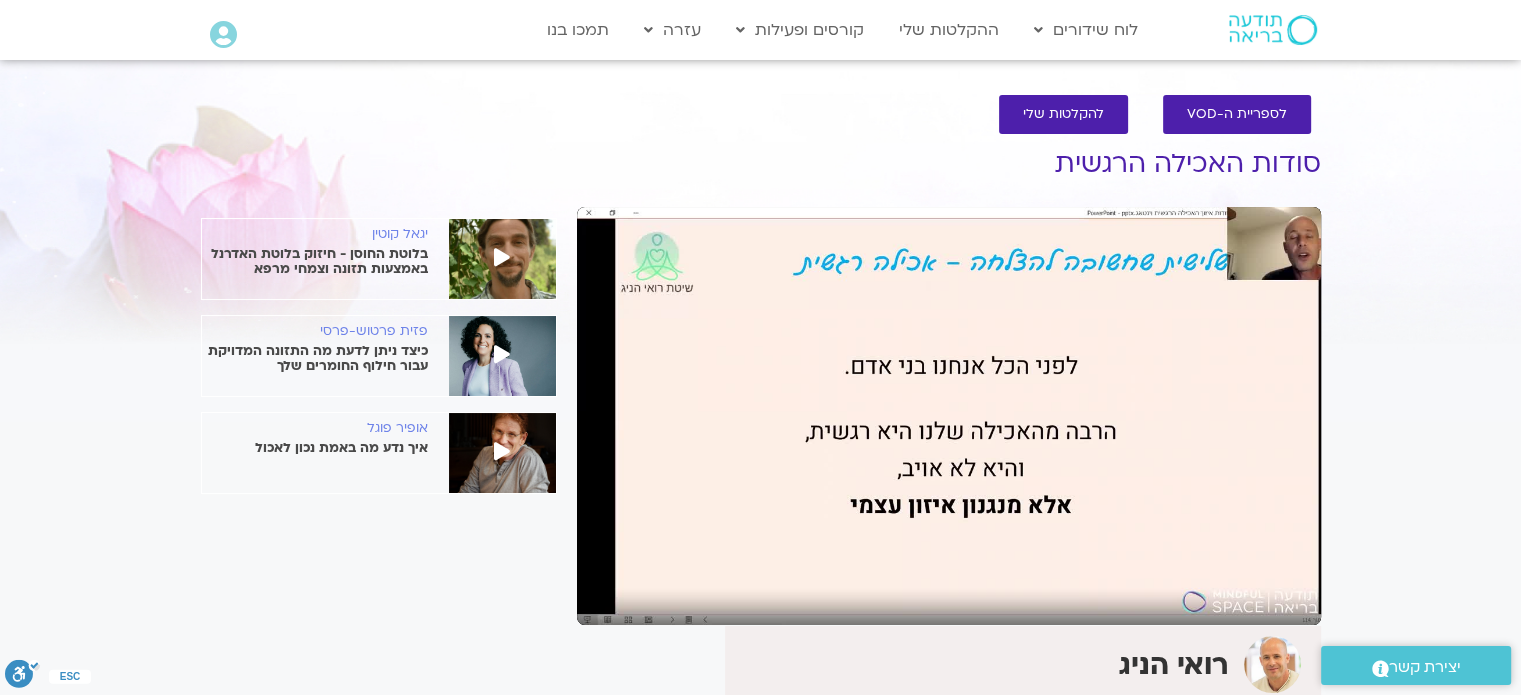 click on "pause" at bounding box center [608, 601] 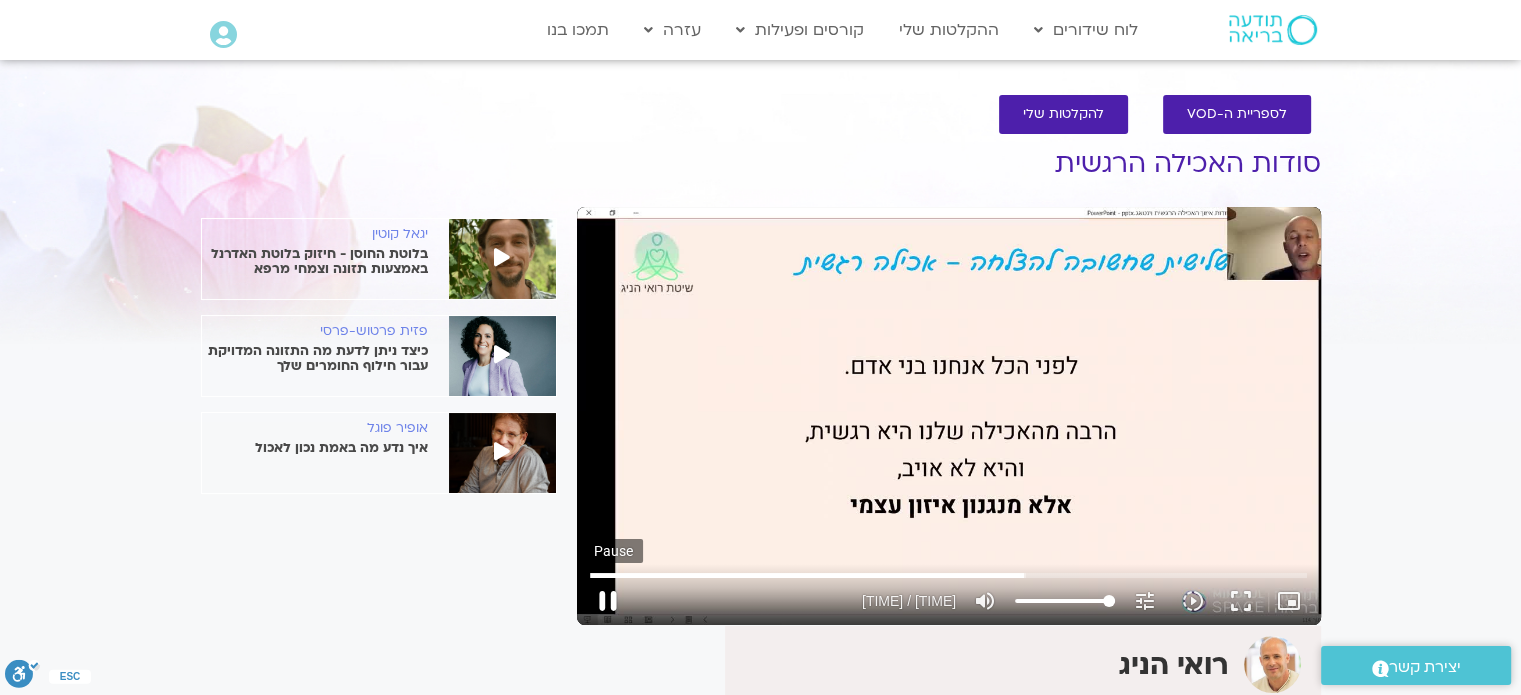 click on "pause" at bounding box center (608, 601) 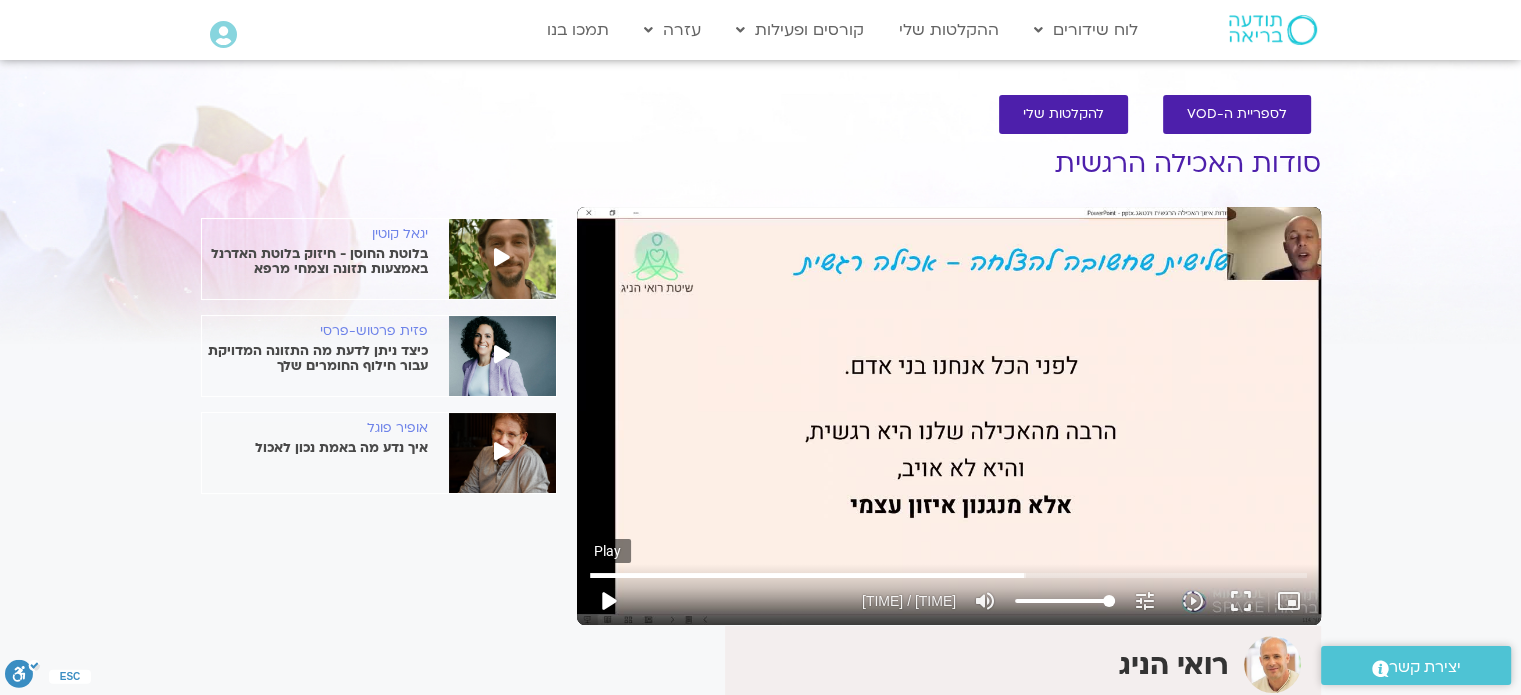 click on "play_arrow" at bounding box center (608, 601) 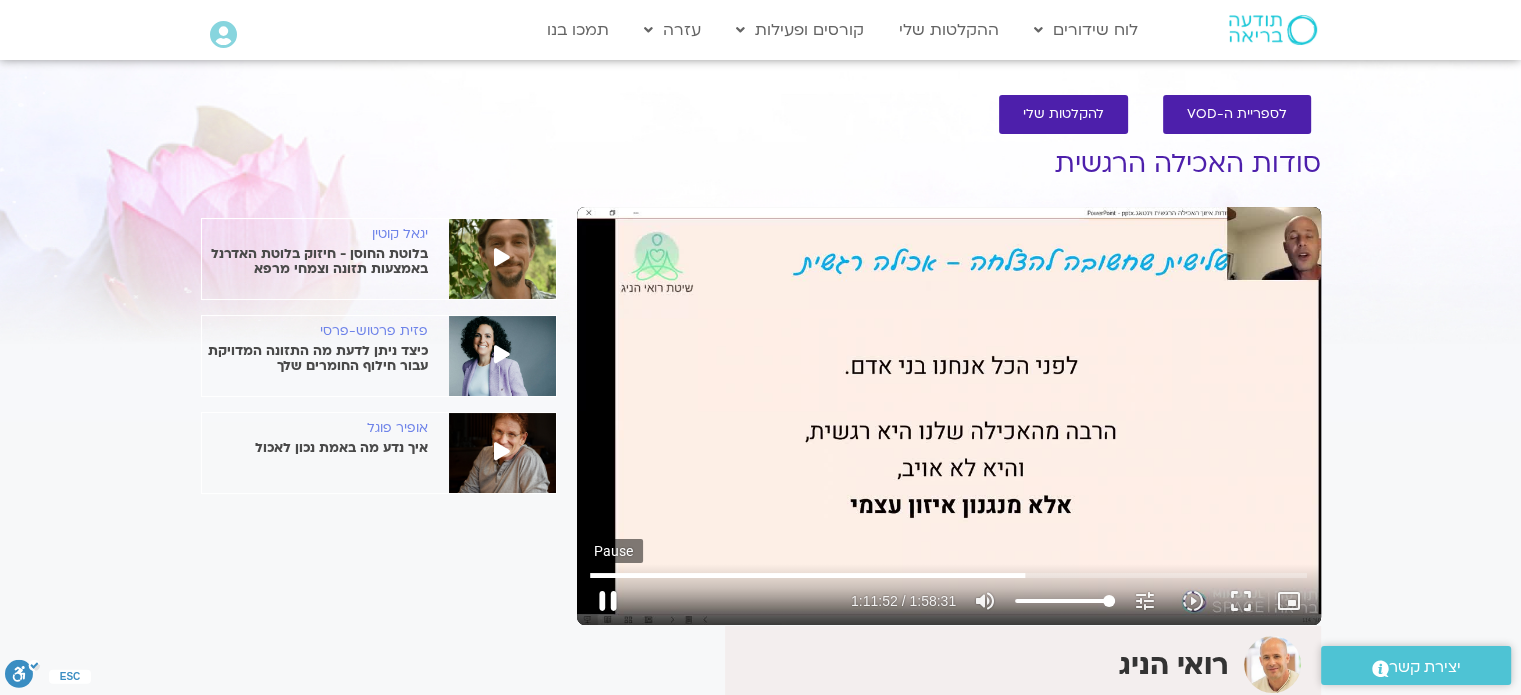 click on "pause" at bounding box center (608, 601) 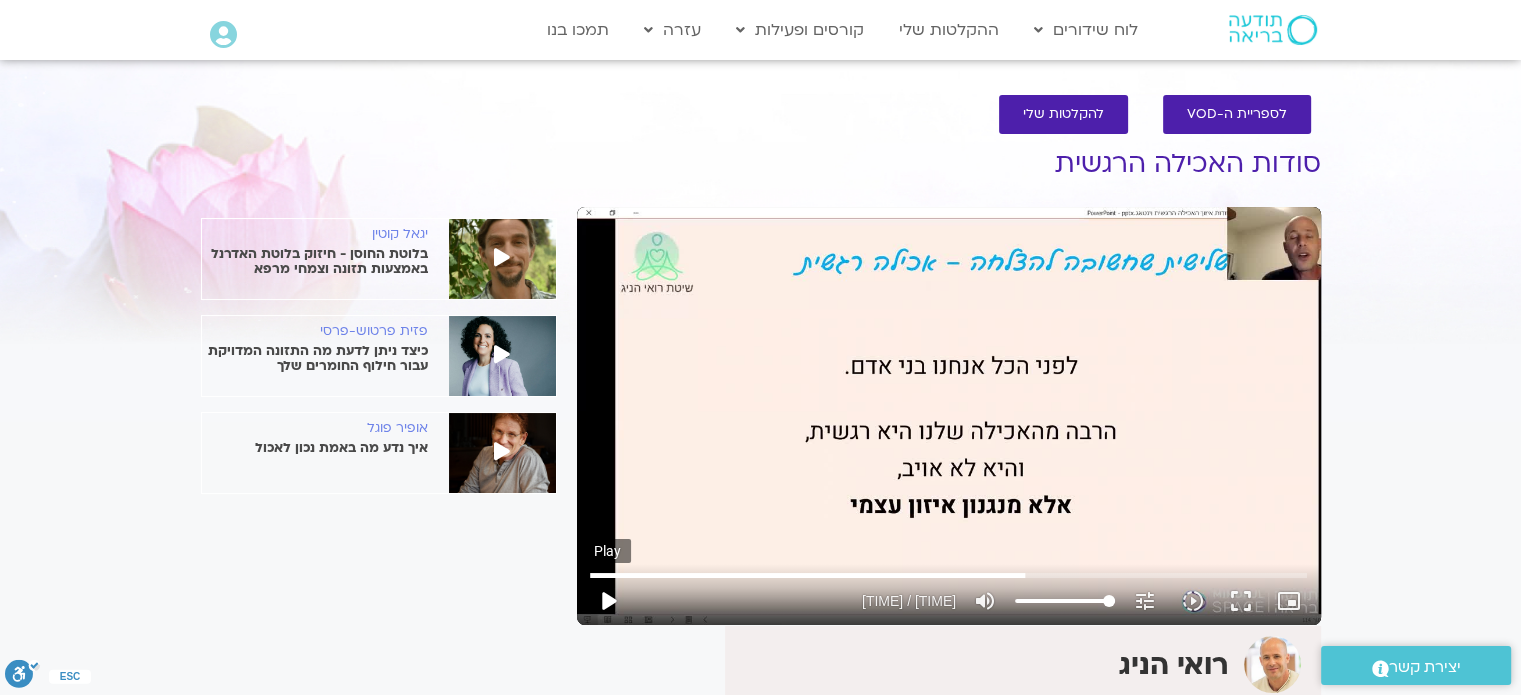 click on "play_arrow" at bounding box center (608, 601) 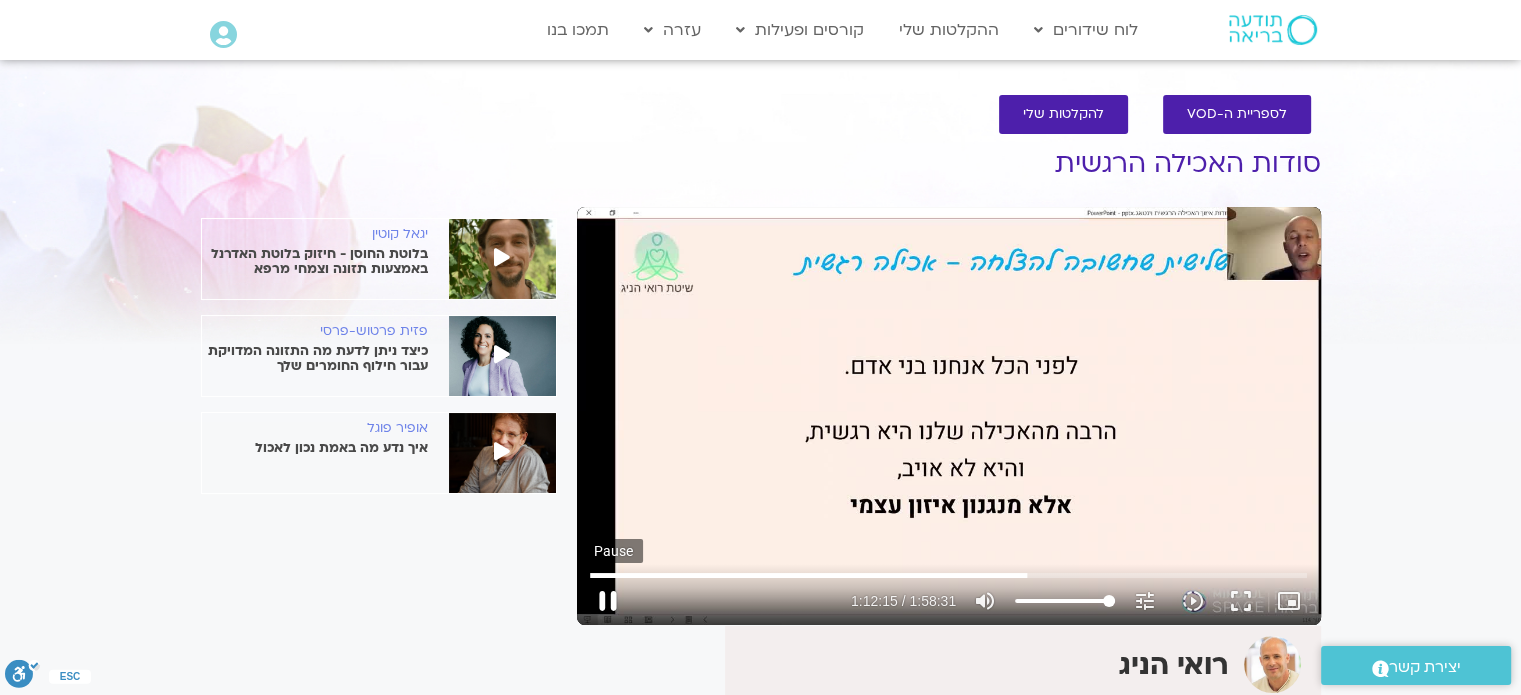 click on "pause" at bounding box center (608, 601) 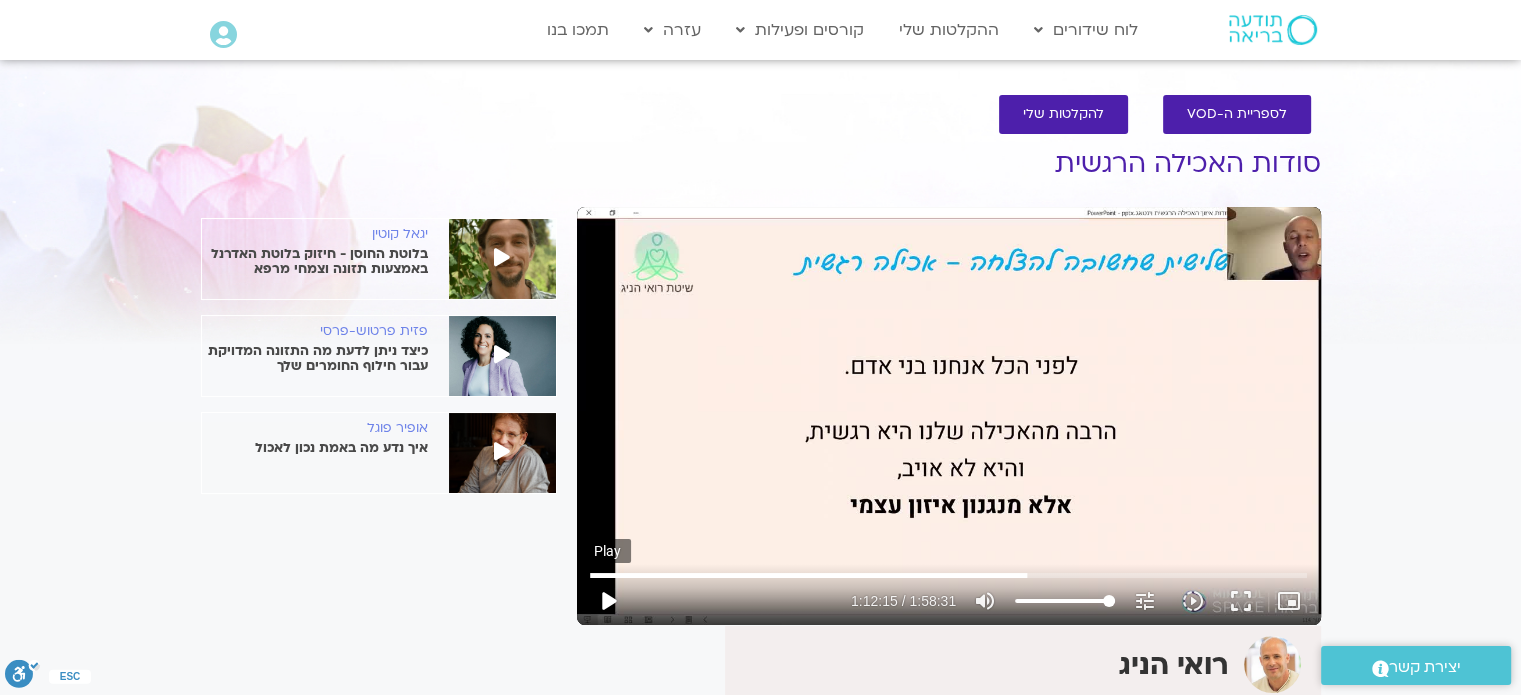 click on "play_arrow" at bounding box center (608, 601) 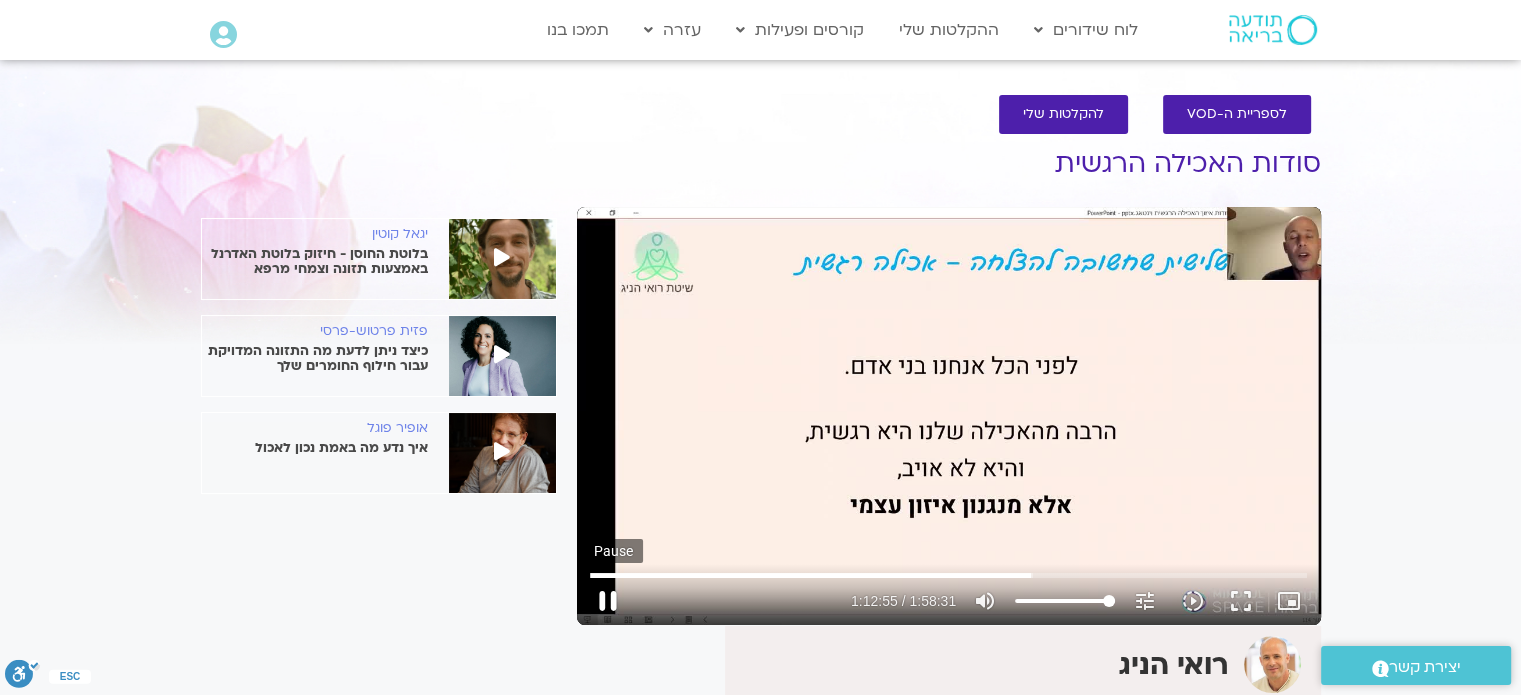 click on "pause" at bounding box center [608, 601] 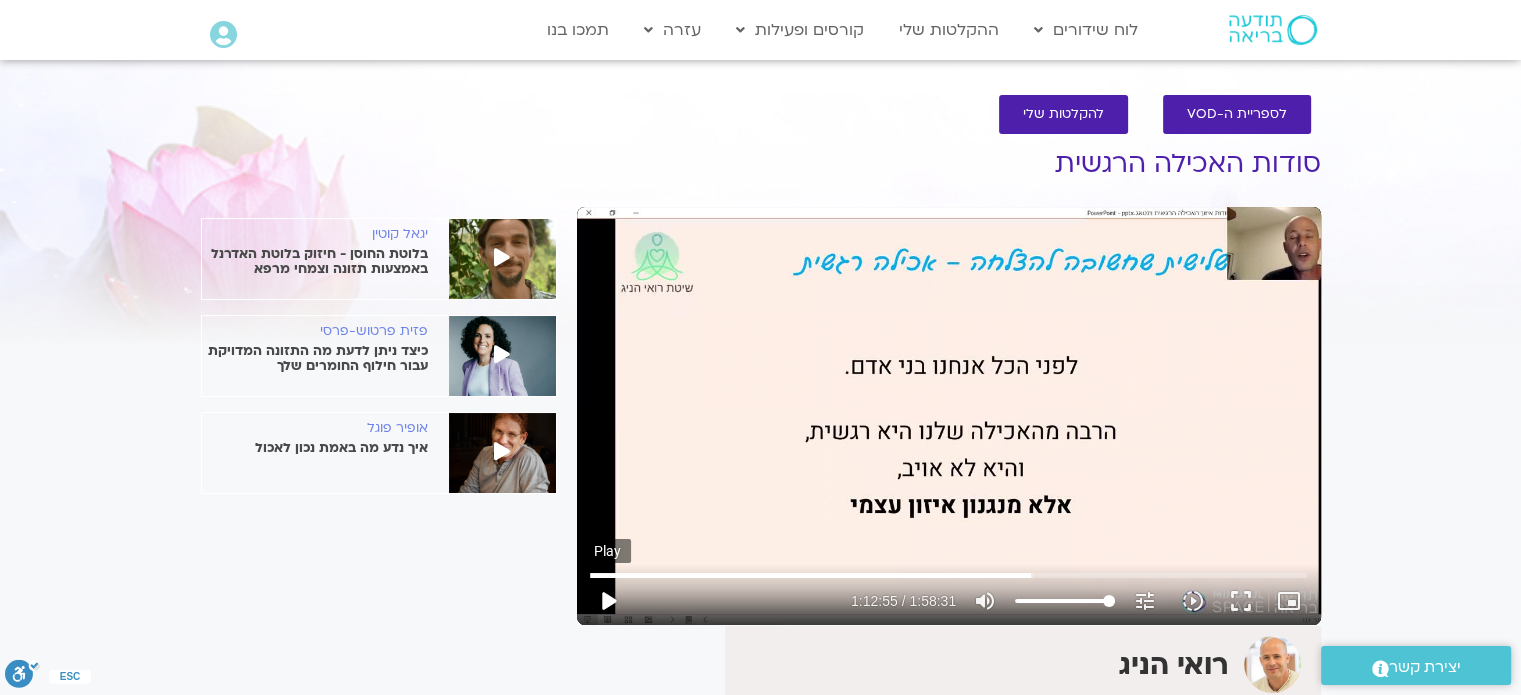 click on "play_arrow" at bounding box center (608, 601) 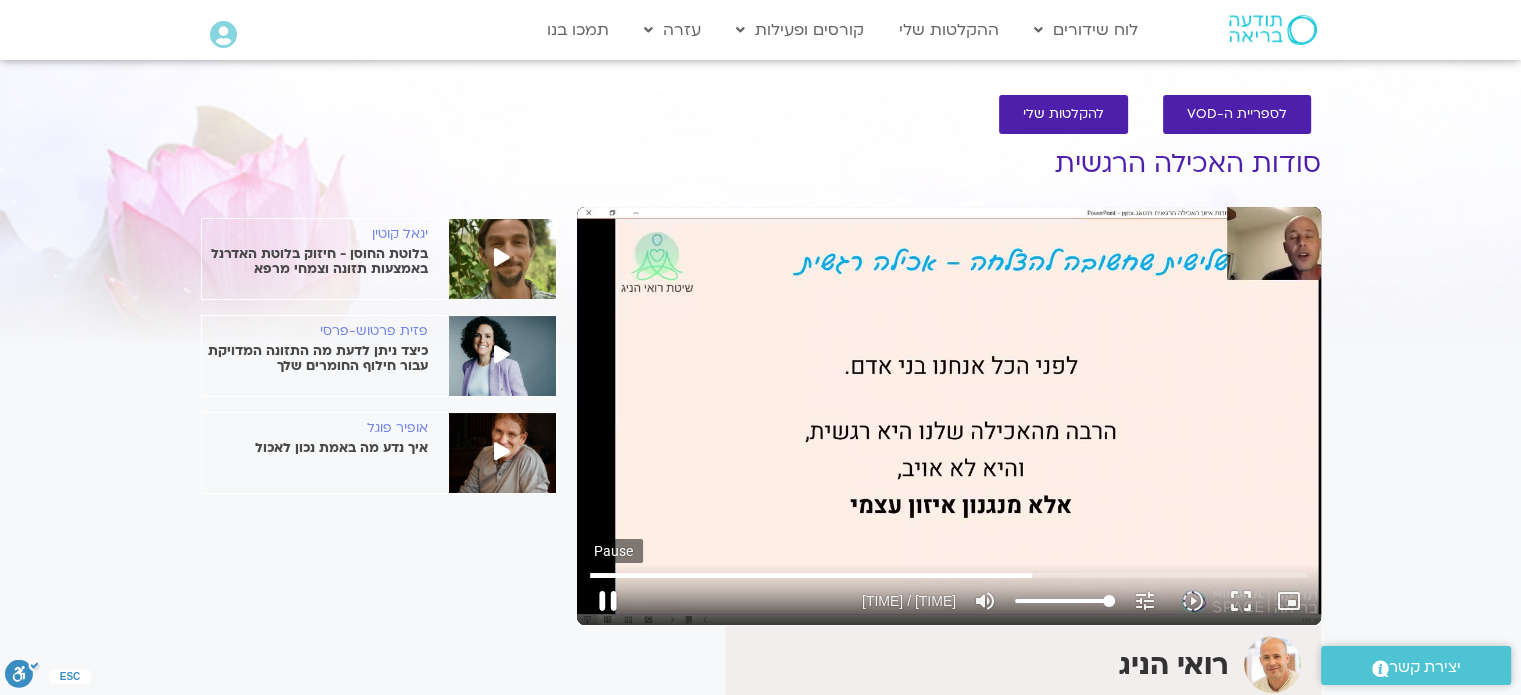 click on "pause" at bounding box center [608, 601] 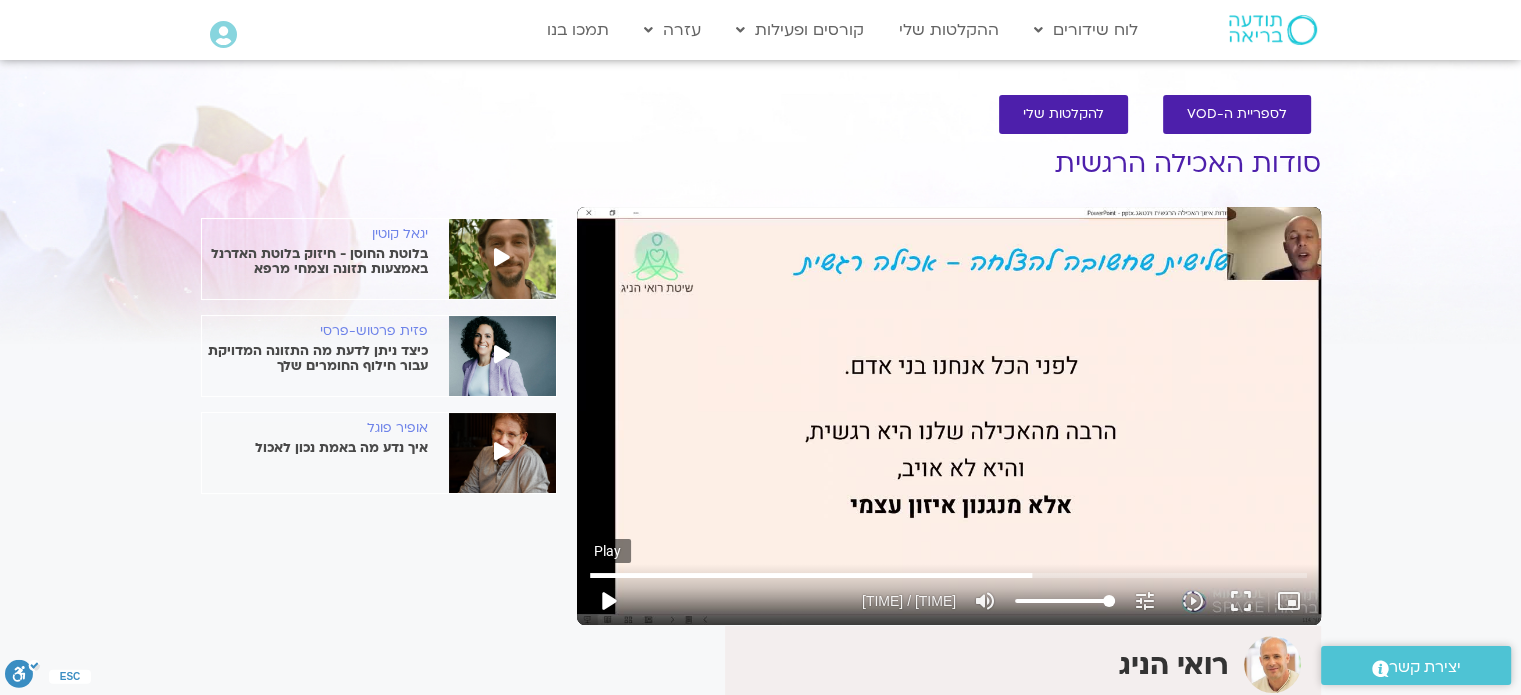 click on "play_arrow" at bounding box center [608, 601] 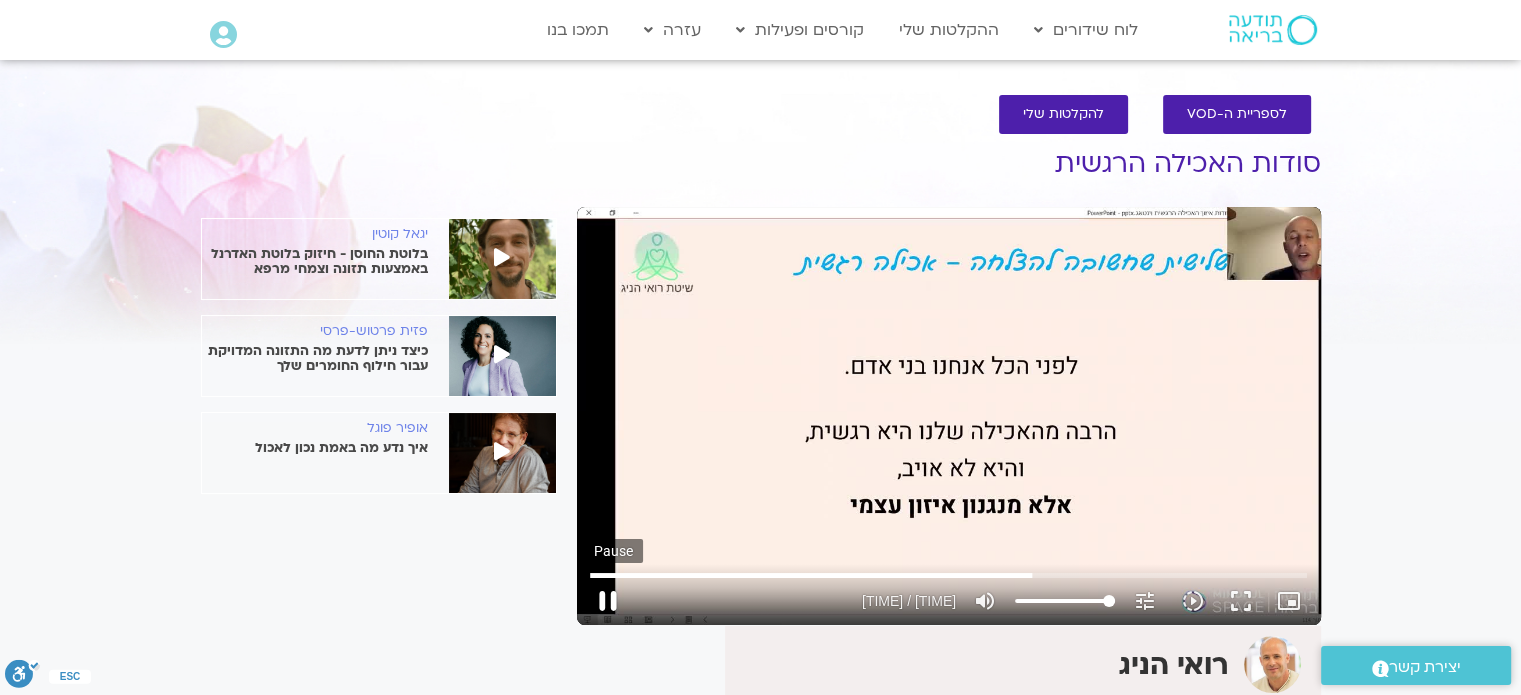 click on "pause" at bounding box center [608, 601] 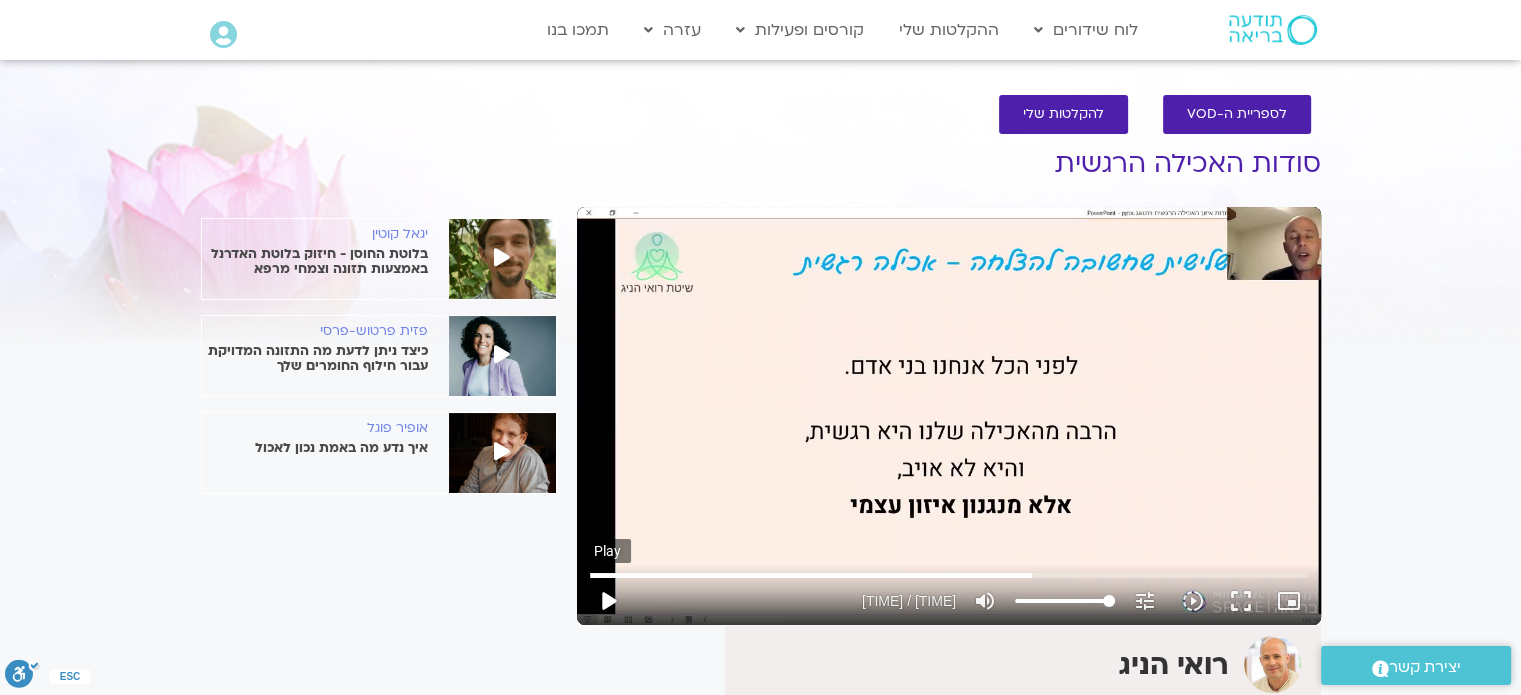 click on "play_arrow" at bounding box center [608, 601] 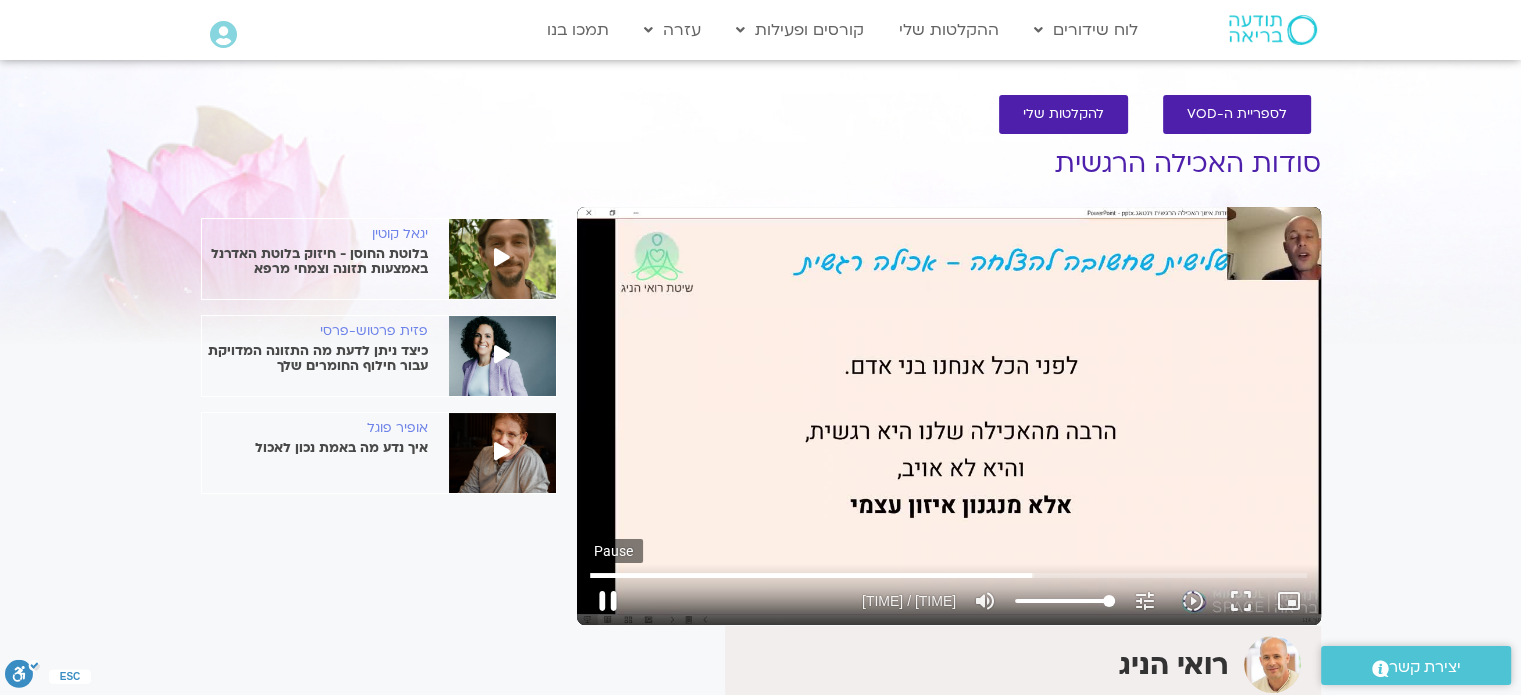click on "pause" at bounding box center [608, 601] 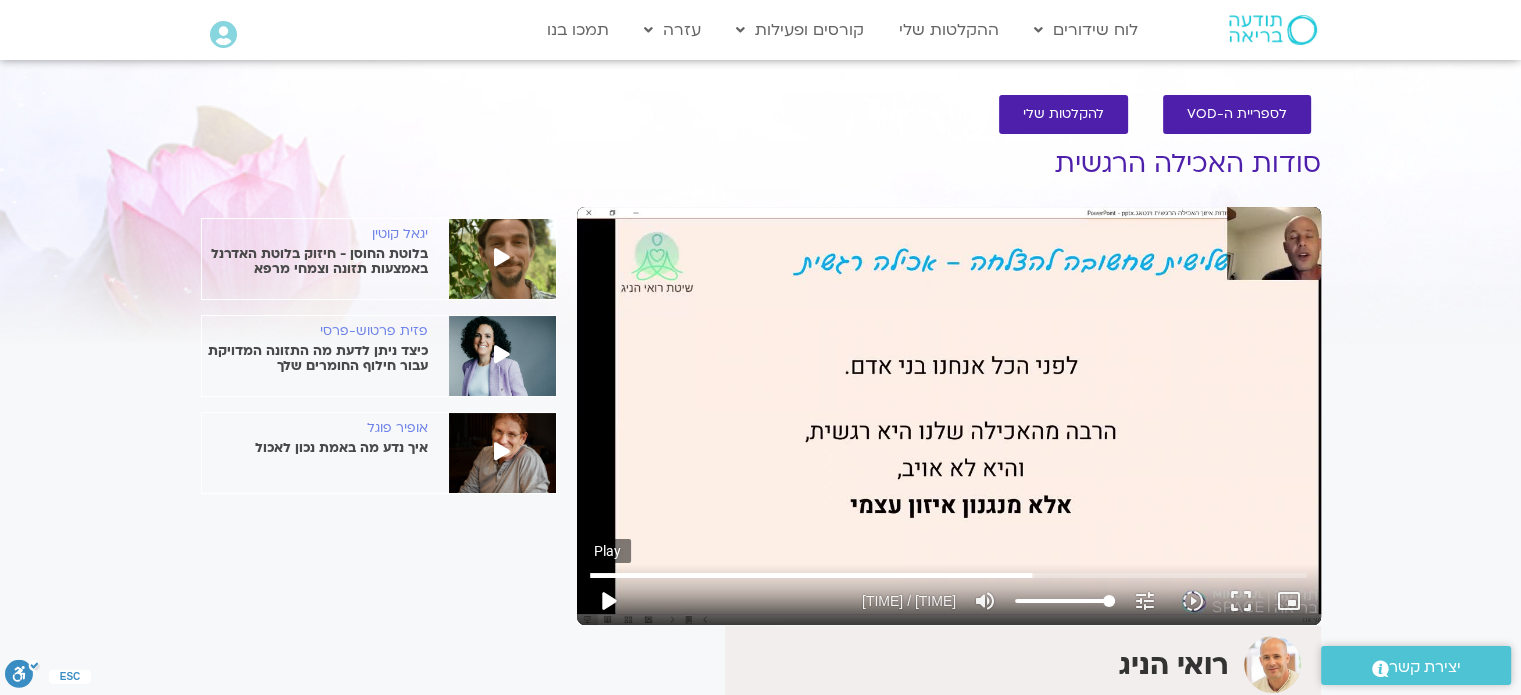click on "play_arrow" at bounding box center [608, 601] 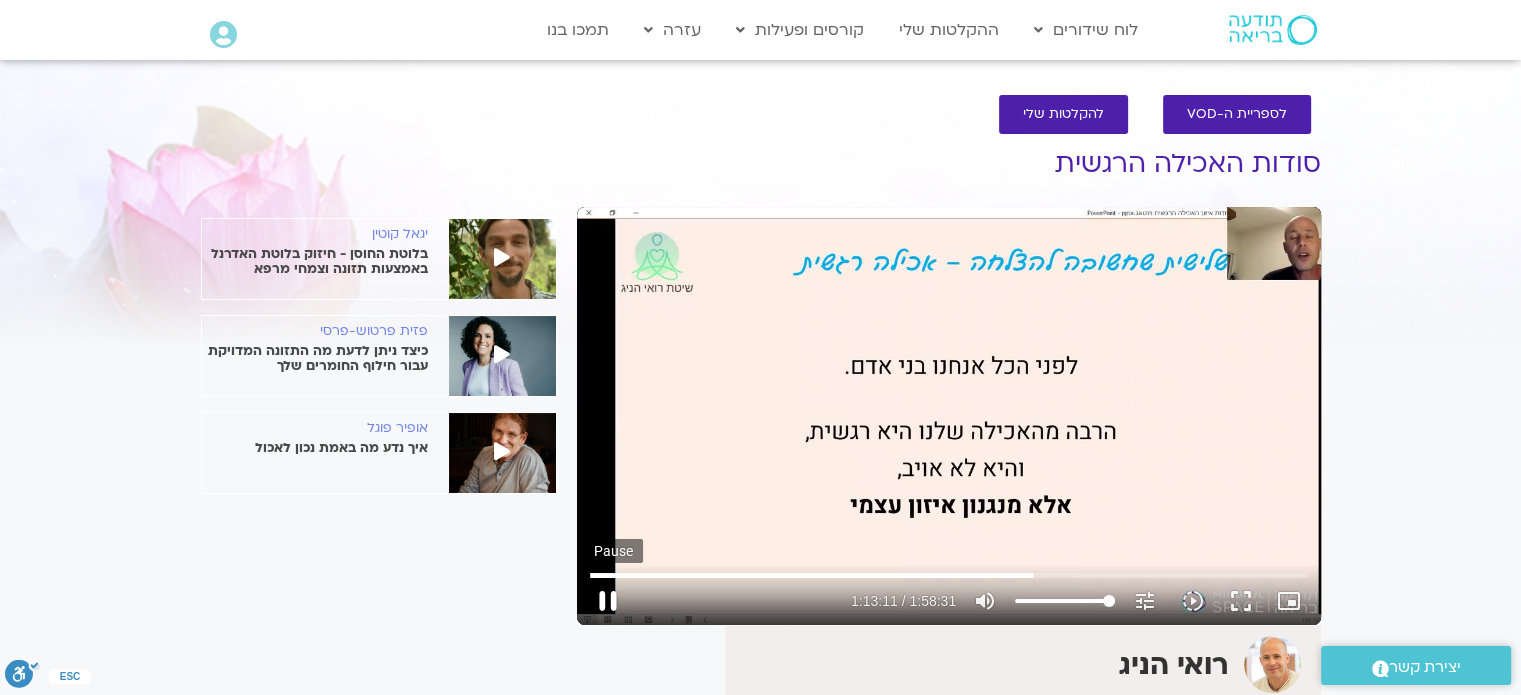 click on "pause" at bounding box center (608, 601) 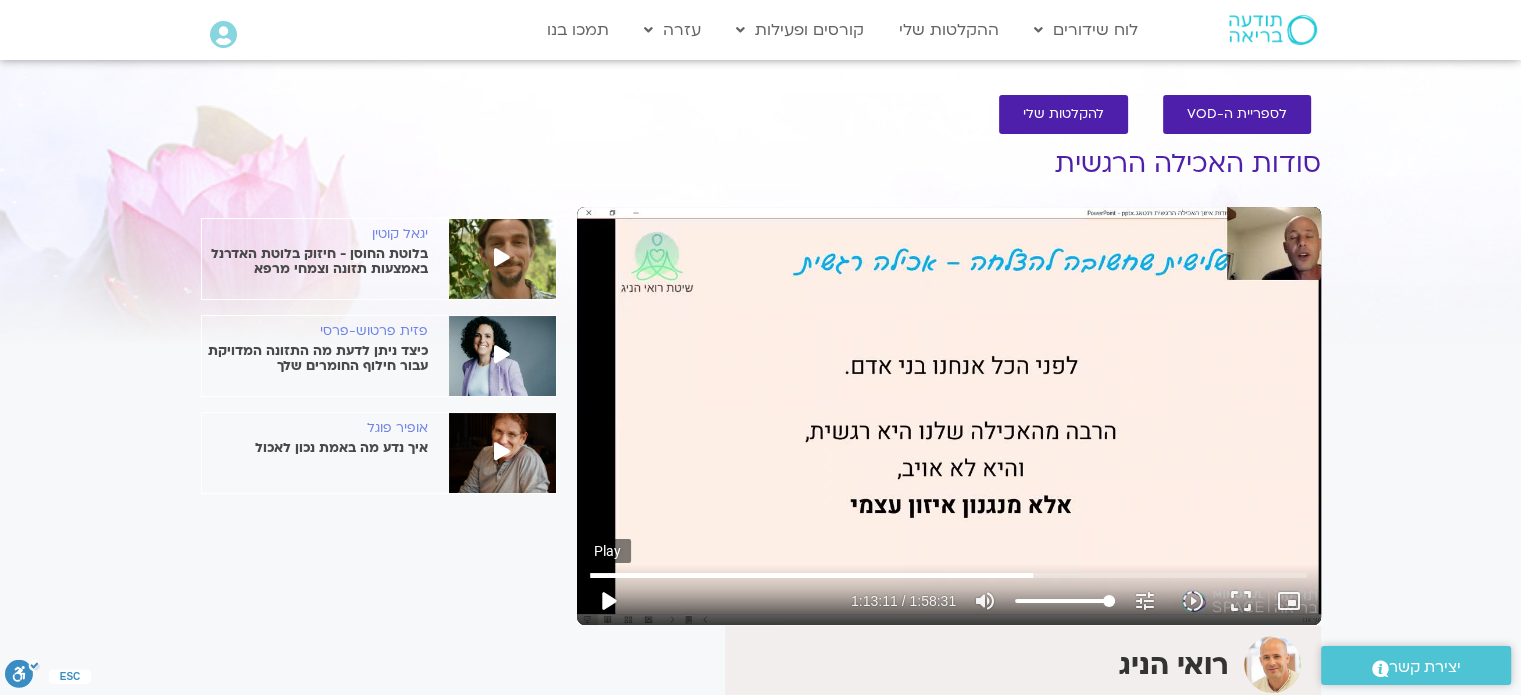 click on "play_arrow" at bounding box center [608, 601] 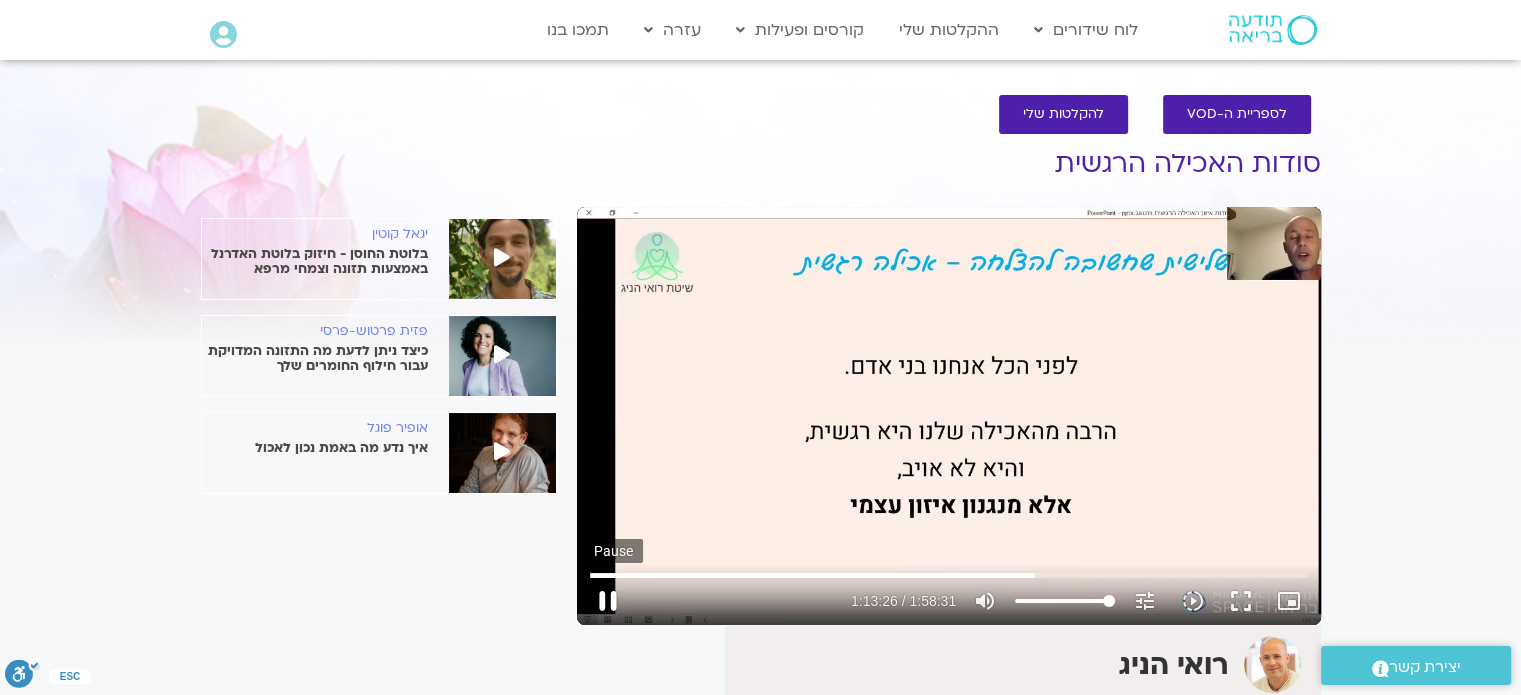 click on "pause" at bounding box center (608, 601) 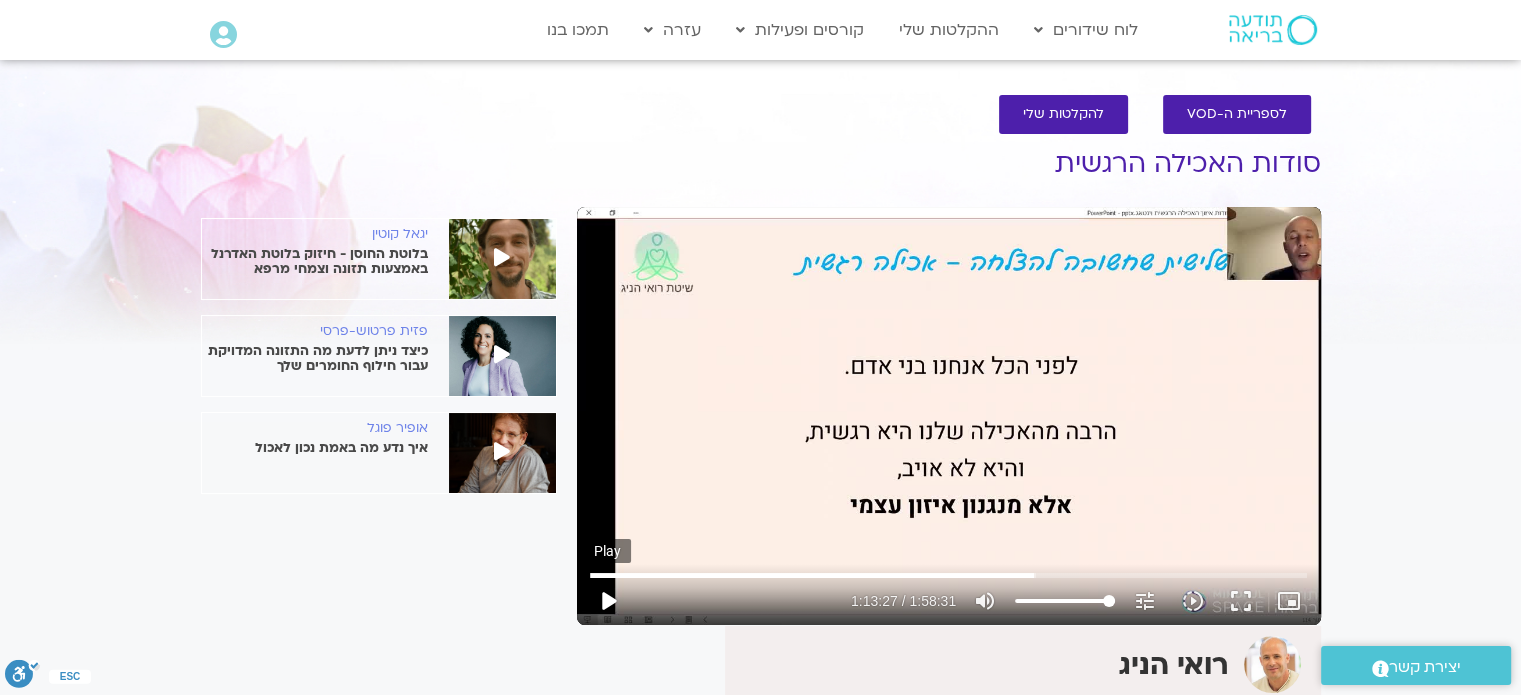 click on "play_arrow" at bounding box center (608, 601) 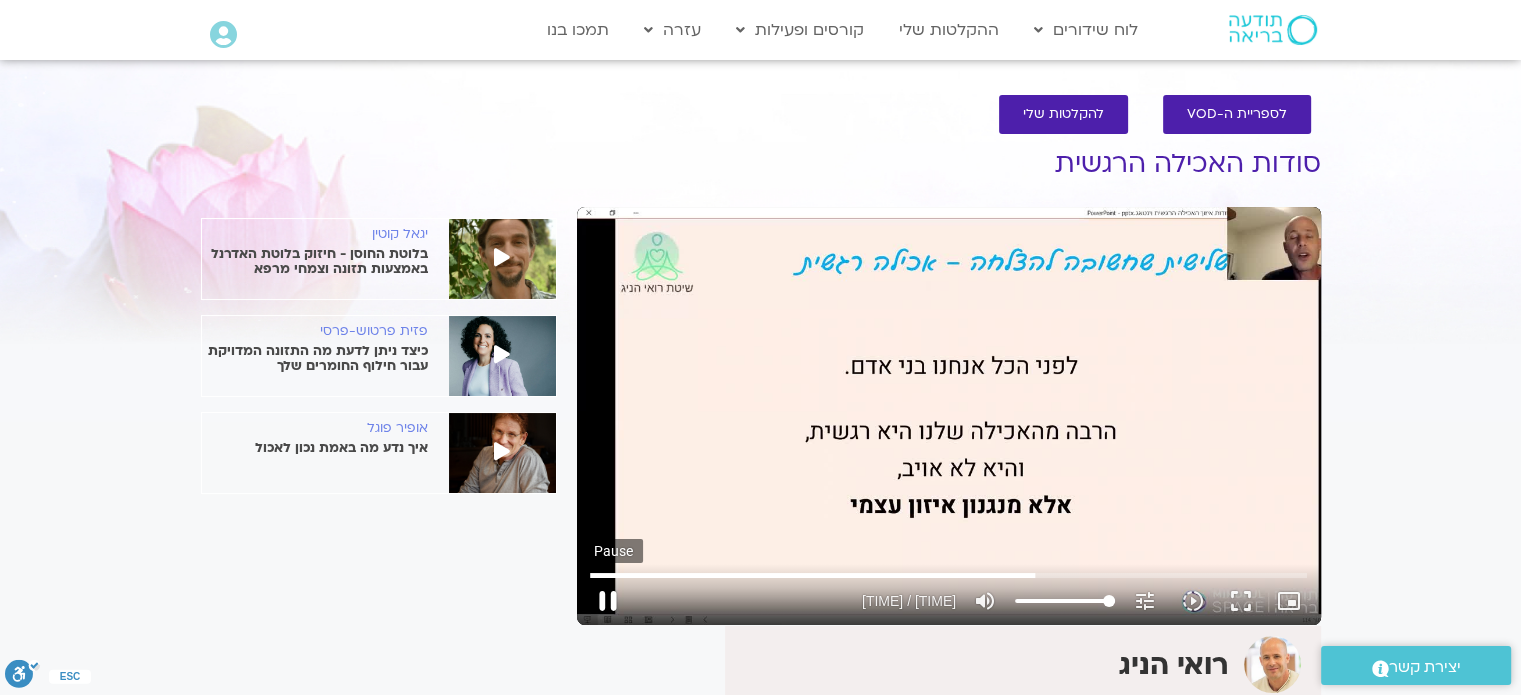 click on "pause" at bounding box center (608, 601) 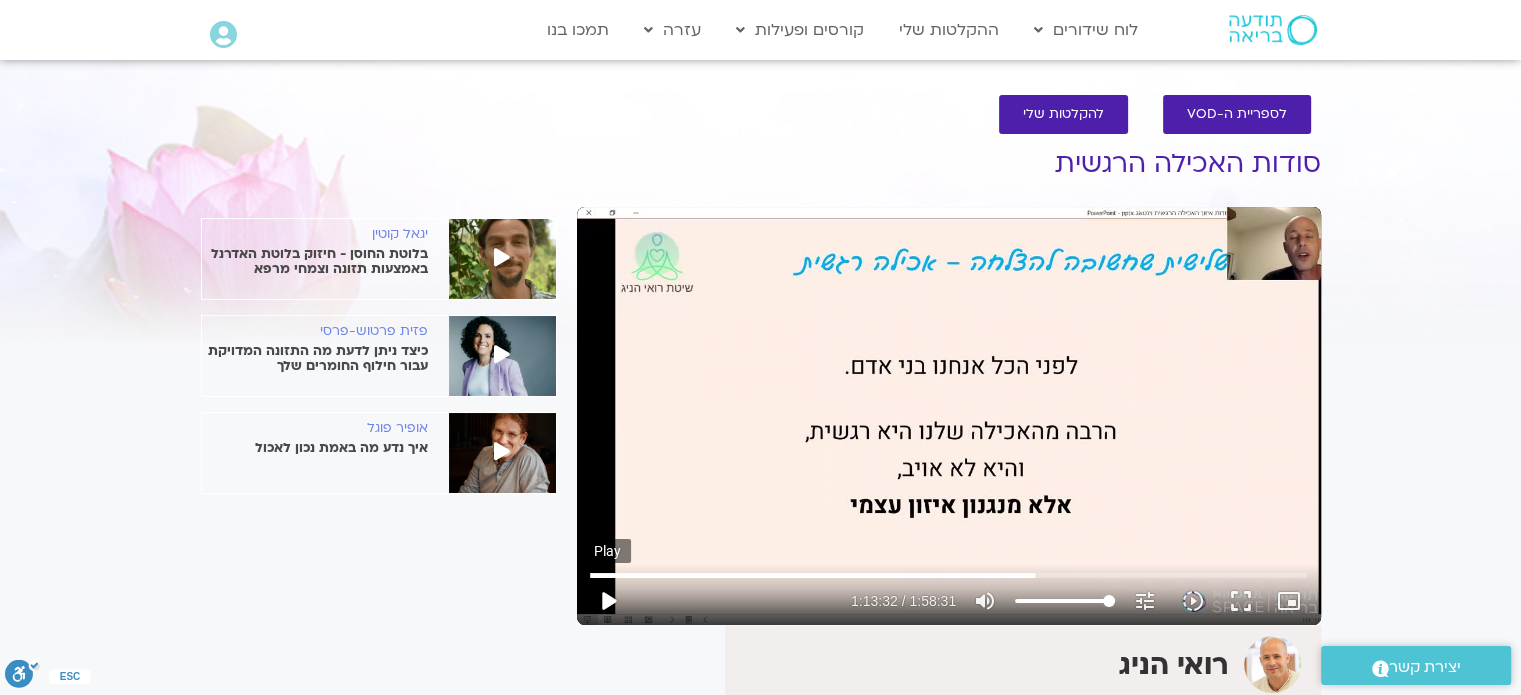 click on "play_arrow" at bounding box center [608, 601] 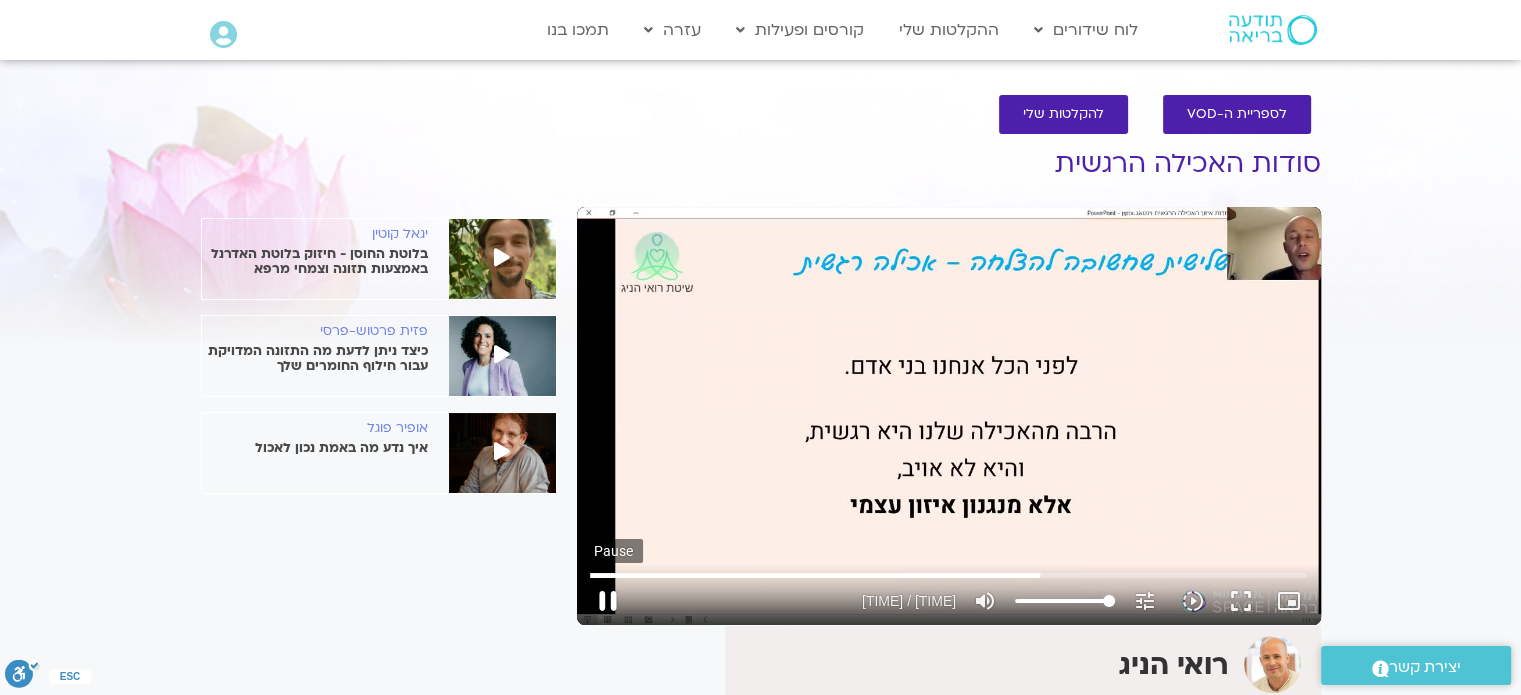 click on "pause" at bounding box center [608, 601] 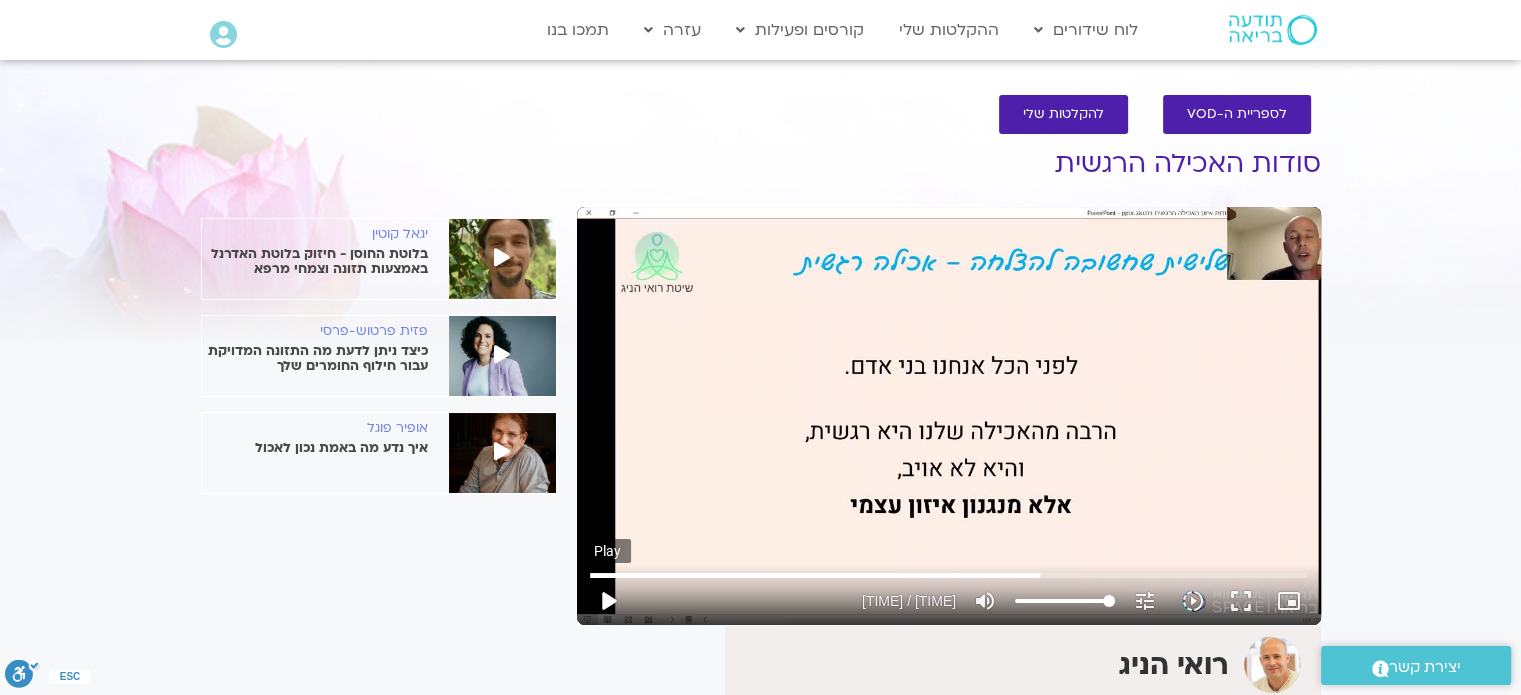 click on "play_arrow" at bounding box center (608, 601) 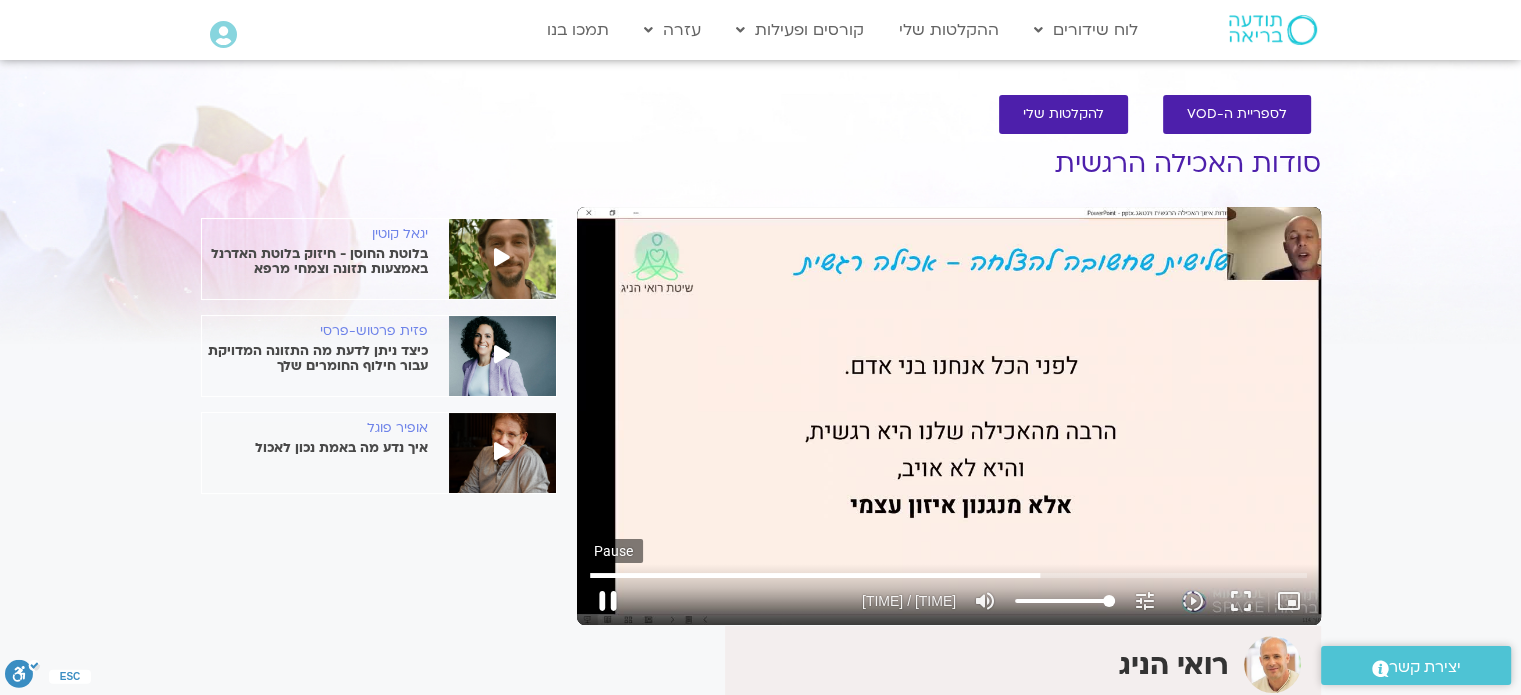 click on "pause" at bounding box center [608, 601] 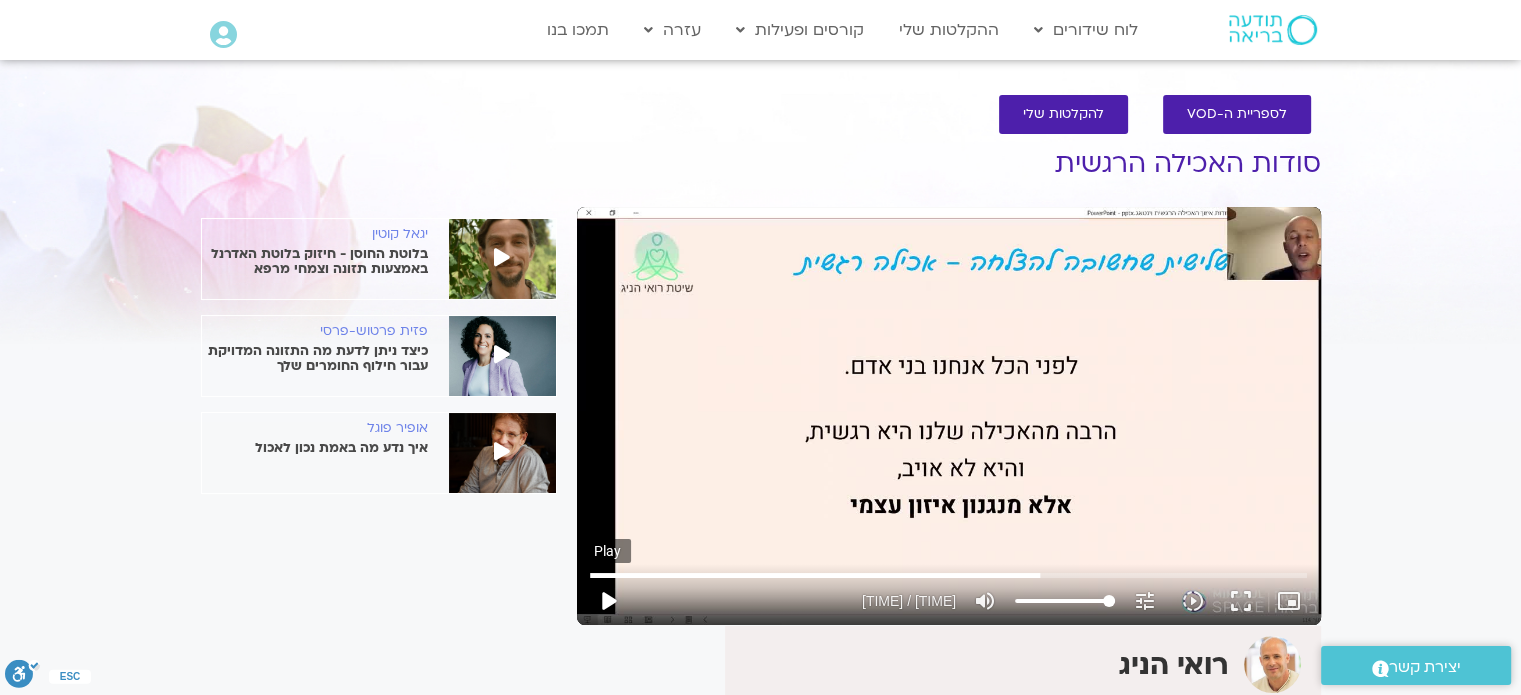 click on "play_arrow" at bounding box center [608, 601] 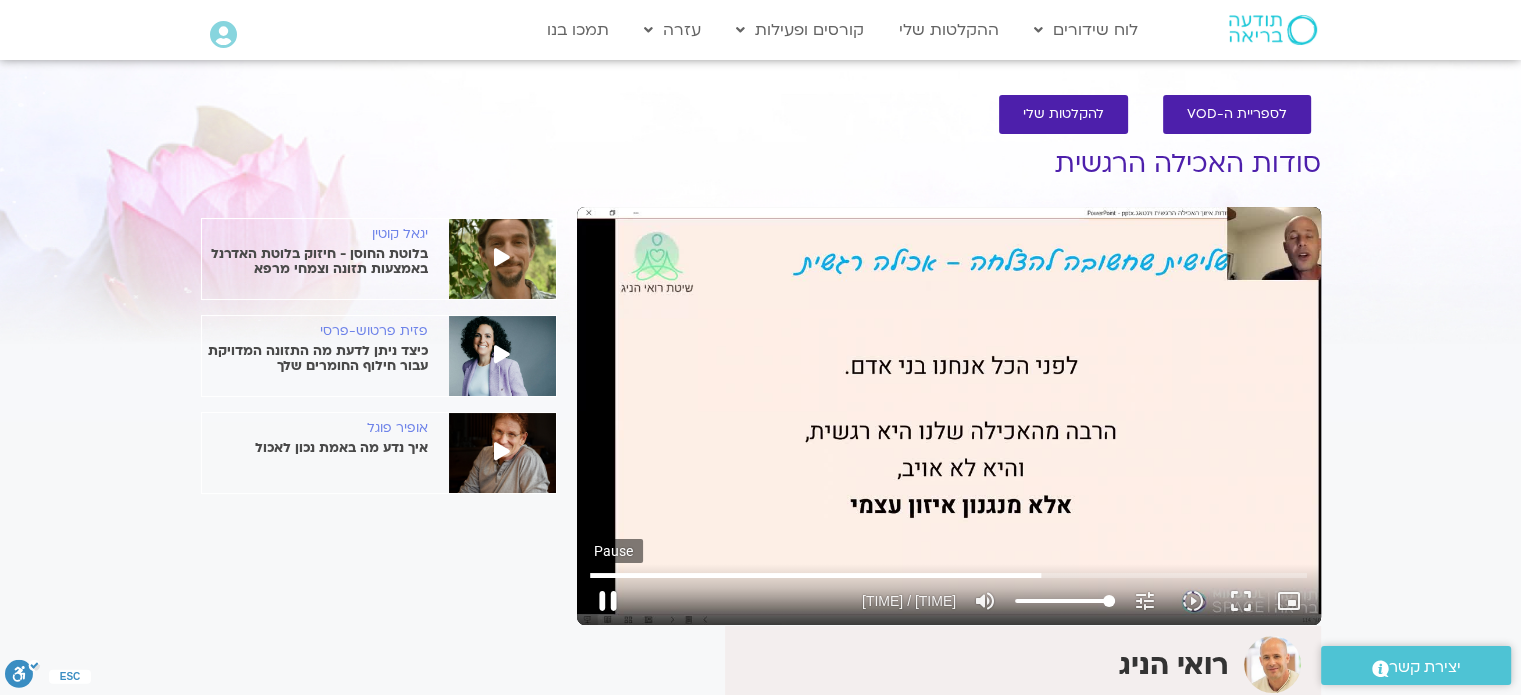 click on "pause" at bounding box center [608, 601] 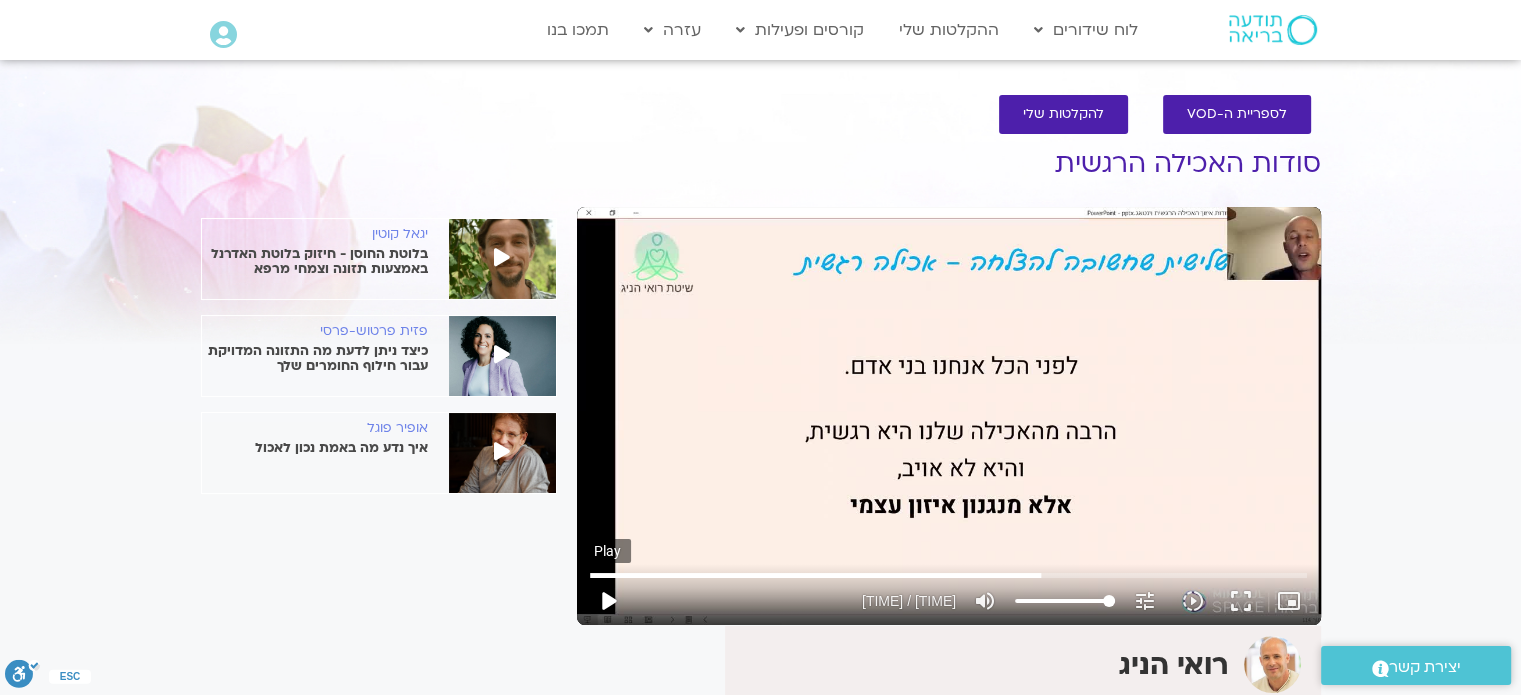 click on "play_arrow" at bounding box center [608, 601] 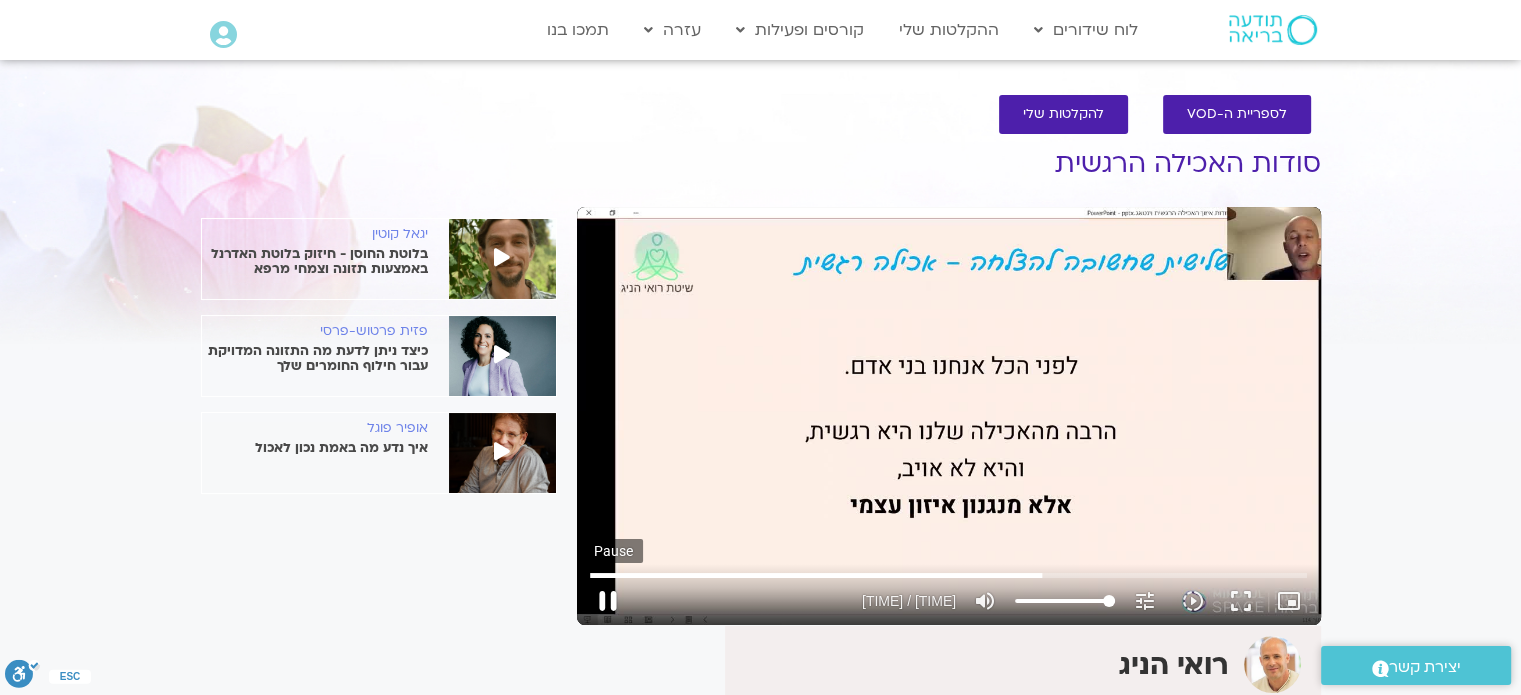 click on "pause" at bounding box center (608, 601) 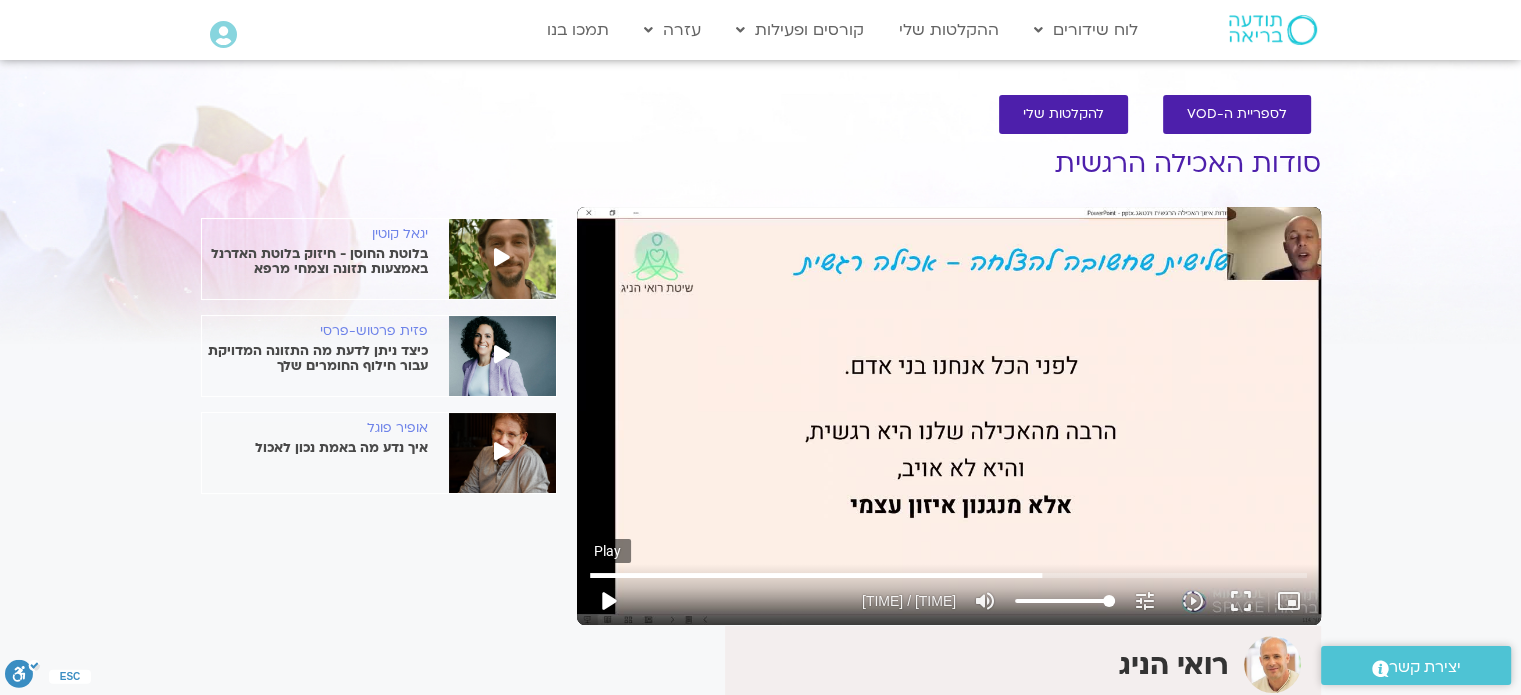 click on "play_arrow" at bounding box center [608, 601] 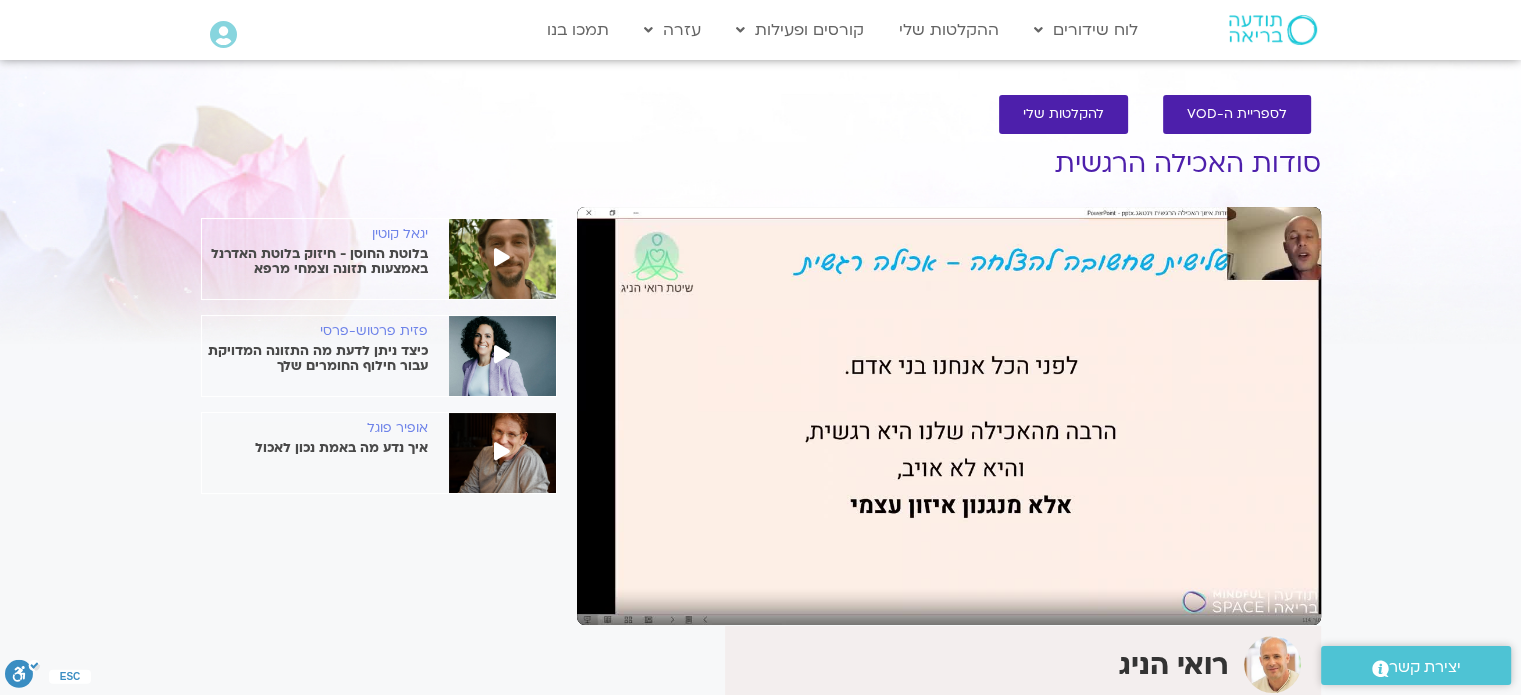 click on "pause" at bounding box center [608, 601] 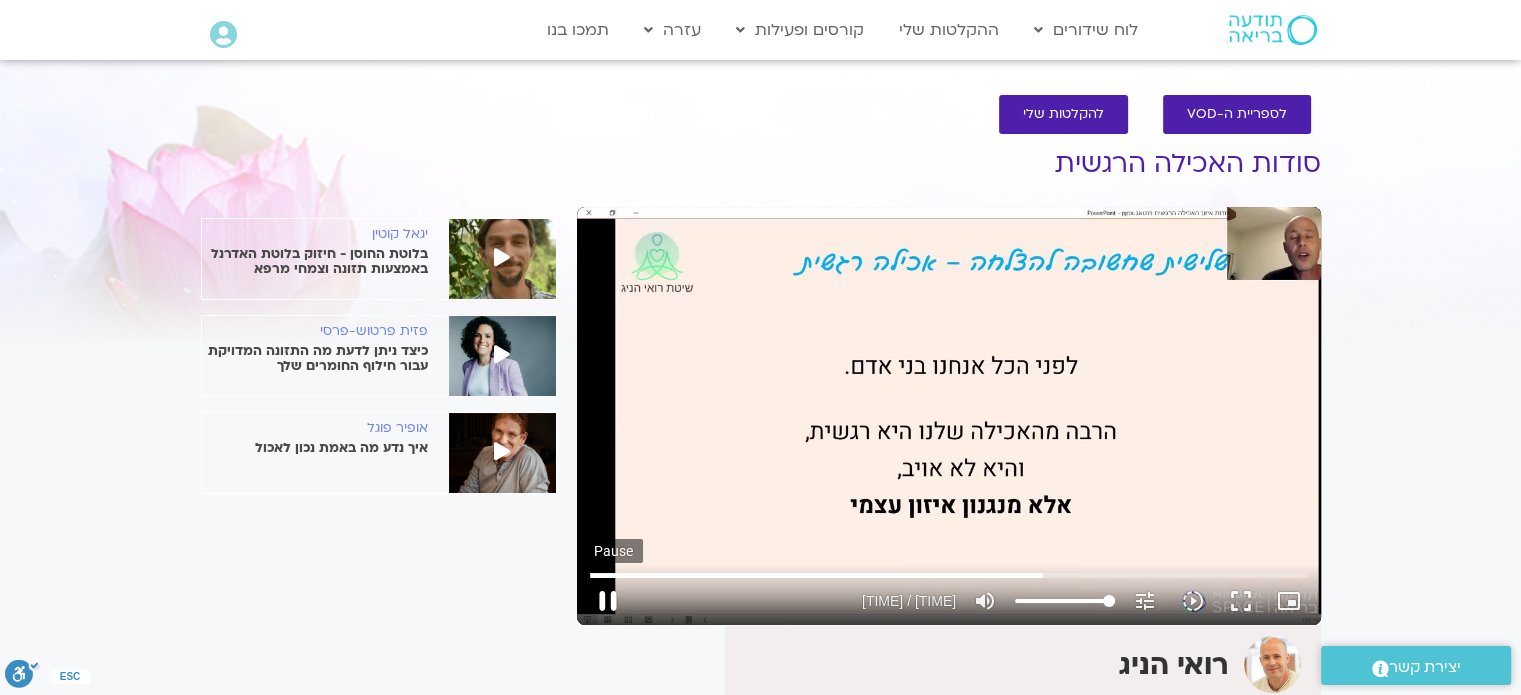 click on "pause" at bounding box center (608, 601) 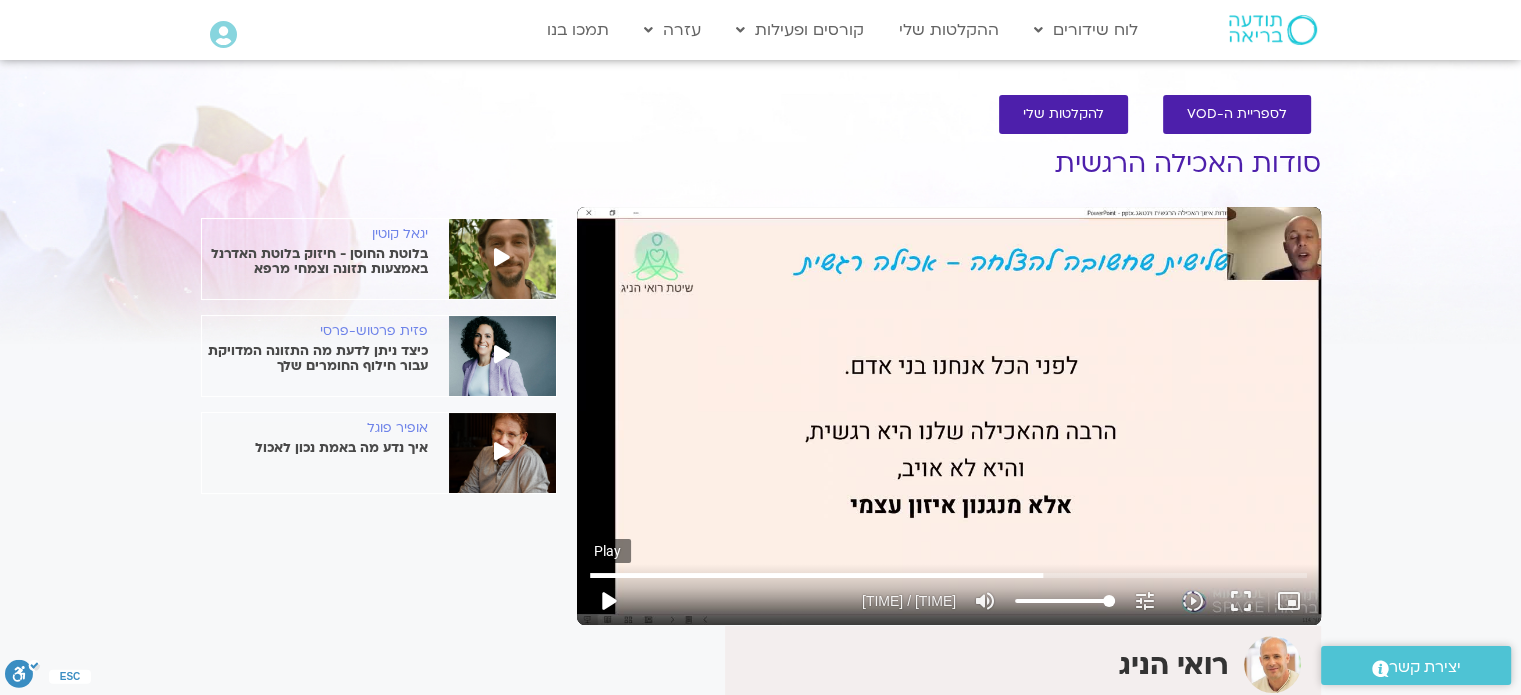 click on "play_arrow" at bounding box center [608, 601] 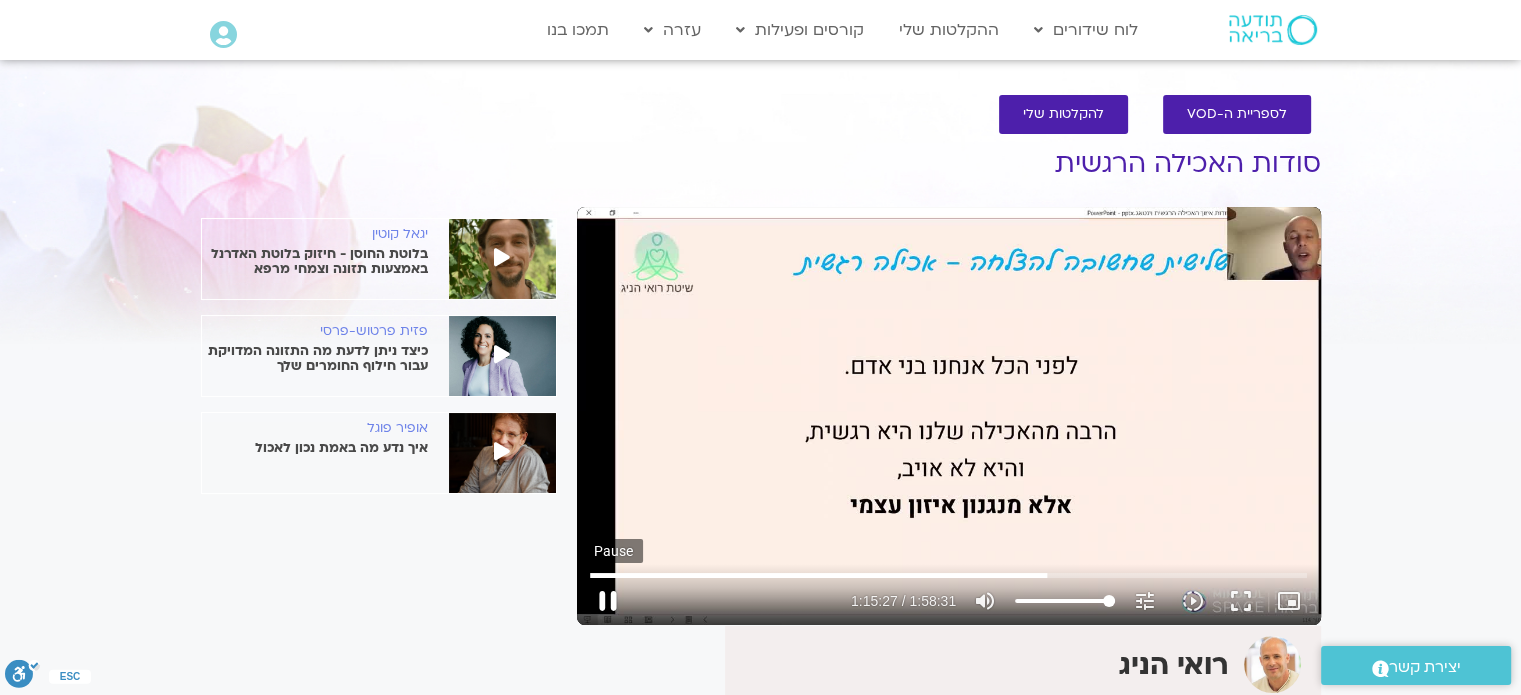 click on "pause" at bounding box center (608, 601) 